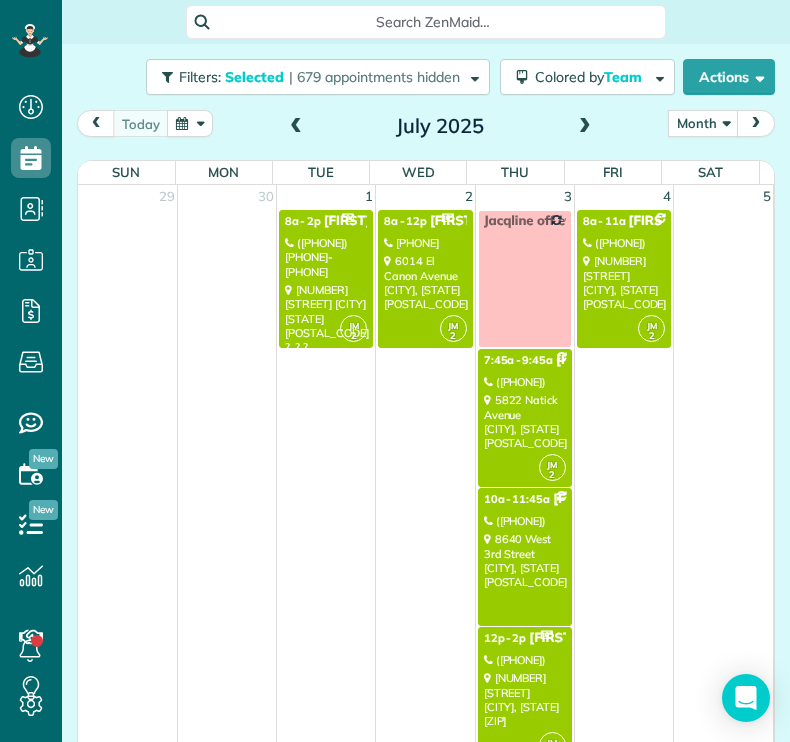 scroll, scrollTop: 0, scrollLeft: 0, axis: both 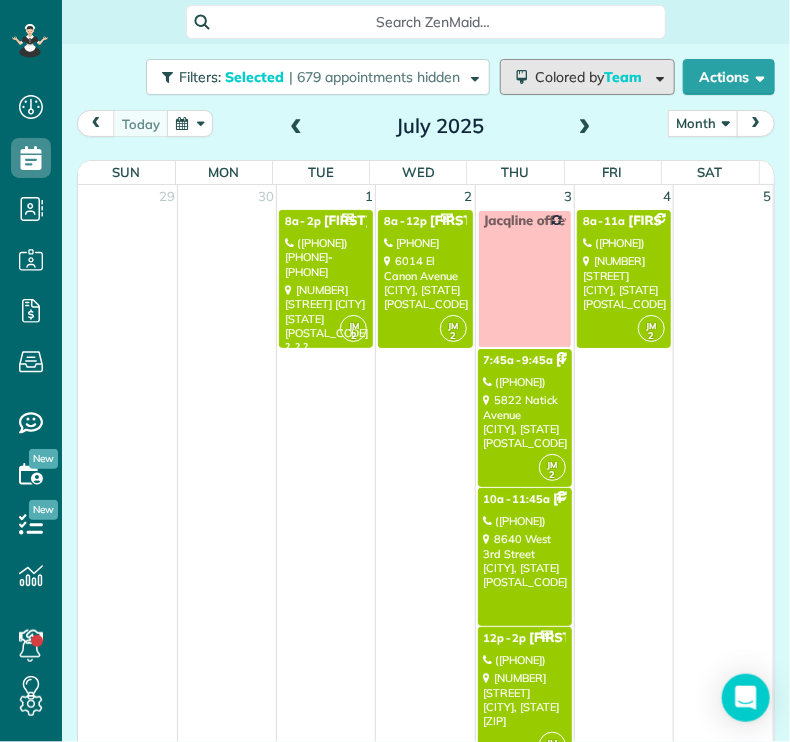 click on "Colored by  Team" at bounding box center [592, 77] 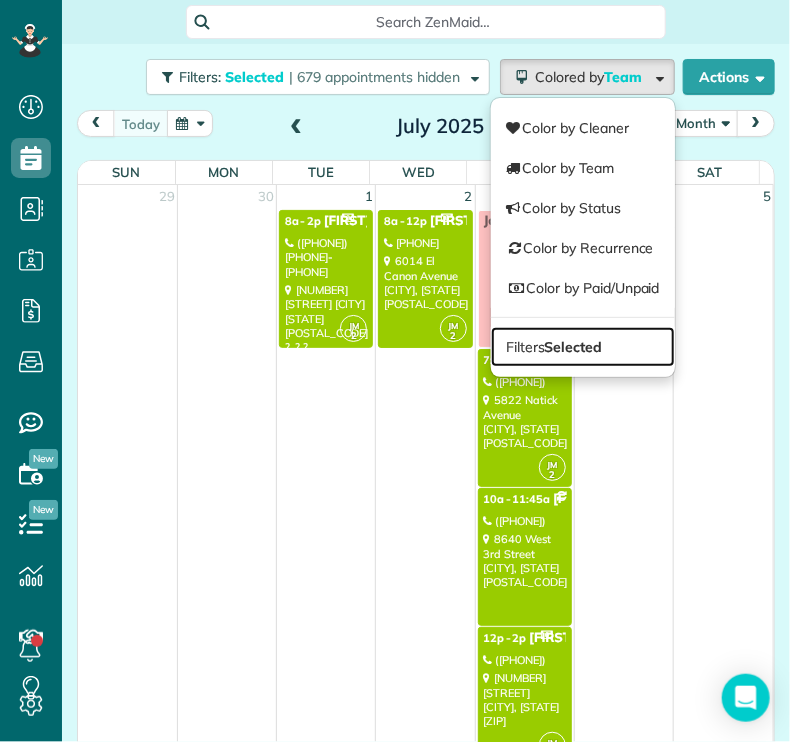 click on "Selected" at bounding box center (574, 347) 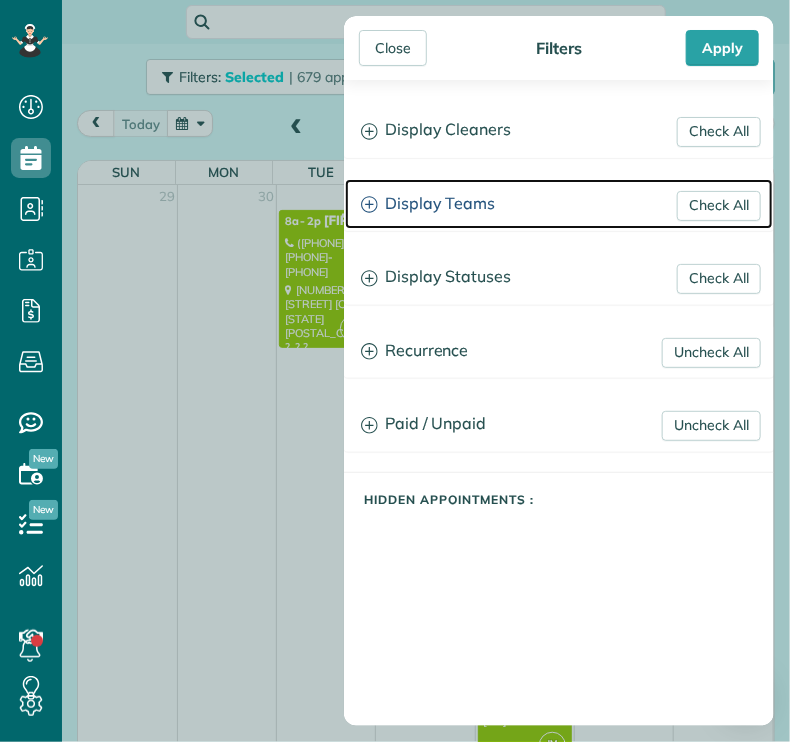 click on "Display Teams" at bounding box center (559, 204) 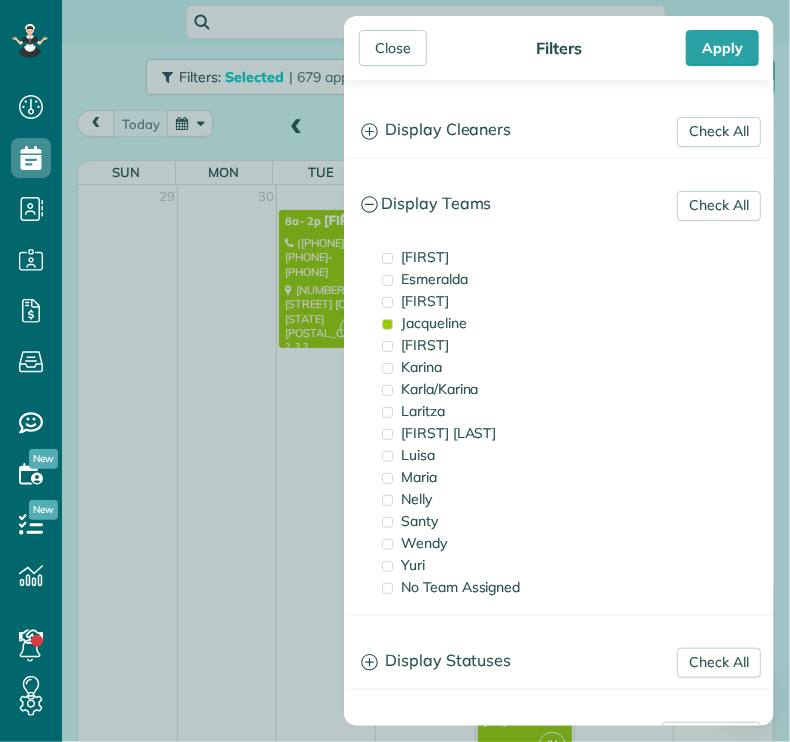 click on "Close" at bounding box center [393, 48] 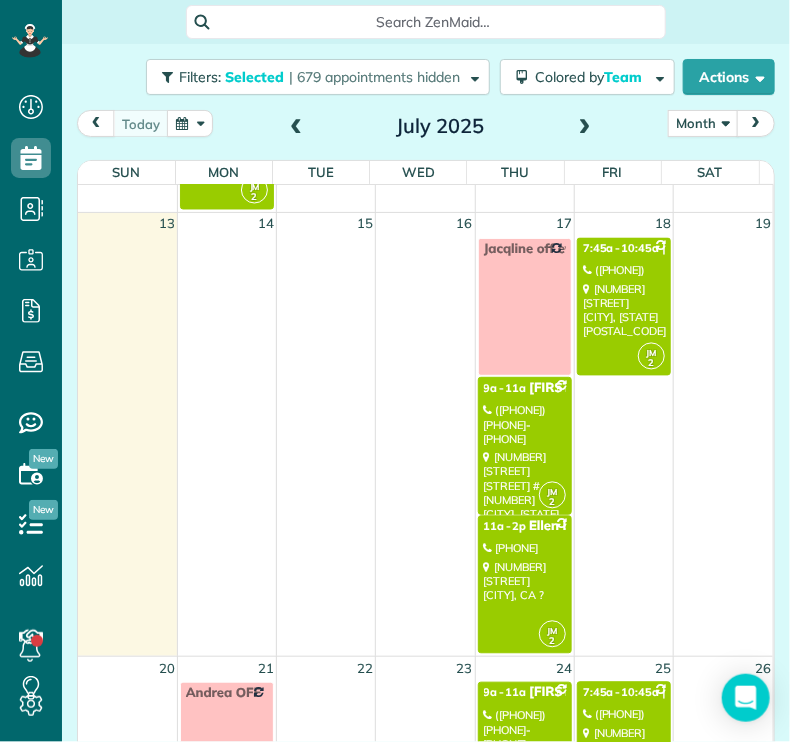 scroll, scrollTop: 1008, scrollLeft: 0, axis: vertical 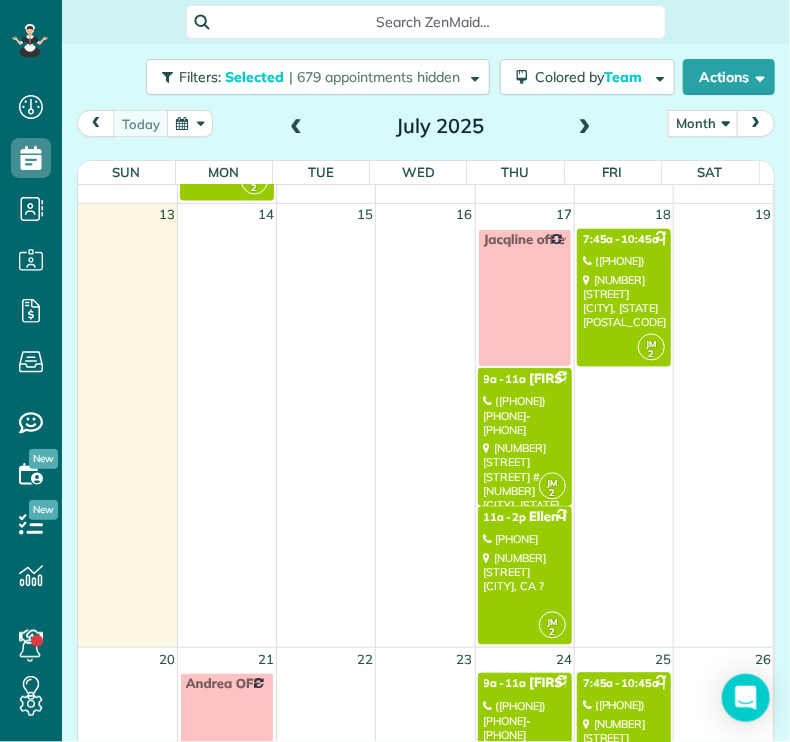 click on "[NUMBER] [STREET] #[NUMBER] [CITY], [STATE] [POSTAL_CODE]" at bounding box center [525, 484] 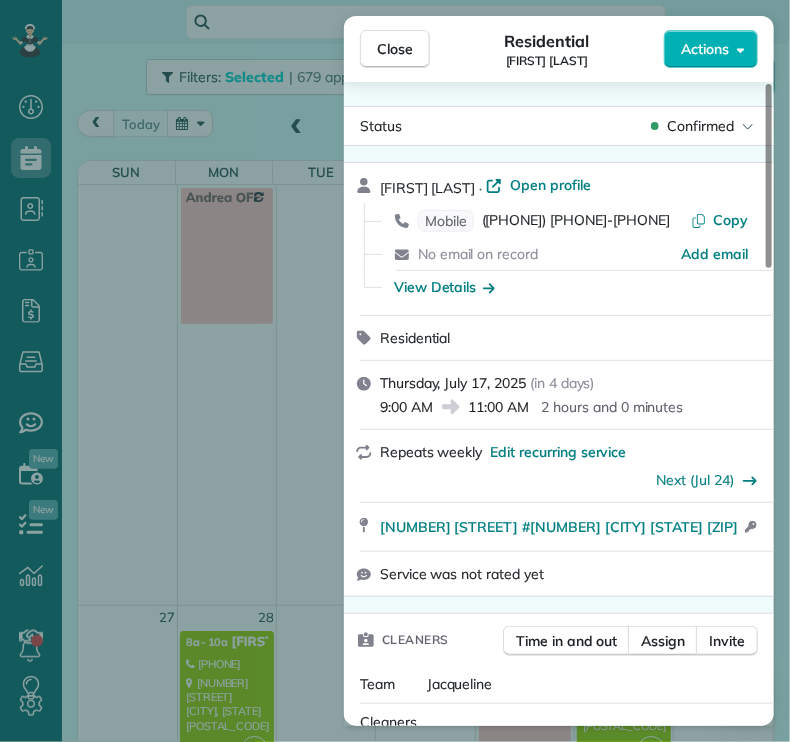 scroll, scrollTop: 1518, scrollLeft: 0, axis: vertical 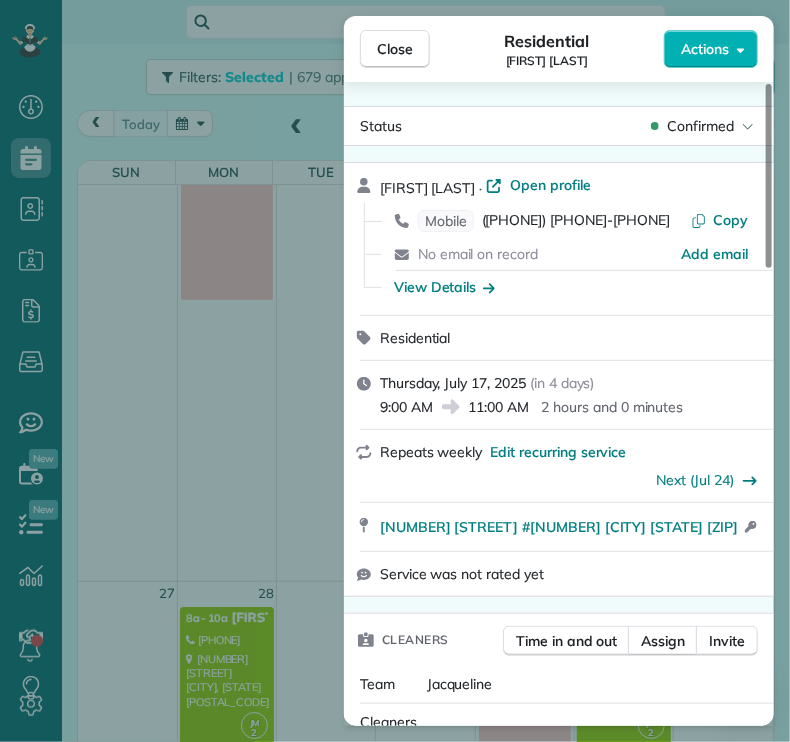 click on "Close" at bounding box center (395, 49) 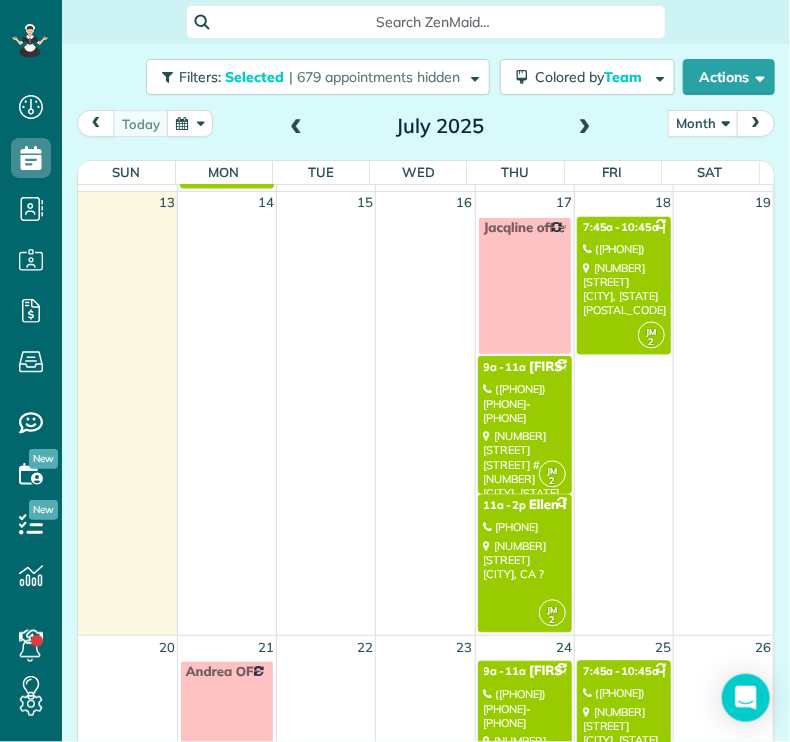 scroll, scrollTop: 1024, scrollLeft: 0, axis: vertical 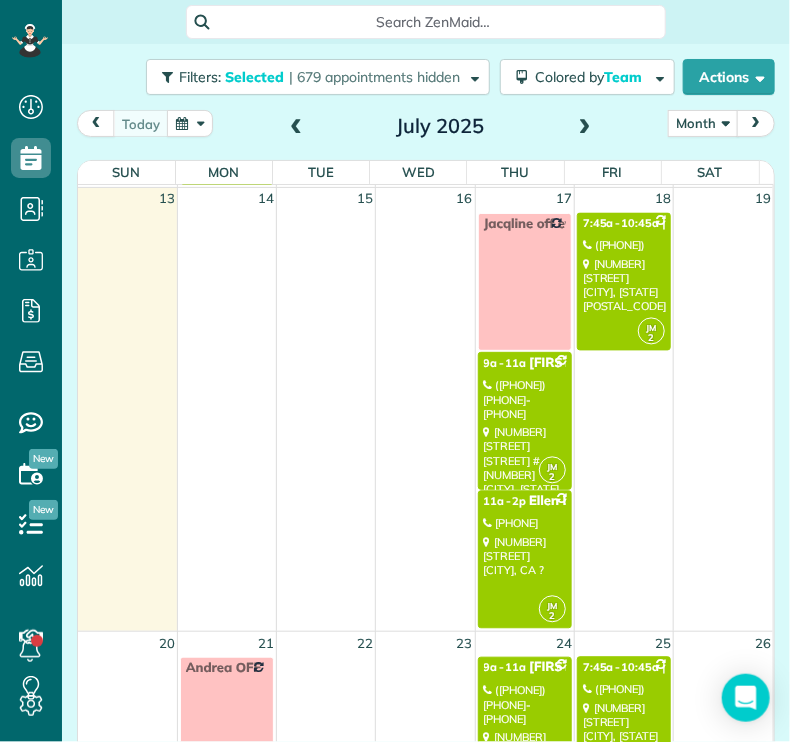 click on "[NUMBER] [STREET] [CITY], [STATE] ?" at bounding box center (525, 557) 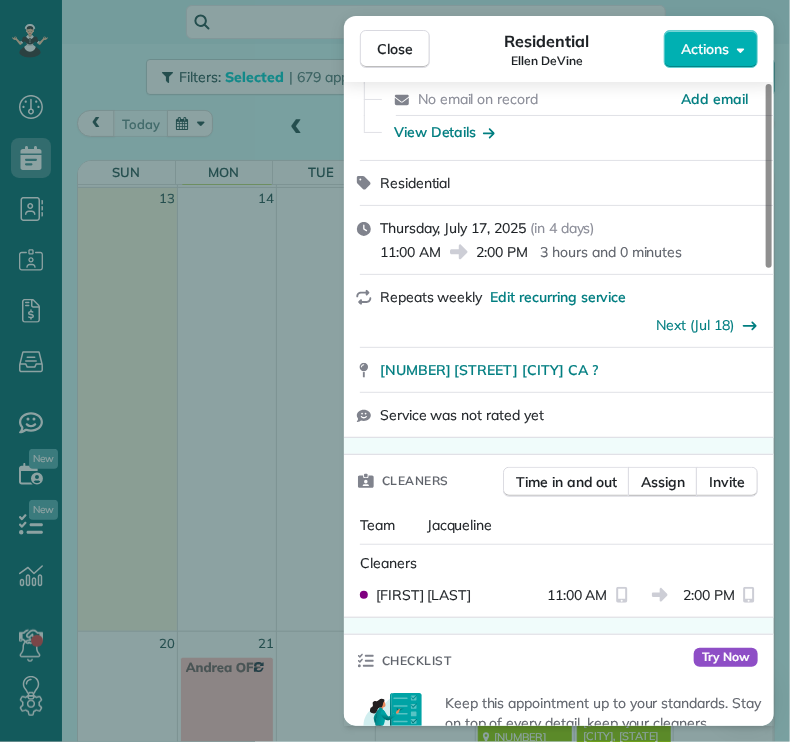 scroll, scrollTop: 135, scrollLeft: 0, axis: vertical 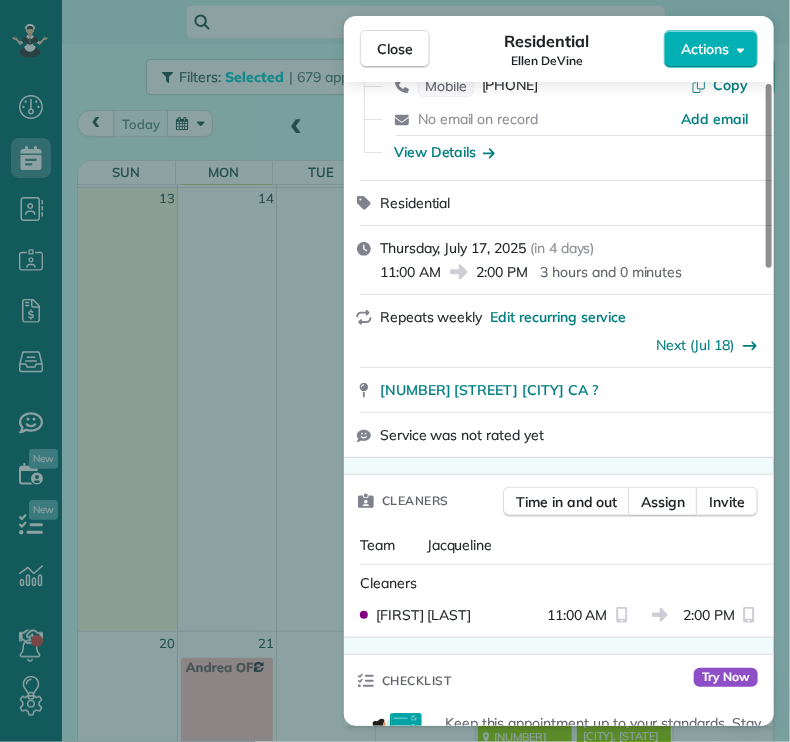 click on "Close" at bounding box center [395, 49] 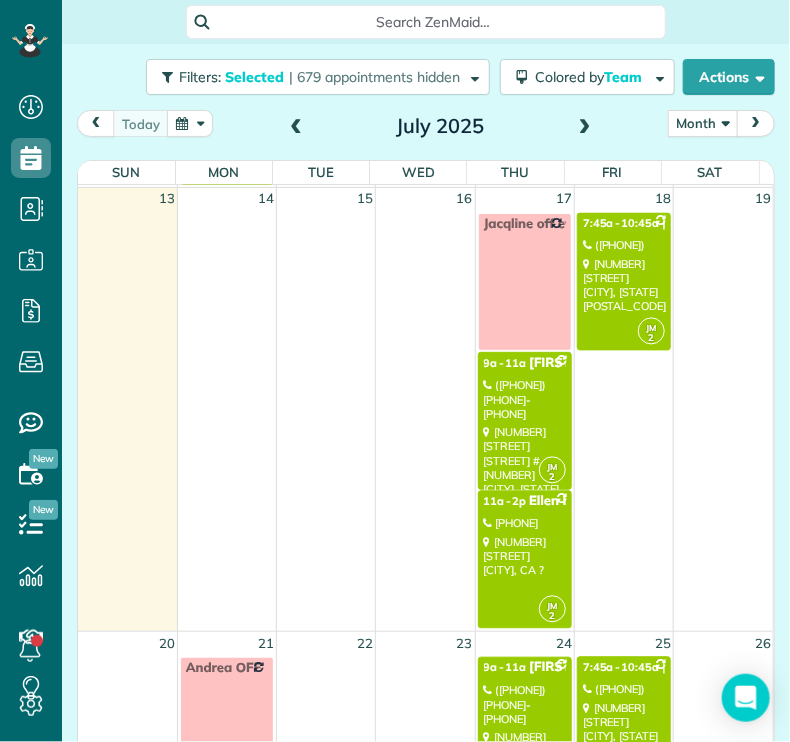 click on "[NUMBER] [STREET] [CITY], [STATE] [ZIP]" at bounding box center [624, 286] 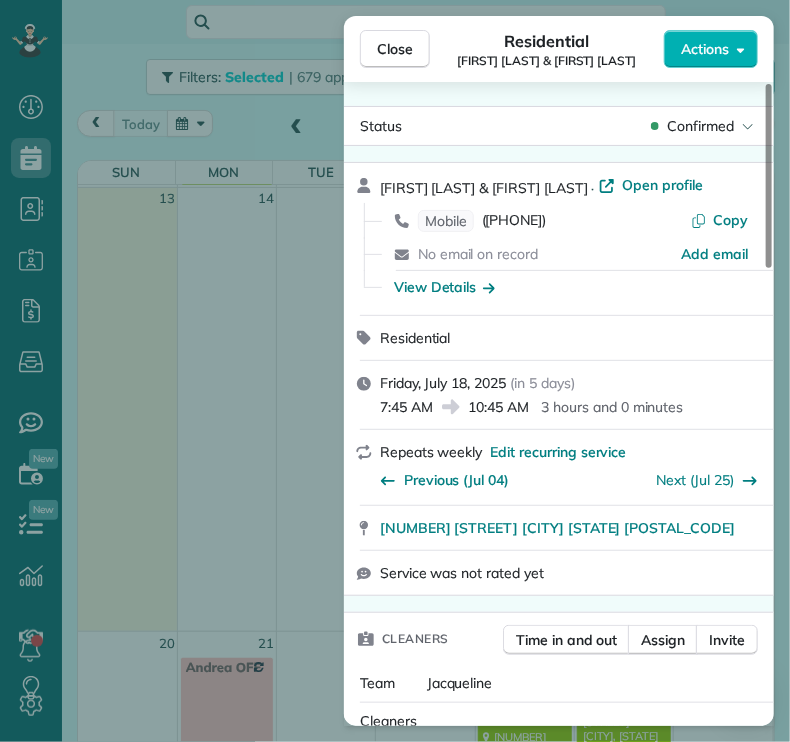 click on "Close" at bounding box center [395, 49] 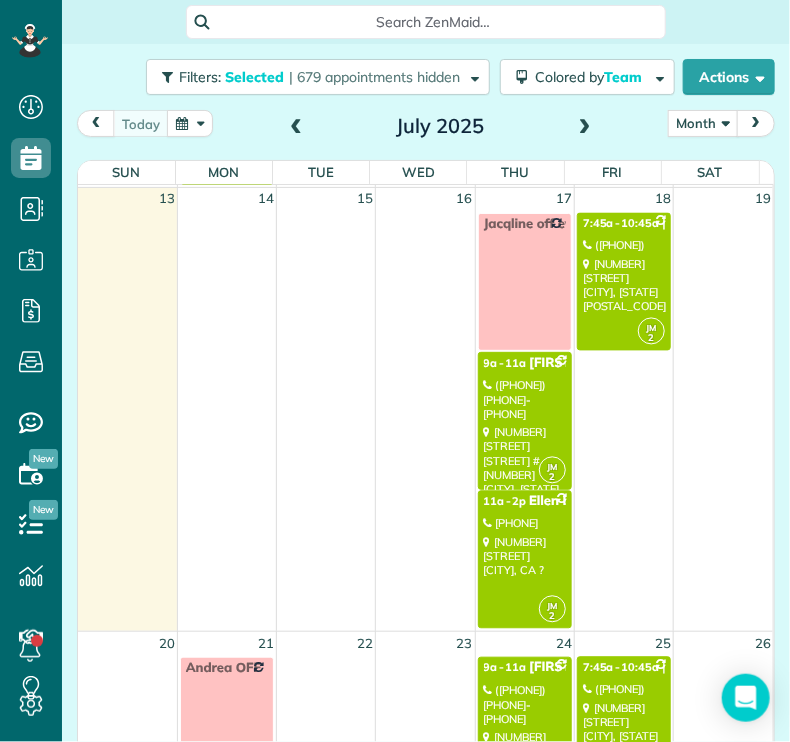 click on "today   Month Day Week Month [MONTH] [YEAR] Sun Mon Tue Wed Thu Fri Sat [NUMBER] - [NUMBER]   [FIRST] [LAST] ([PHONE]) [NUMBER] [STREET] [CITY] [STATE] [ZIP] ?, ? ? [FIRST] [NUMBER] - [NUMBER]   [FIRST] [LAST] ([PHONE]) [NUMBER] [STREET] [CITY], [STATE] [ZIP]     [FIRST] off every other thursday [FIRST] [NUMBER] - [NUMBER]   [FIRST] [LAST] ([PHONE]) [NUMBER] [STREET] [CITY], [STATE] [ZIP] [FIRST] [NUMBER] - [NUMBER]   [FIRST] [LAST] ([PHONE]) [NUMBER] [STREET] [CITY], [STATE] [ZIP] [NUMBER] - [NUMBER]   [FIRST] OFF [FIRST] [NUMBER] - [NUMBER]   [FIRST] [LAST] ([PHONE]) [NUMBER] [STREET] [CITY], [STATE] [ZIP] [FIRST] [NUMBER] - [NUMBER]   [FIRST] [LAST] ([PHONE]) [NUMBER] [STREET] [CITY], [STATE] [ZIP]" at bounding box center (426, 406) 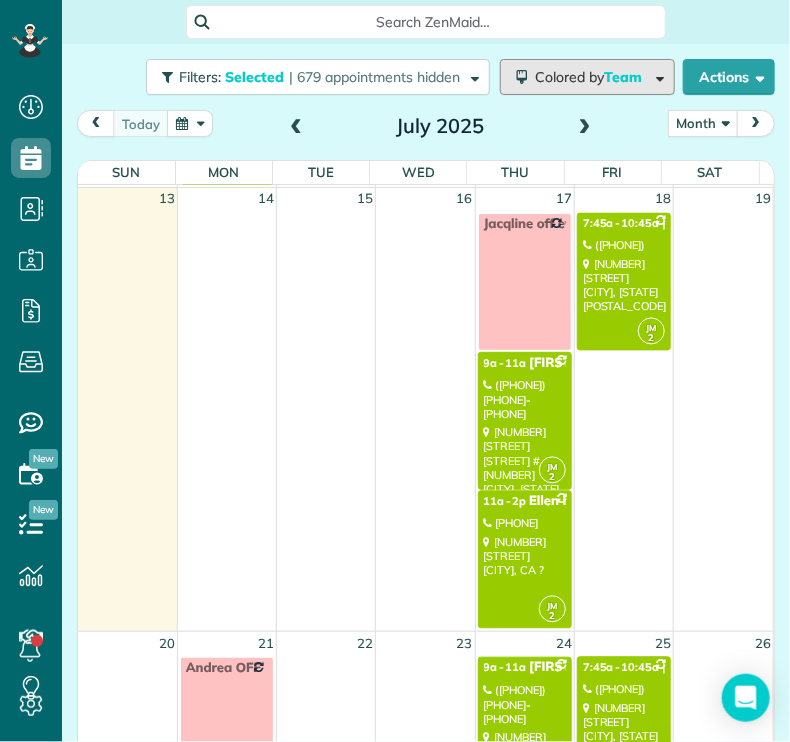 click on "Colored by  Team" at bounding box center (592, 77) 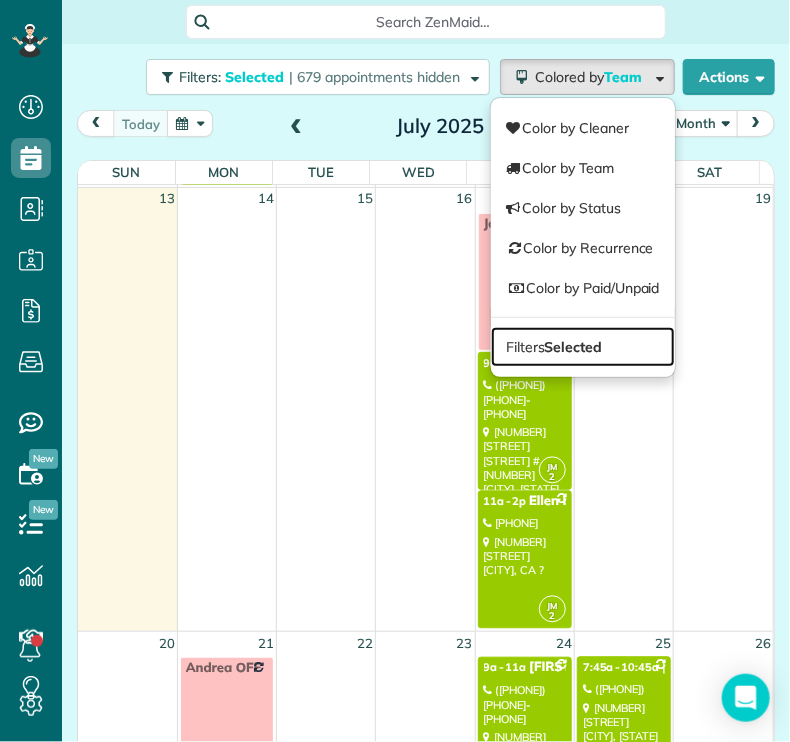 click on "Selected" at bounding box center [574, 347] 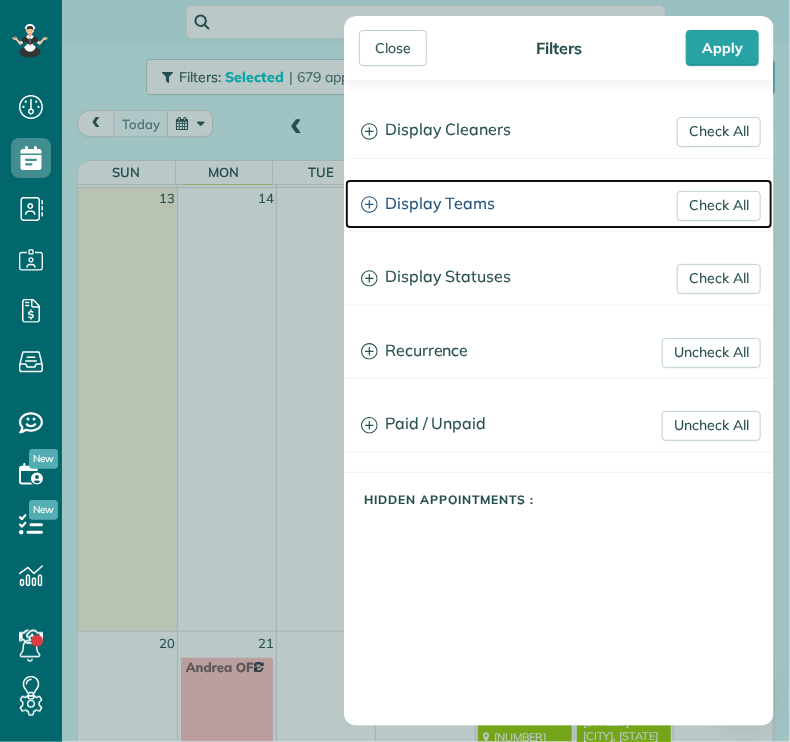 click on "Display Teams" at bounding box center [559, 204] 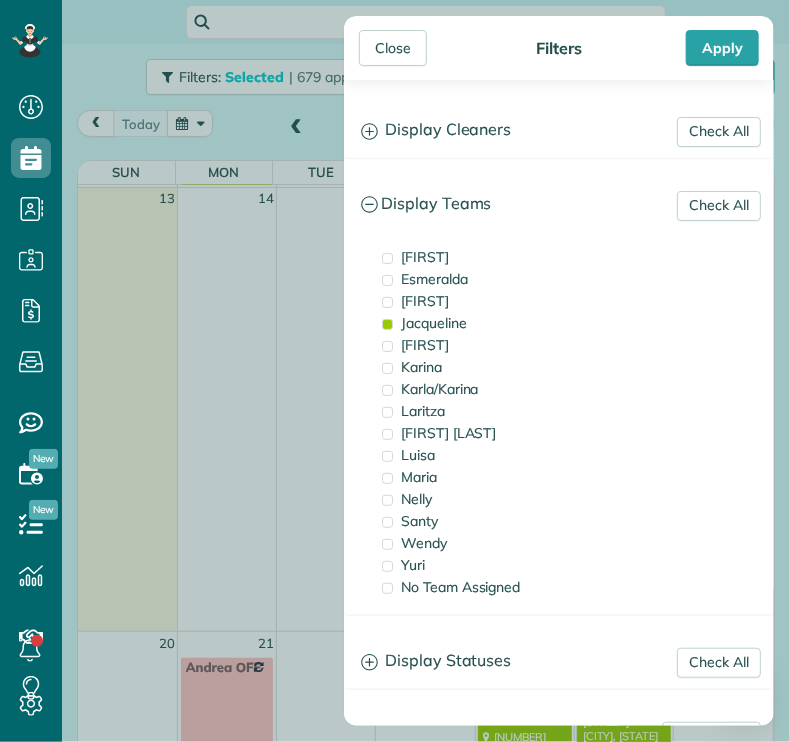 click on "Jacqueline" at bounding box center (434, 323) 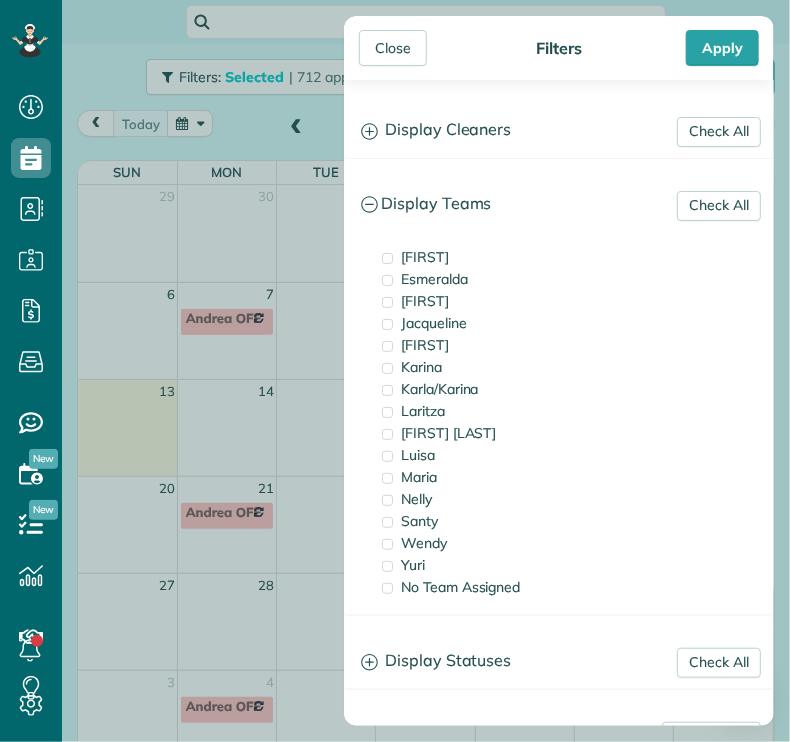scroll, scrollTop: 0, scrollLeft: 0, axis: both 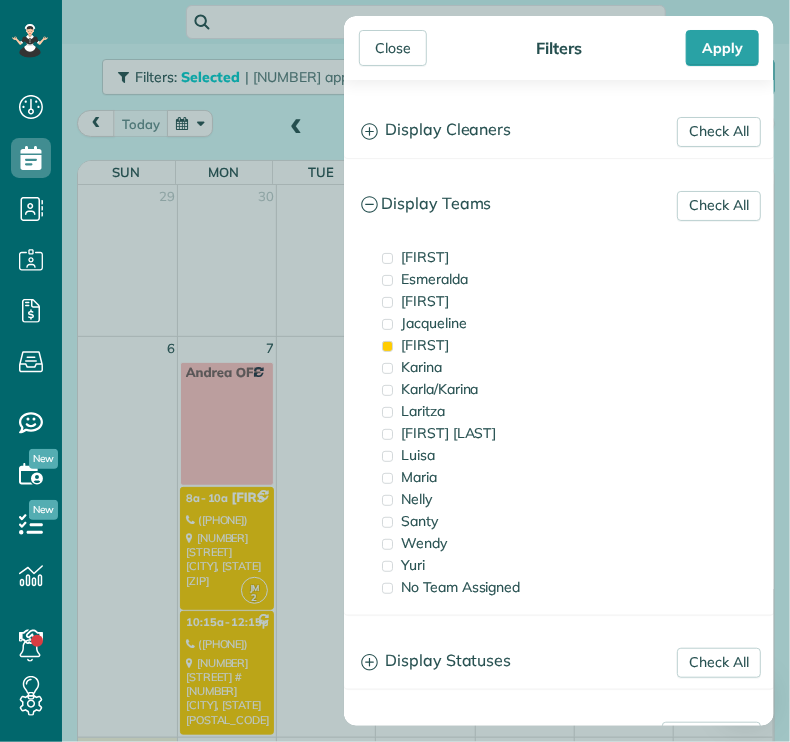 click on "[FIRST]" at bounding box center (425, 345) 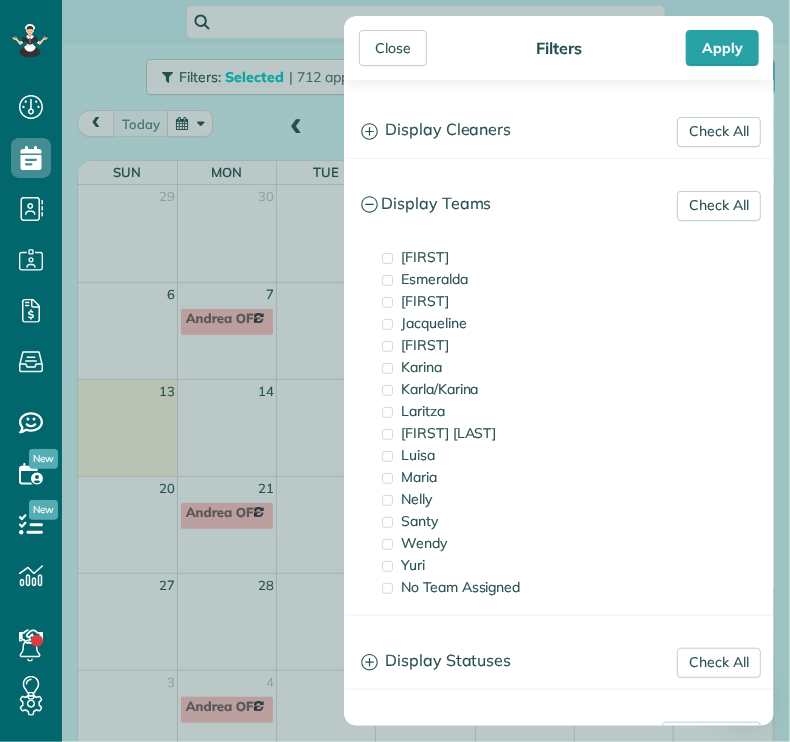 click on "Karina" at bounding box center (477, 367) 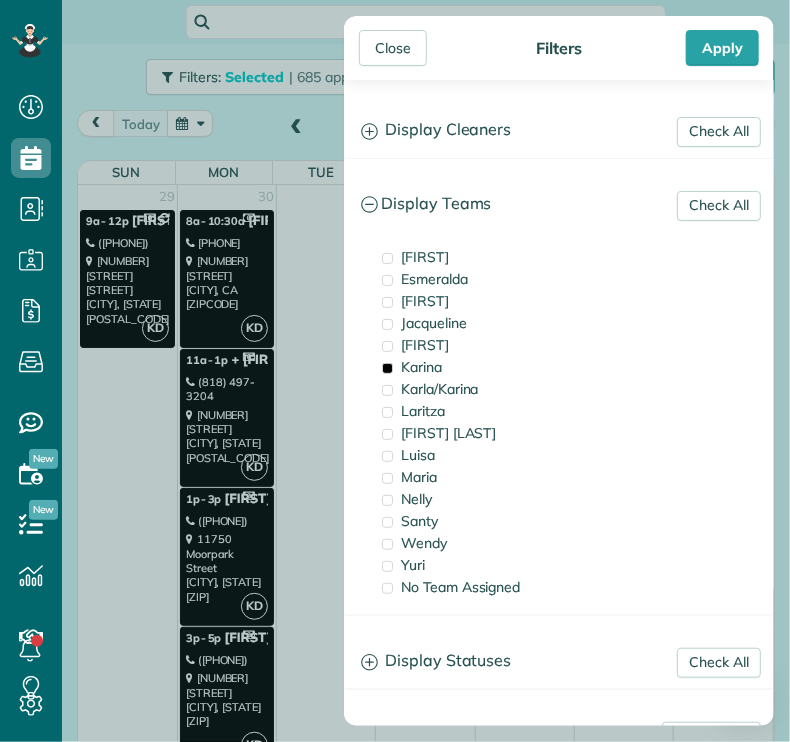 click on "Close" at bounding box center [393, 48] 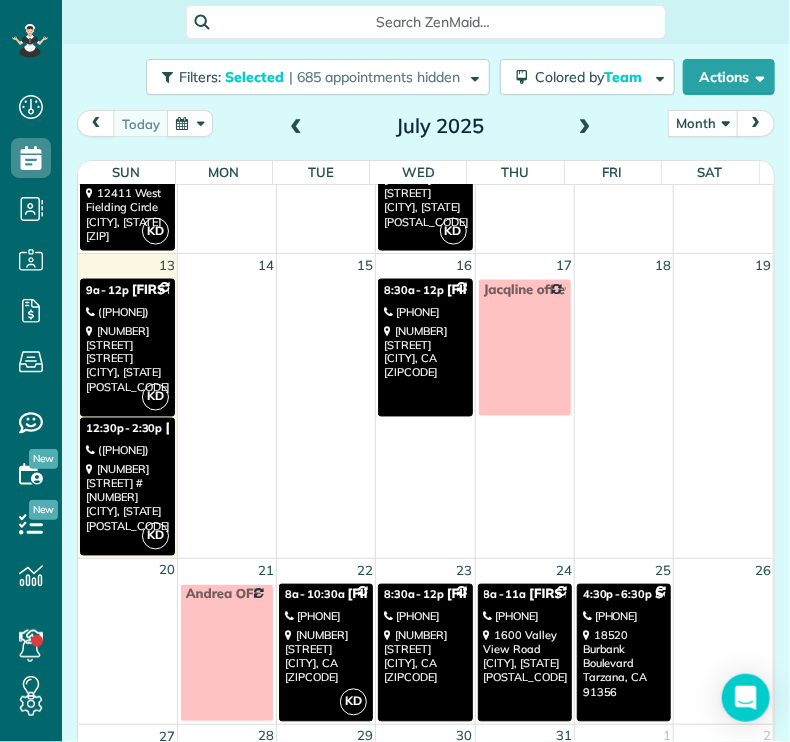 scroll, scrollTop: 823, scrollLeft: 0, axis: vertical 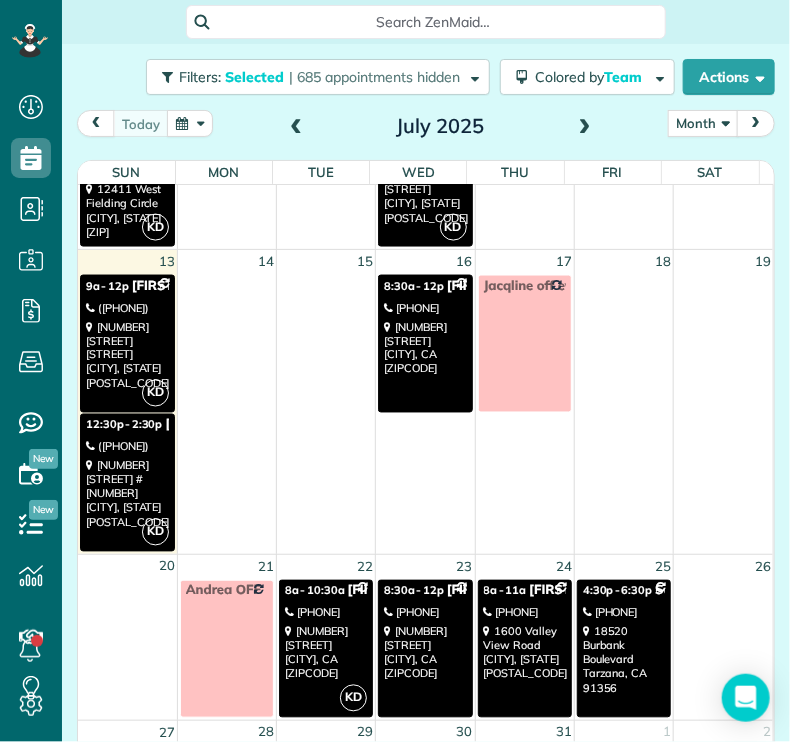 click on "[NUMBER] [STREET] [CITY], [STATE] [ZIP]" at bounding box center [425, 348] 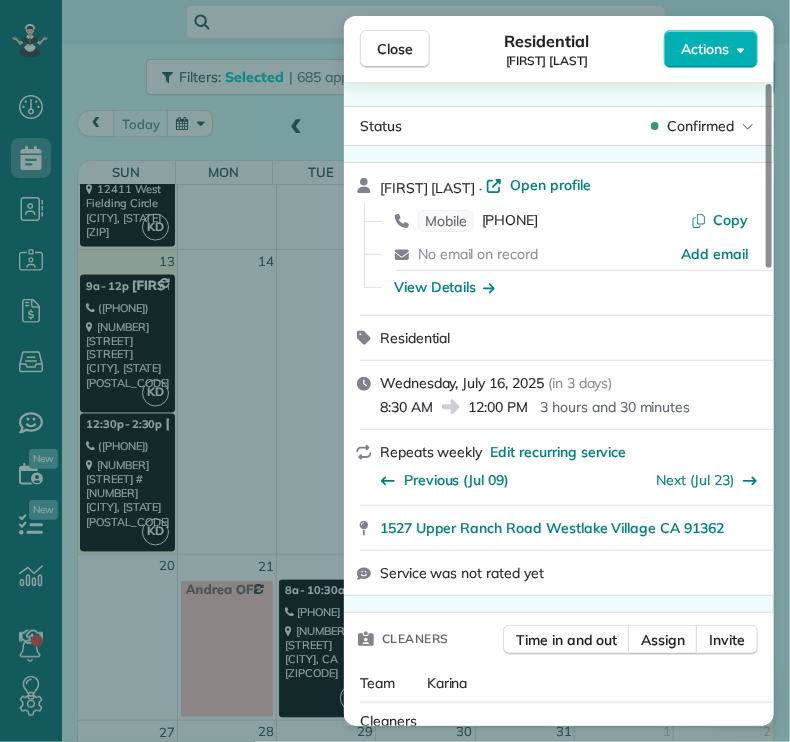 scroll, scrollTop: 1240, scrollLeft: 0, axis: vertical 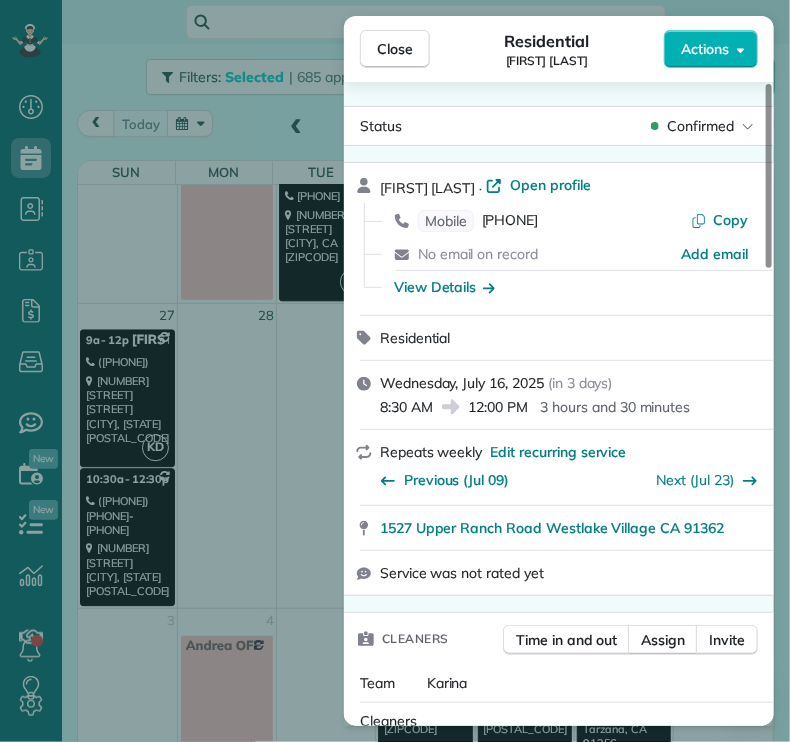 click on "Close" at bounding box center (395, 49) 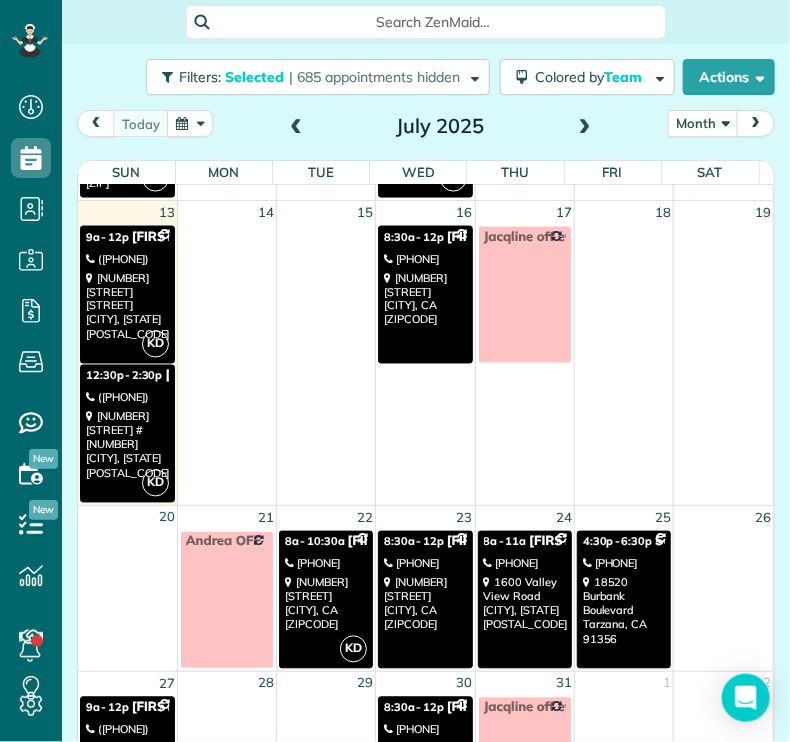 scroll, scrollTop: 876, scrollLeft: 0, axis: vertical 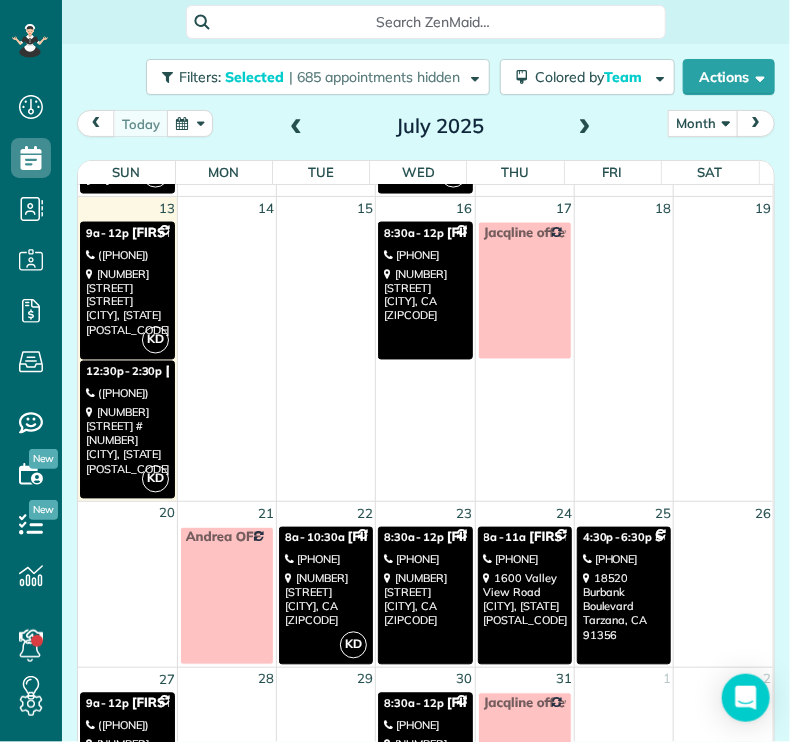click on "([PHONE])" at bounding box center [127, 255] 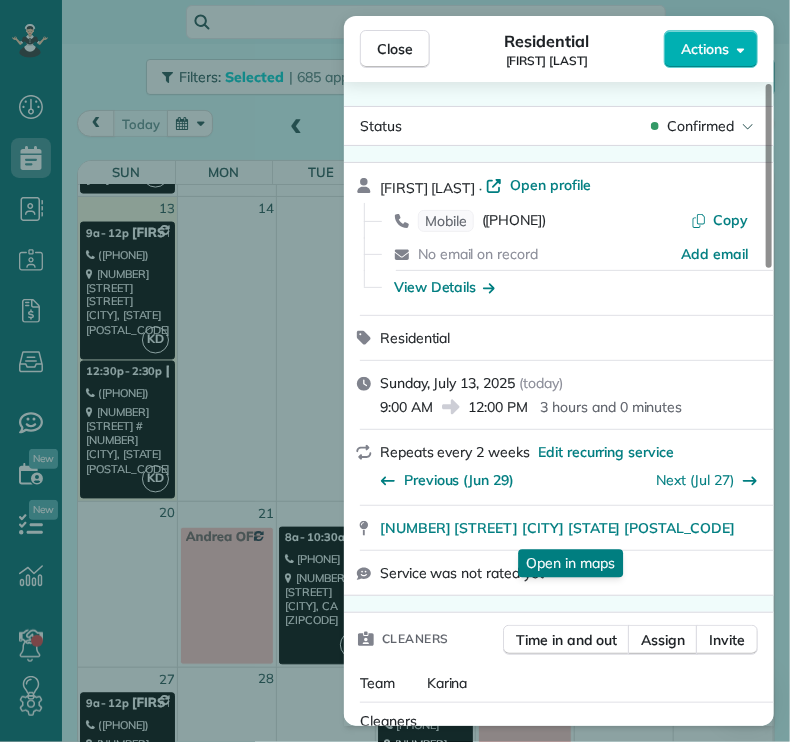 click on "[NUMBER] [STREET] [CITY] [STATE] [POSTAL_CODE]" at bounding box center (557, 528) 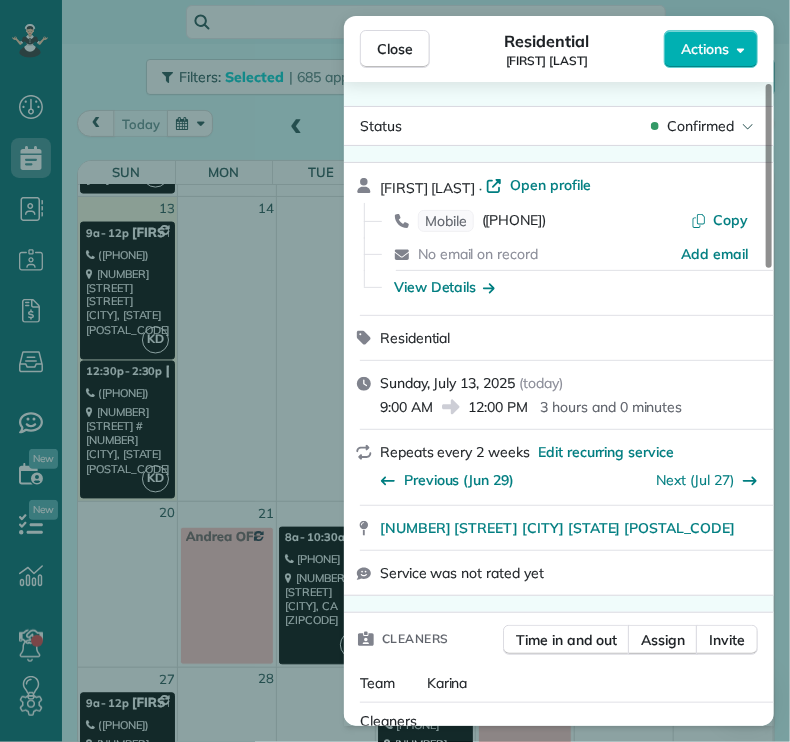 click on "Close Residential [FIRST] [LAST] Actions Status Confirmed [FIRST] [LAST] · Open profile Mobile ([PHONE]) Copy No email on record Add email View Details Residential Sunday, [DATE] ( today ) 9:00 AM 12:00 PM 3 hours and 0 minutes Repeats every 2 weeks Edit recurring service Previous (Jun 29) Next (Jul 27) [NUMBER] [STREET] [CITY] [STATE] [POSTAL_CODE] Service was not rated yet Cleaners Time in and out Assign Invite Team Karina Cleaners Karina [LAST] 9:00 AM 12:00 PM Checklist Try Now Keep this appointment up to your standards. Stay on top of every detail, keep your cleaners organised, and your client happy. Assign a checklist Watch a 5 min demo Billing Billing actions Price $0.00 Overcharge $0.00 Discount $0.00 Coupon discount - Primary tax - Secondary tax - Total appointment price $0.00 Tips collected New feature! $0.00 Mark as paid Total including tip $0.00 Get paid online in no-time! Send an invoice and reward your cleaners with tips Charge customer credit card Appointment custom fields Key # -" at bounding box center (395, 371) 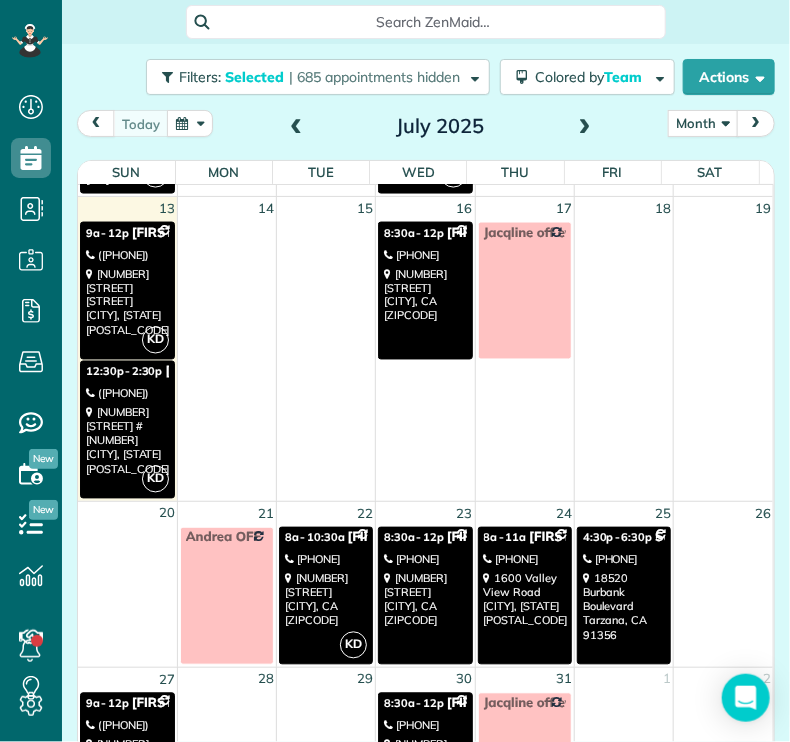 click on "([PHONE])" at bounding box center [127, 394] 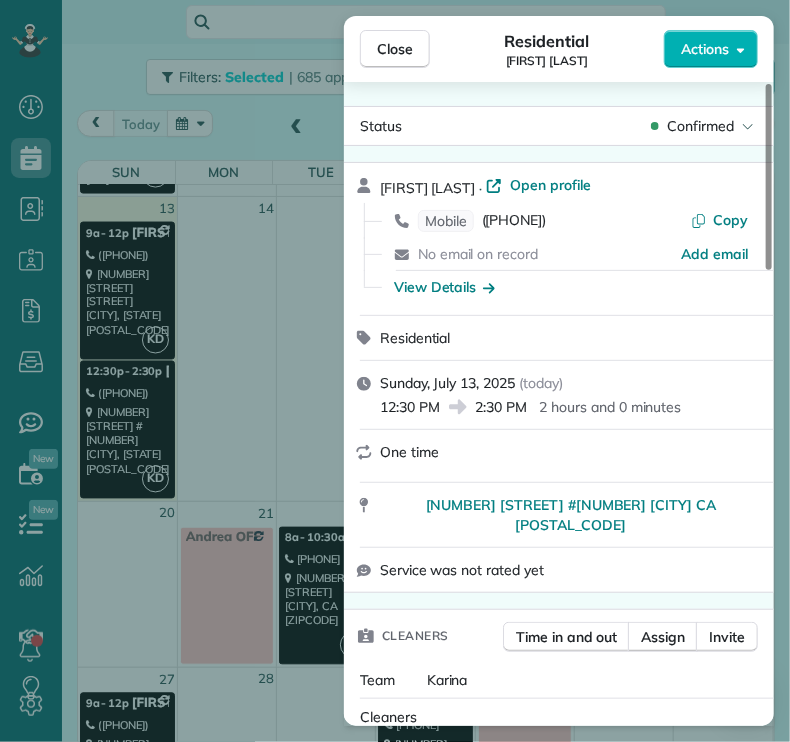click on "Close" at bounding box center [395, 49] 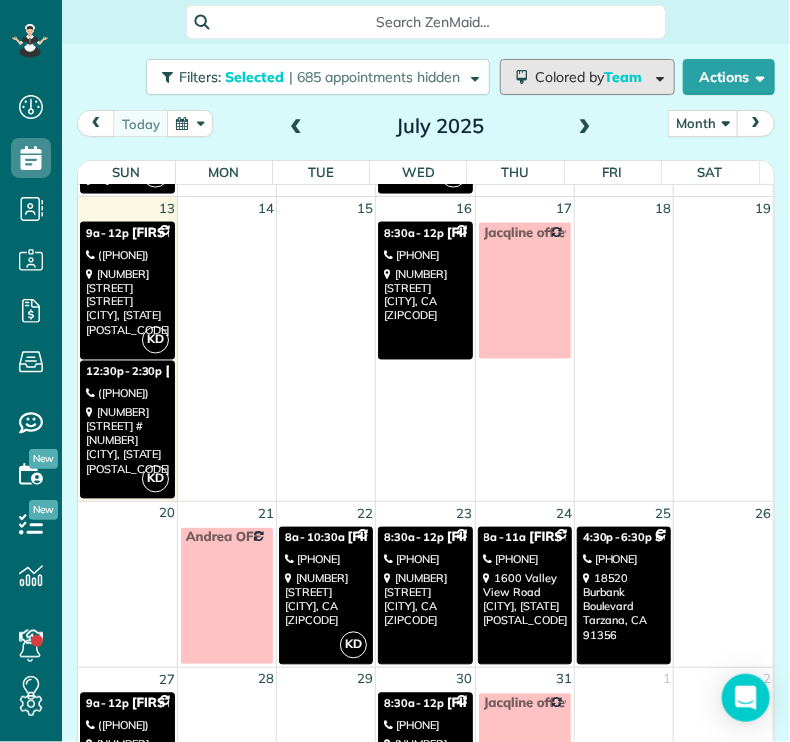 click on "Colored by  Team" at bounding box center [587, 77] 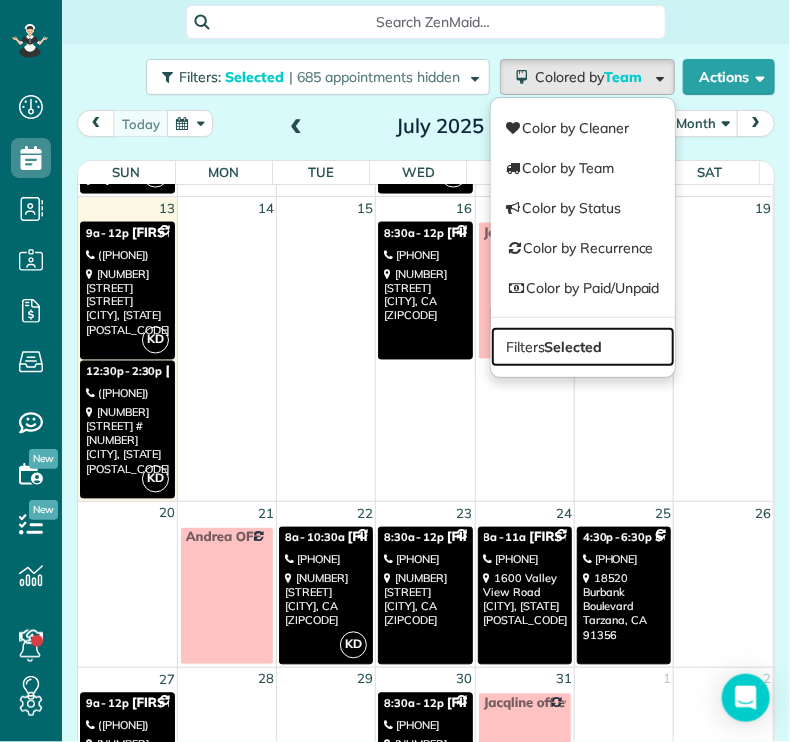 click on "Selected" at bounding box center [574, 347] 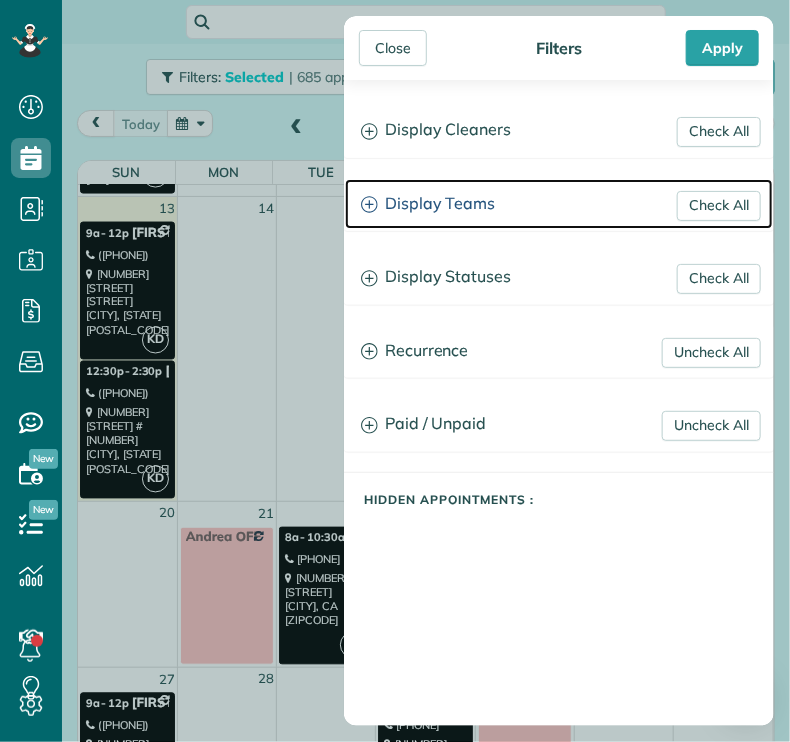 click on "Display Teams" at bounding box center (559, 204) 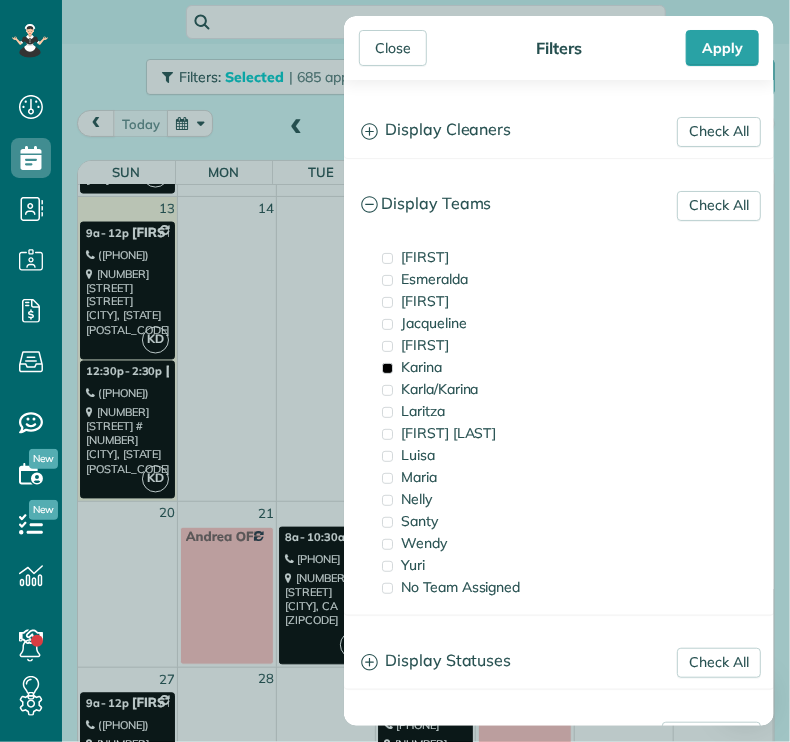 click on "Karina" at bounding box center [421, 367] 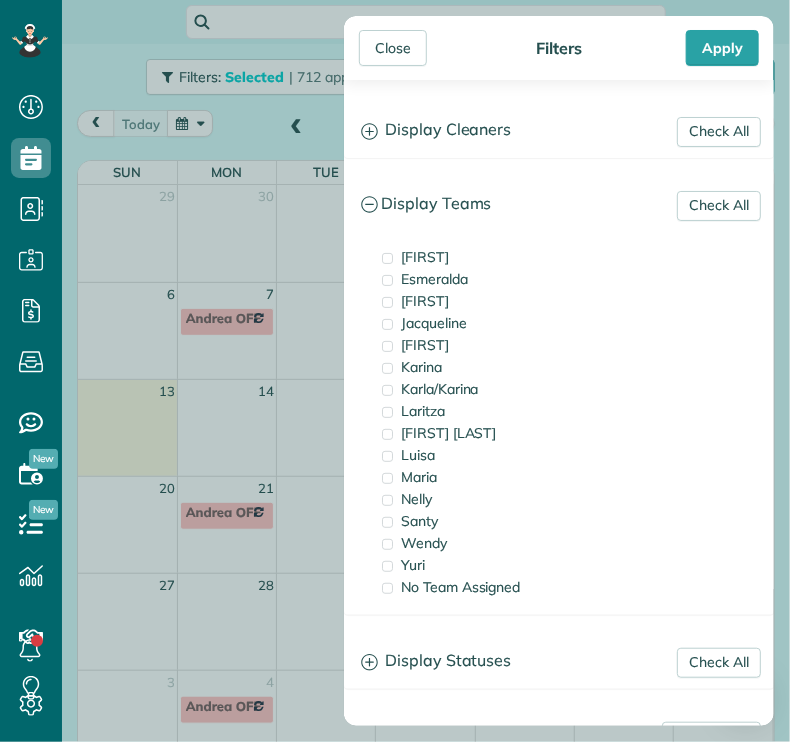 scroll, scrollTop: 0, scrollLeft: 0, axis: both 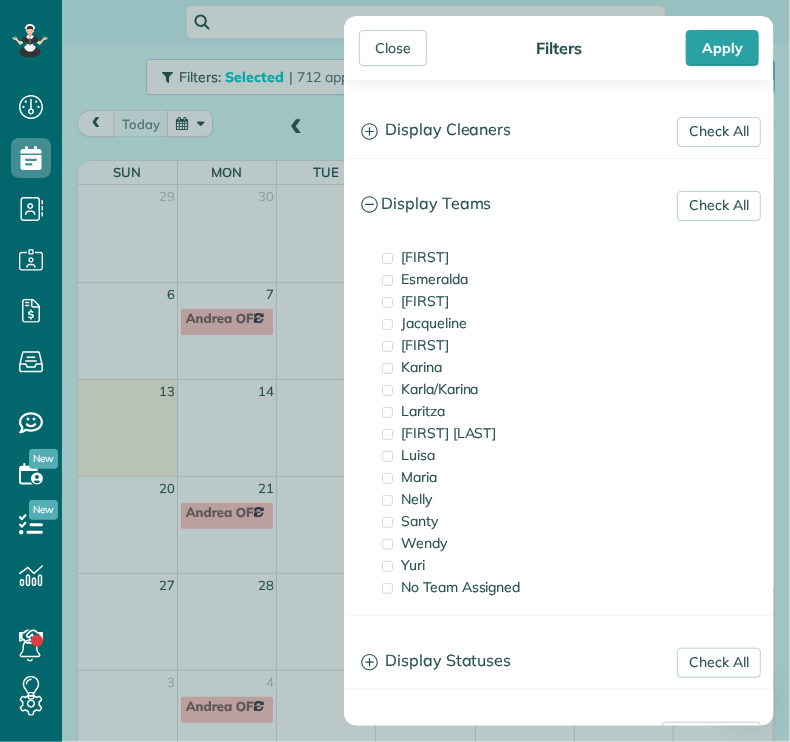 click on "Laritza" at bounding box center (423, 411) 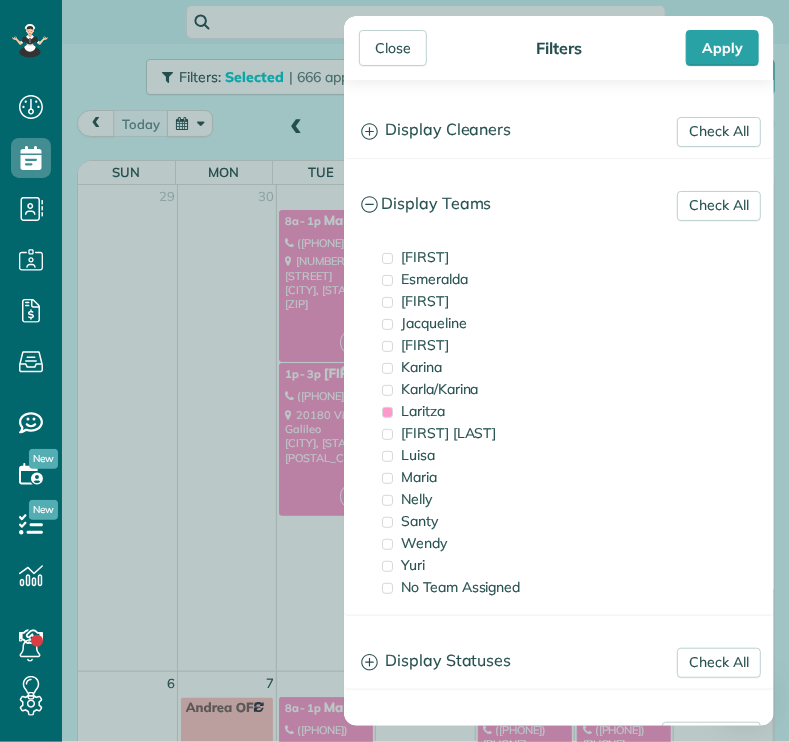 click on "Karla/Karina" at bounding box center (440, 389) 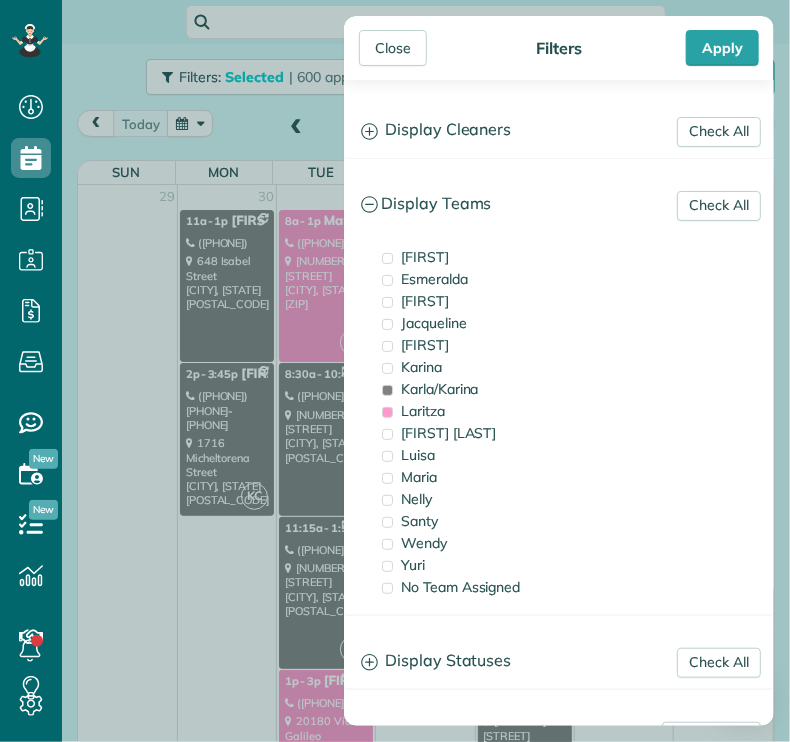click on "Laritza" at bounding box center (477, 411) 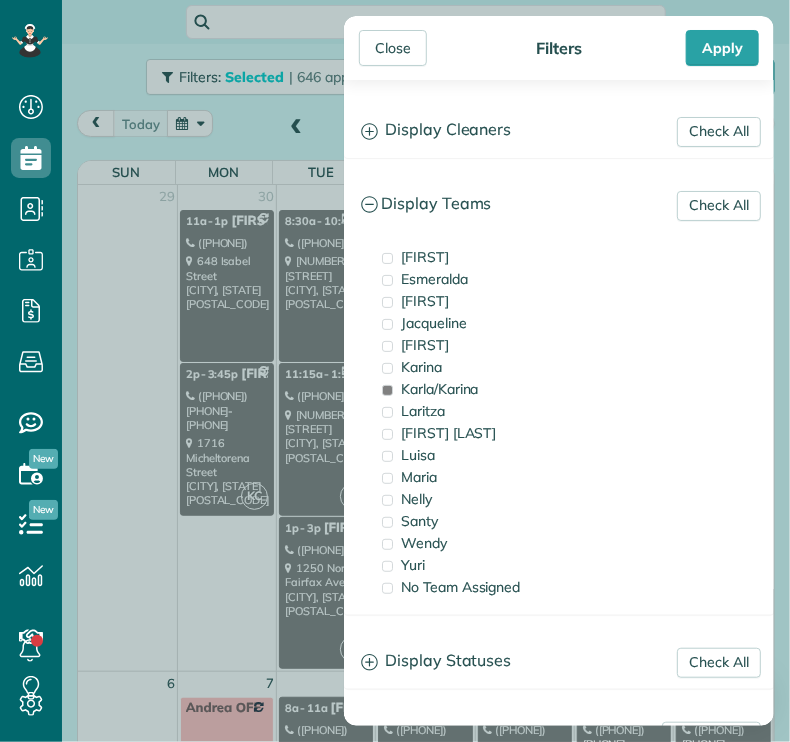 click on "Close" at bounding box center [393, 48] 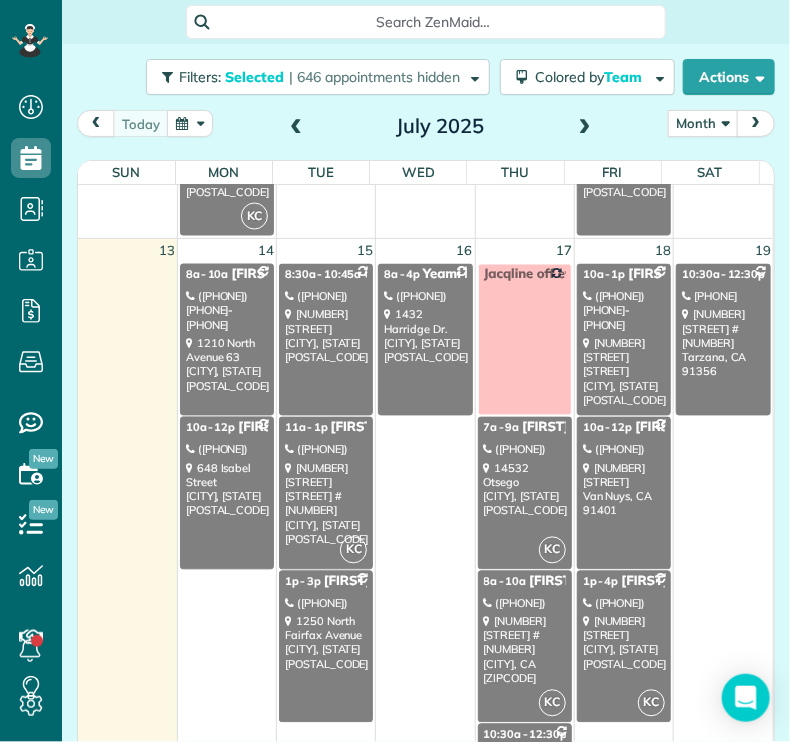 scroll, scrollTop: 924, scrollLeft: 0, axis: vertical 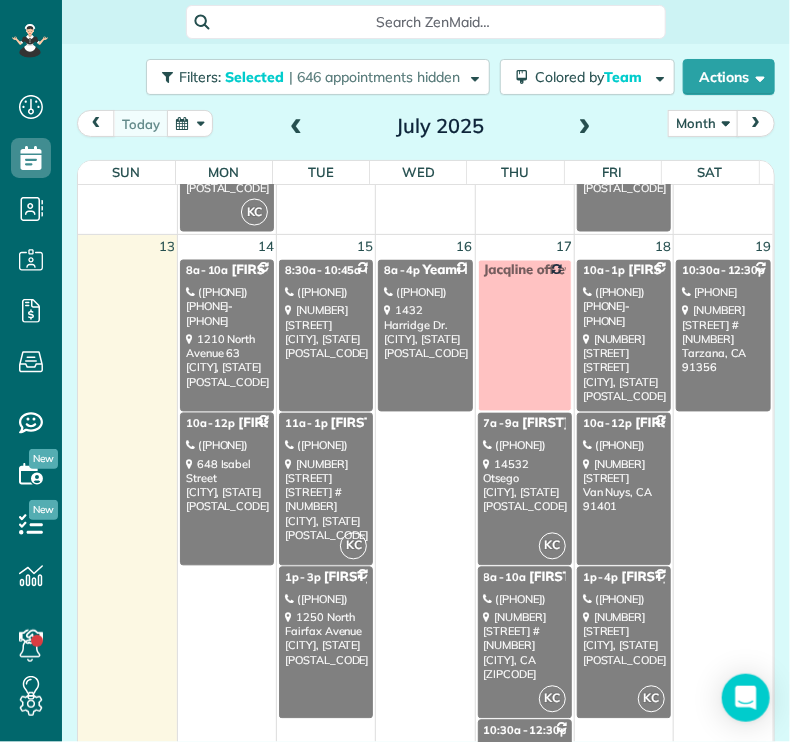 click on "[NUMBER] [STREET] [CITY], [STATE] [POSTAL_CODE]" at bounding box center [227, 361] 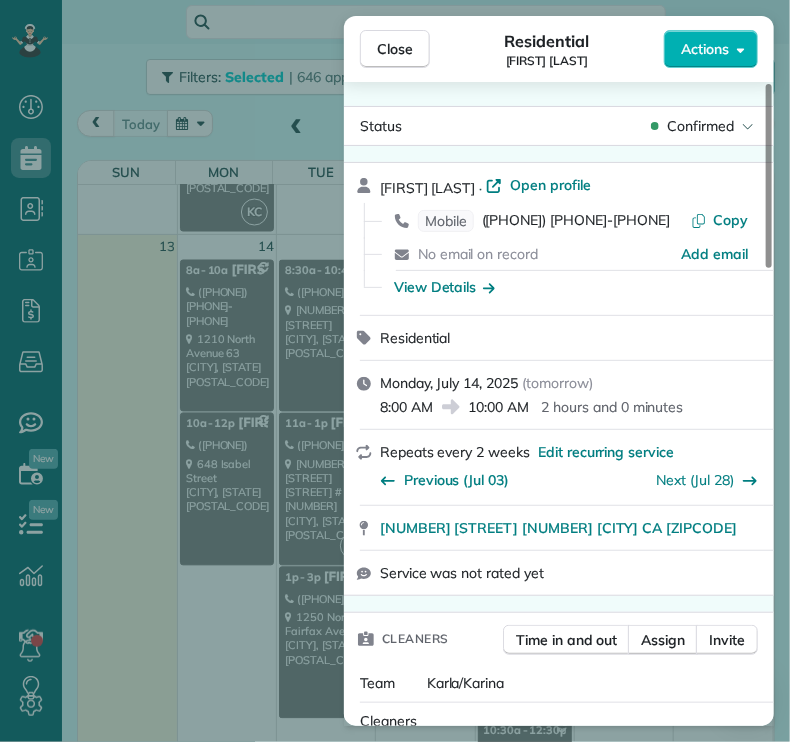 click on "Close" at bounding box center (395, 49) 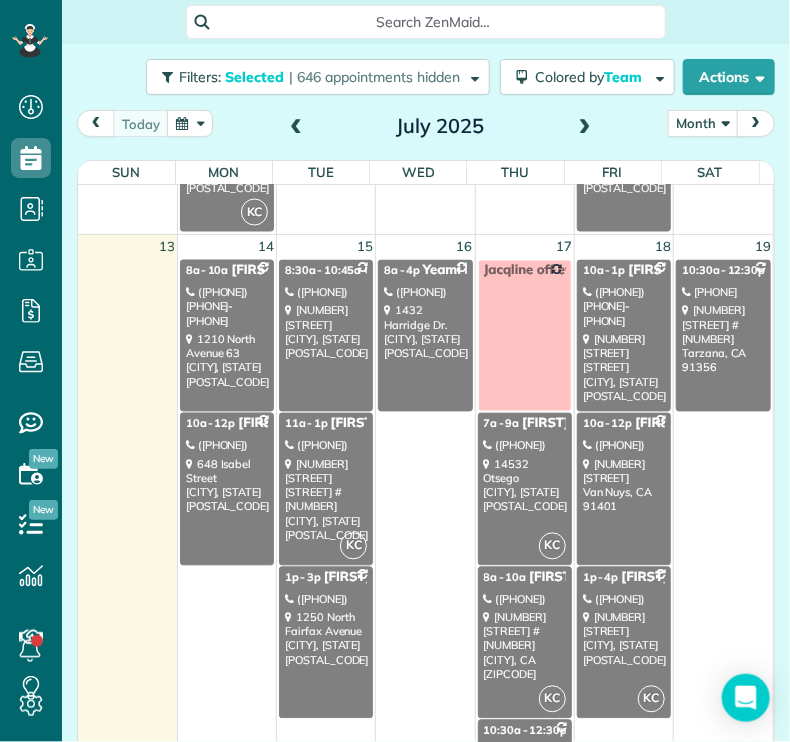 click on "([PHONE])" at bounding box center (227, 446) 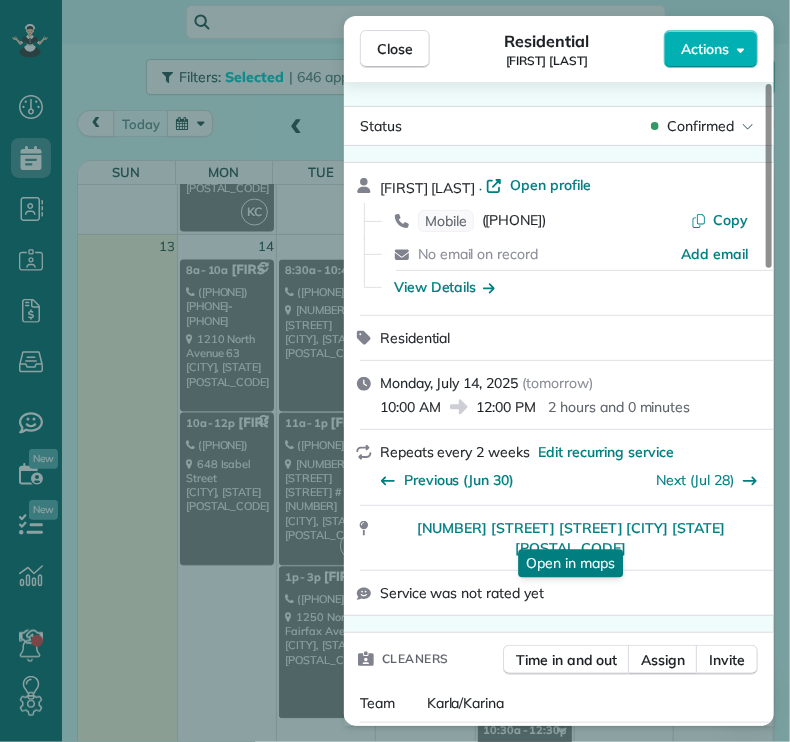 click on "[NUMBER] [STREET] [STREET] [CITY] [STATE] [POSTAL_CODE]" at bounding box center [571, 538] 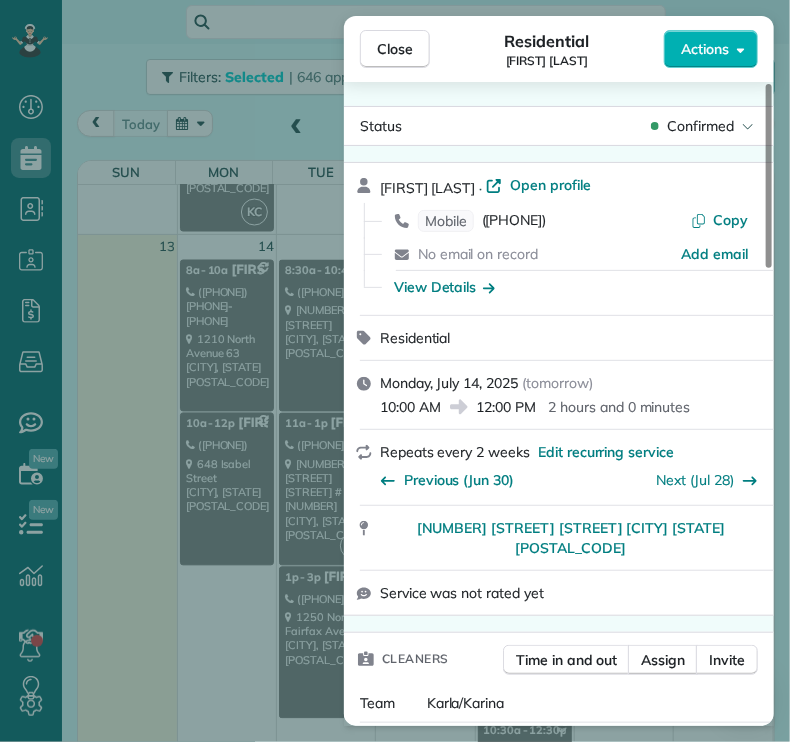 click on "Close" at bounding box center (395, 49) 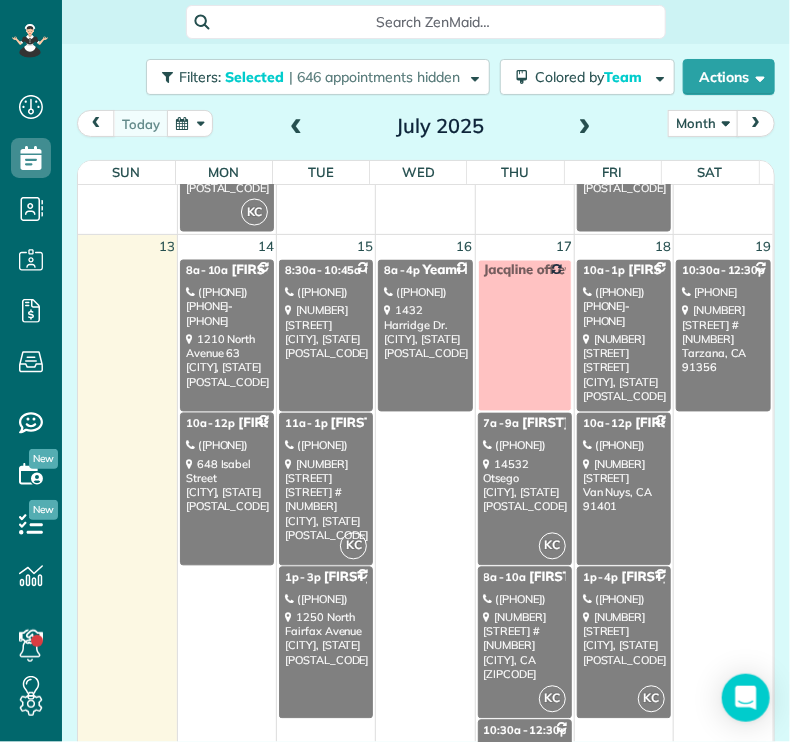click on "8:30a - 10:45a   [FIRST] [LAST] ([PHONE]) [NUMBER] [STREET] [CITY], [STATE] [POSTAL_CODE]" at bounding box center [326, 336] 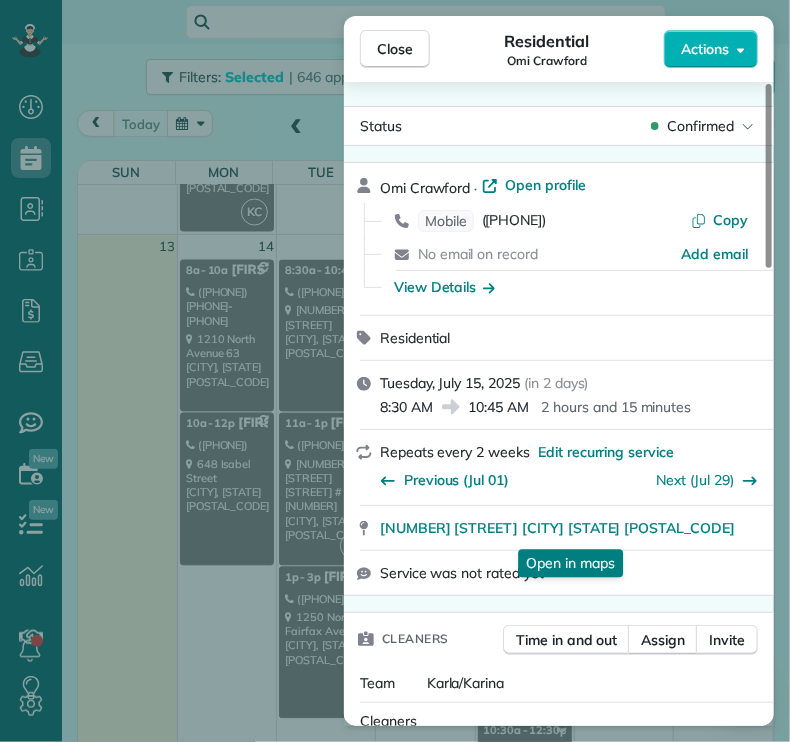 click on "[NUMBER] [STREET] [CITY] [STATE] [POSTAL_CODE]" at bounding box center (557, 528) 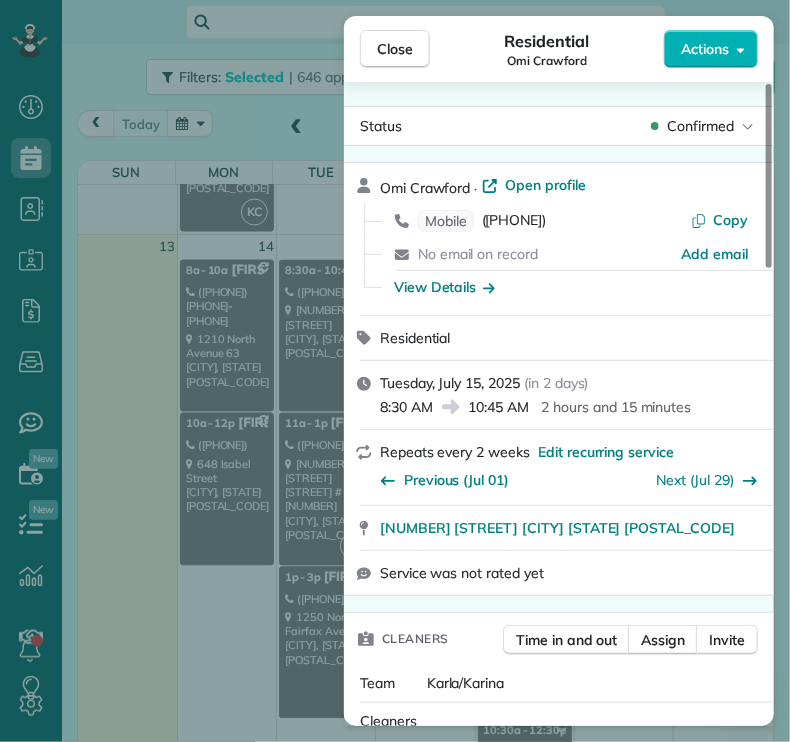click on "Close" at bounding box center (395, 49) 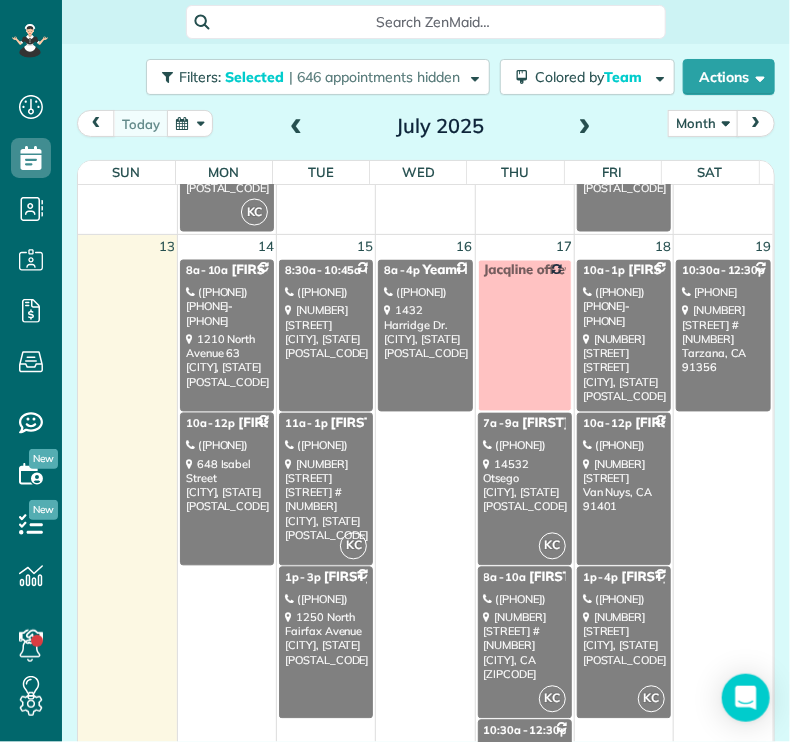 click on "Crew: [FIRST] [TIME] - [TIME] [FIRST] ([PHONE]) [NUMBER] [STREET] [STREET] #[NUMBER] [CITY], [STATE] [POSTAL_CODE]" at bounding box center [326, 489] 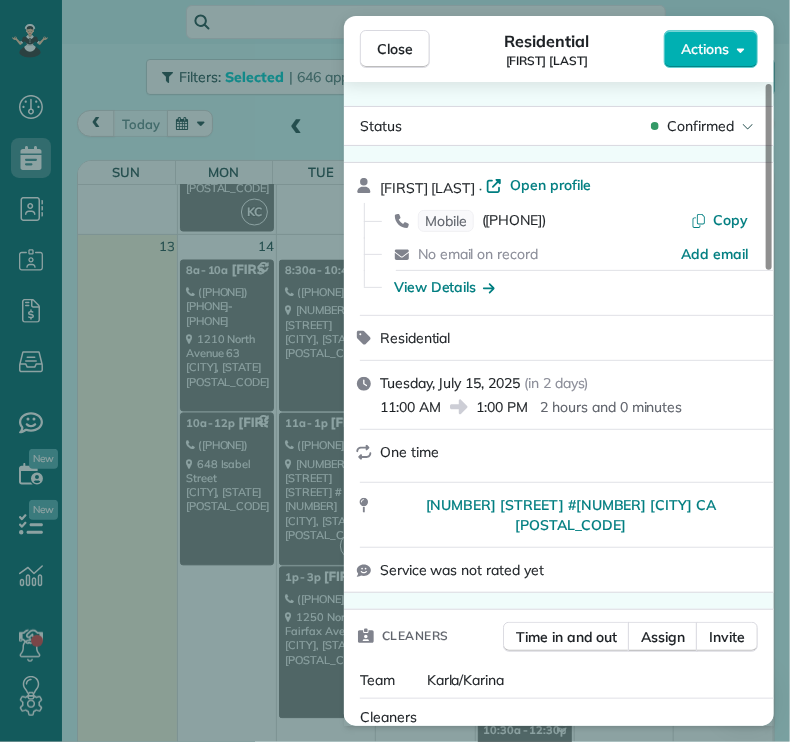 click on "Close" at bounding box center [395, 49] 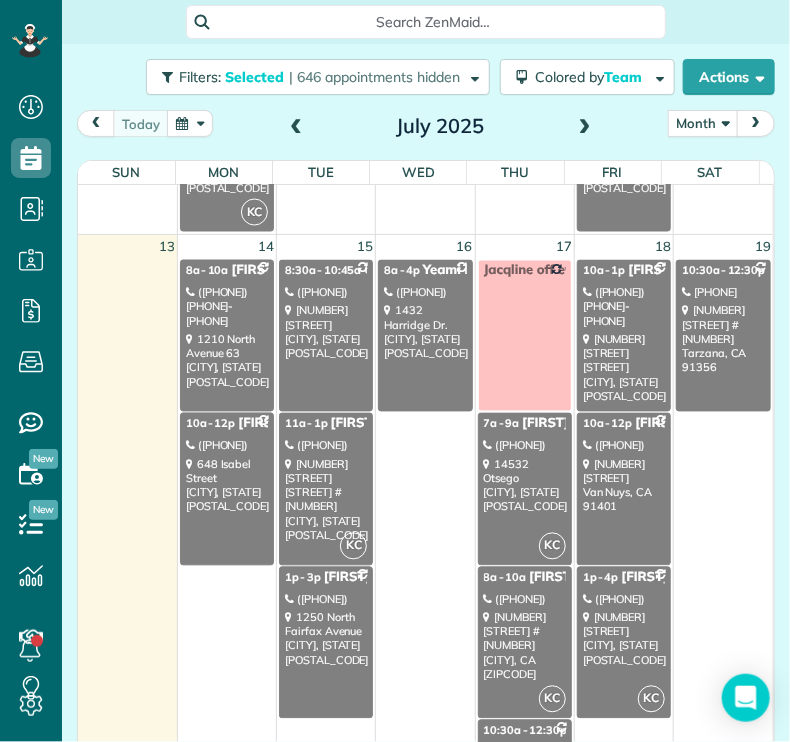click on "[NUMBER] [STREET] [CITY], CA [ZIPCODE]" at bounding box center (326, 639) 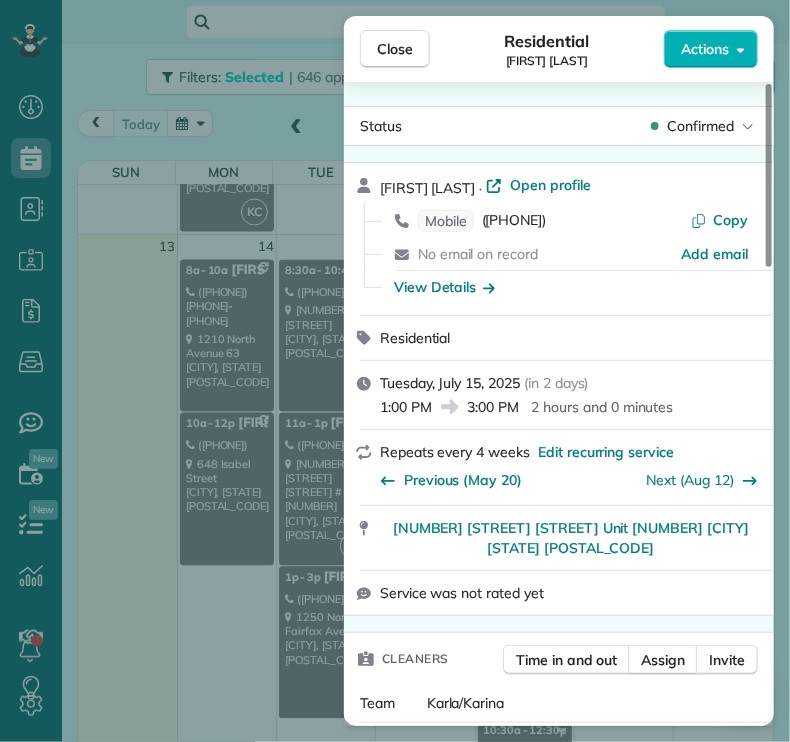 click on "Close" at bounding box center [395, 49] 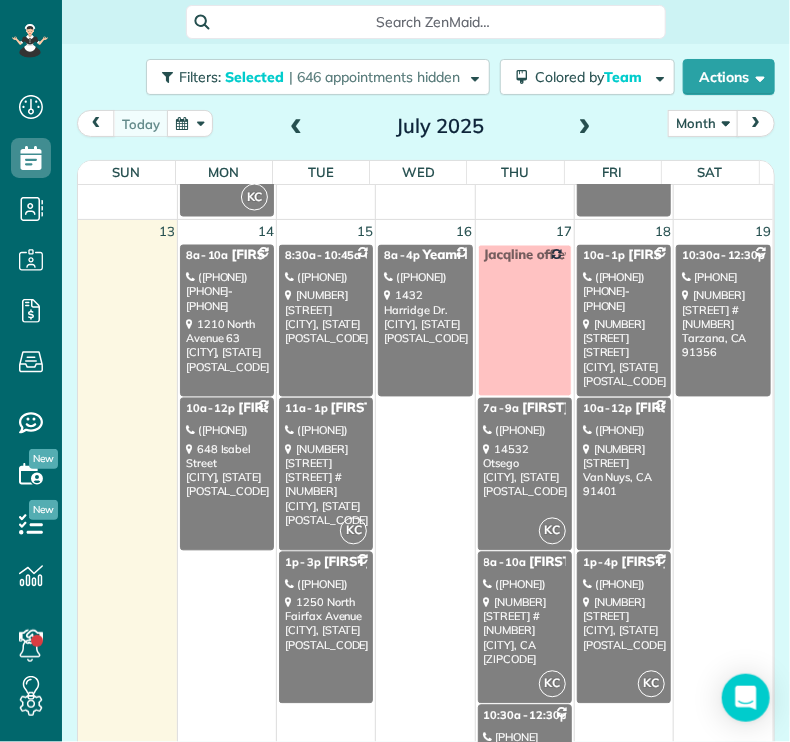 scroll, scrollTop: 941, scrollLeft: 0, axis: vertical 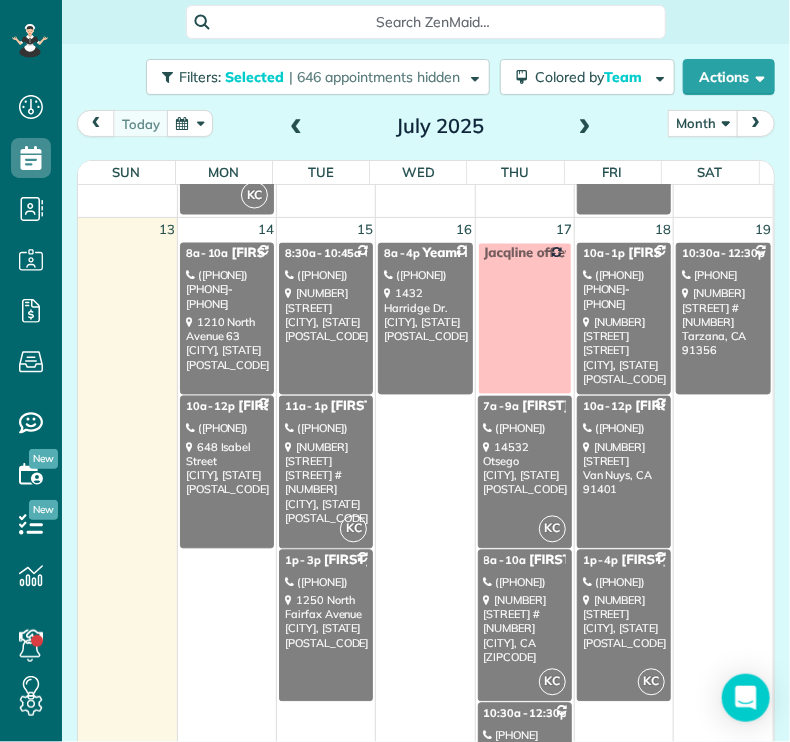 click on "[NUMBER] [STREET] [STREET] [CITY], CA [ZIPCODE]" at bounding box center (425, 315) 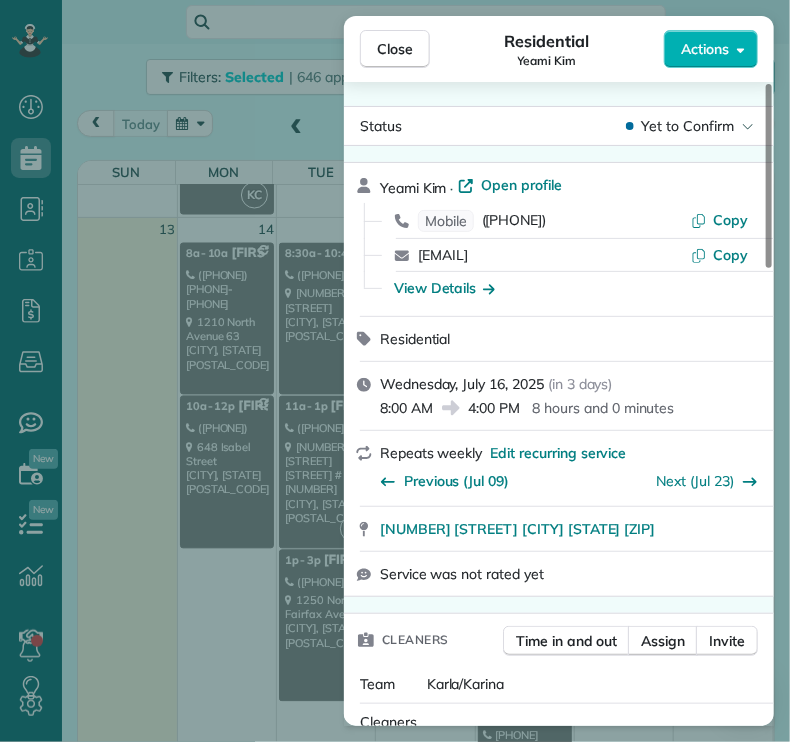 click on "Close" at bounding box center [395, 49] 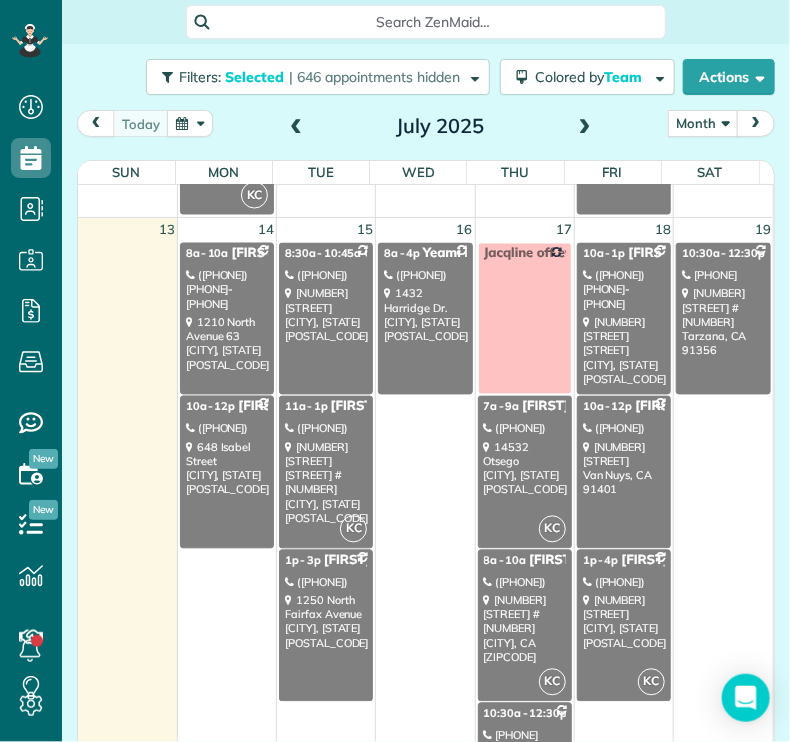 click on "([PHONE])" at bounding box center (525, 429) 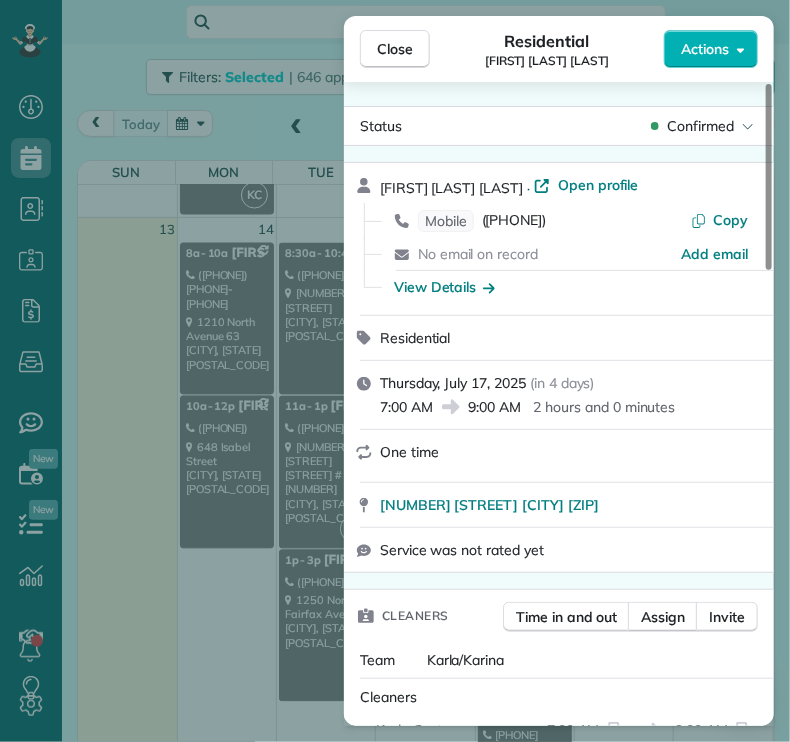 click on "Close" at bounding box center (395, 49) 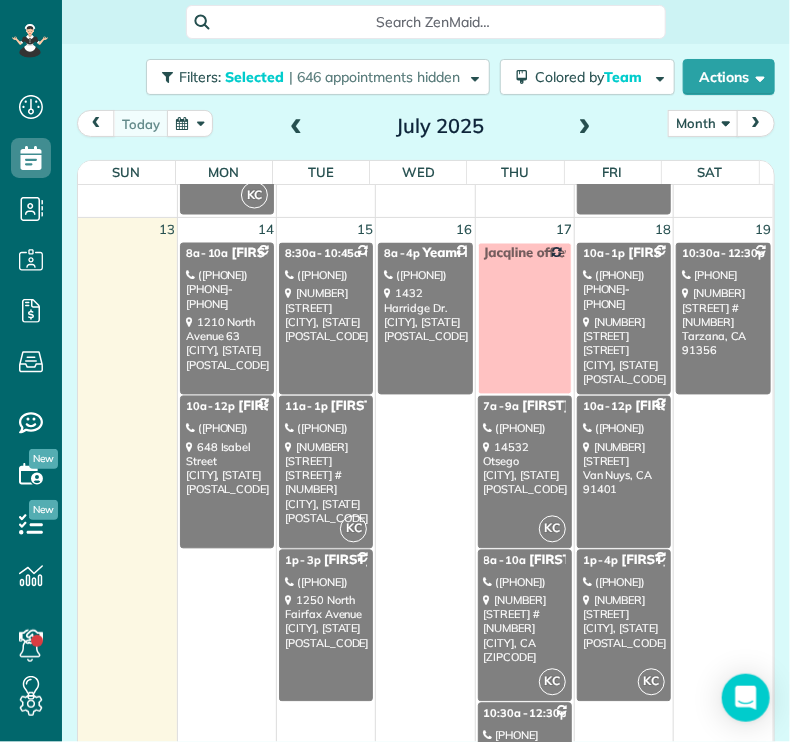 click on "[NUMBER] [STREET] [STREET] #[NUMBER] [CITY], CA [ZIPCODE]" at bounding box center [525, 629] 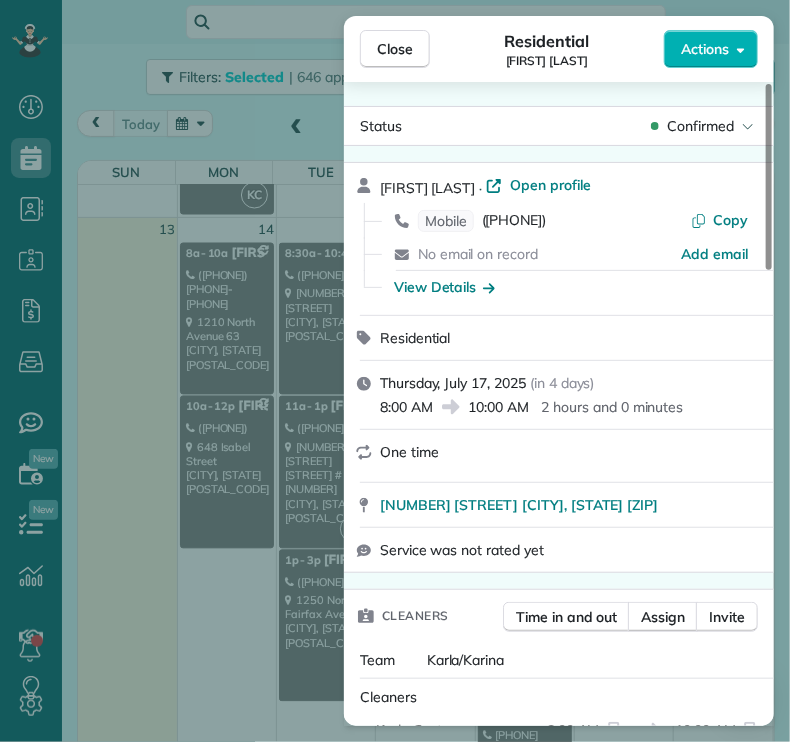 click on "Close" at bounding box center [395, 49] 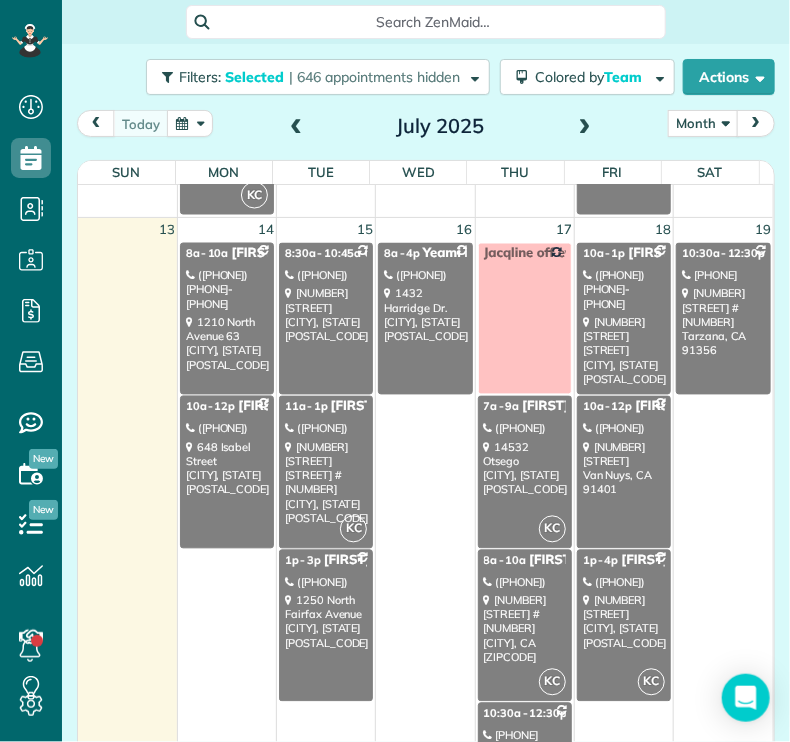 click on "[TIME] - [TIME]   [FIRST] [LAST] ([PHONE]) [NUMBER] [STREET] [CITY], [STATE] [ZIP]" at bounding box center [525, 779] 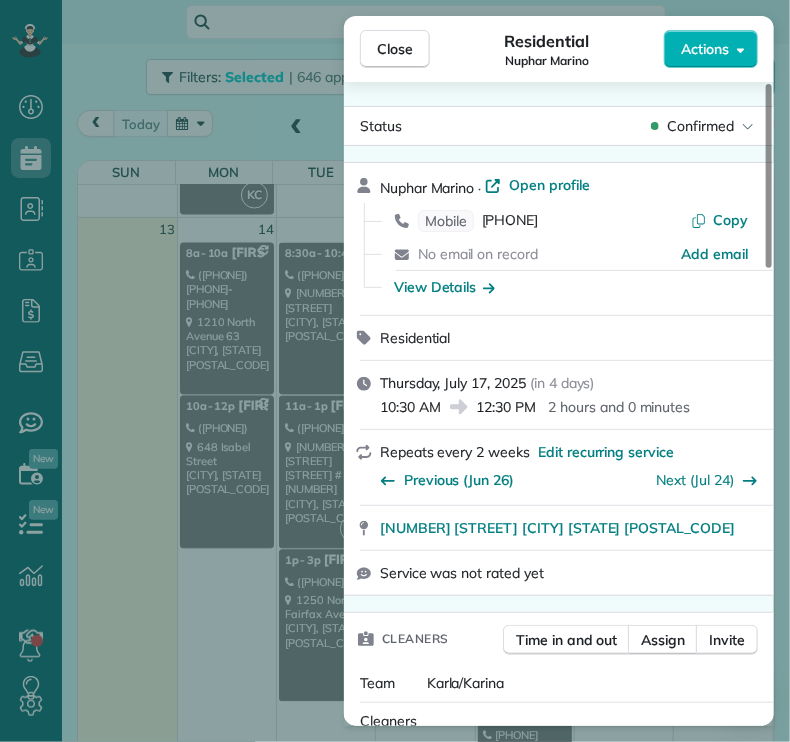 click on "Close" at bounding box center [395, 49] 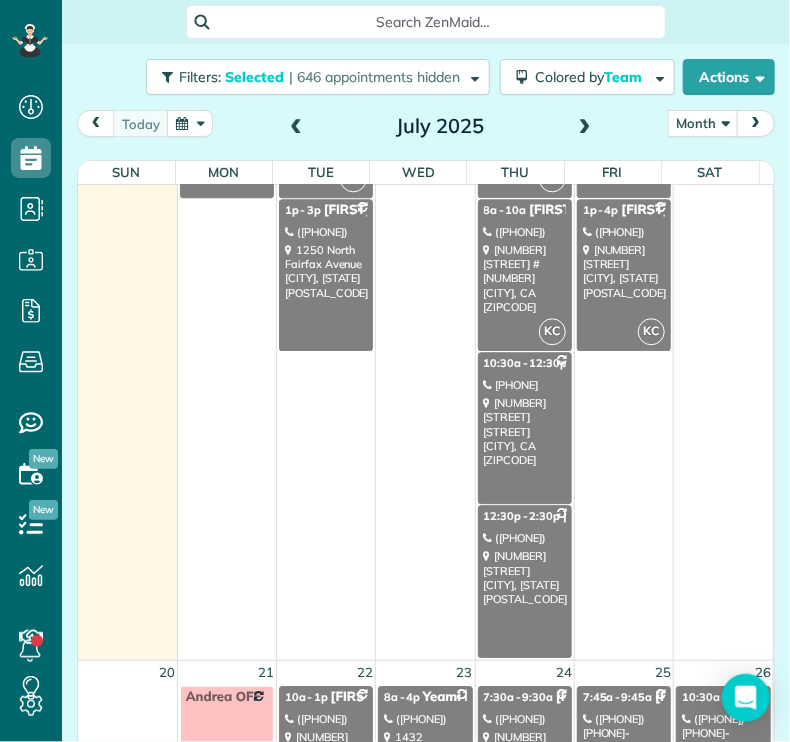 scroll, scrollTop: 1295, scrollLeft: 0, axis: vertical 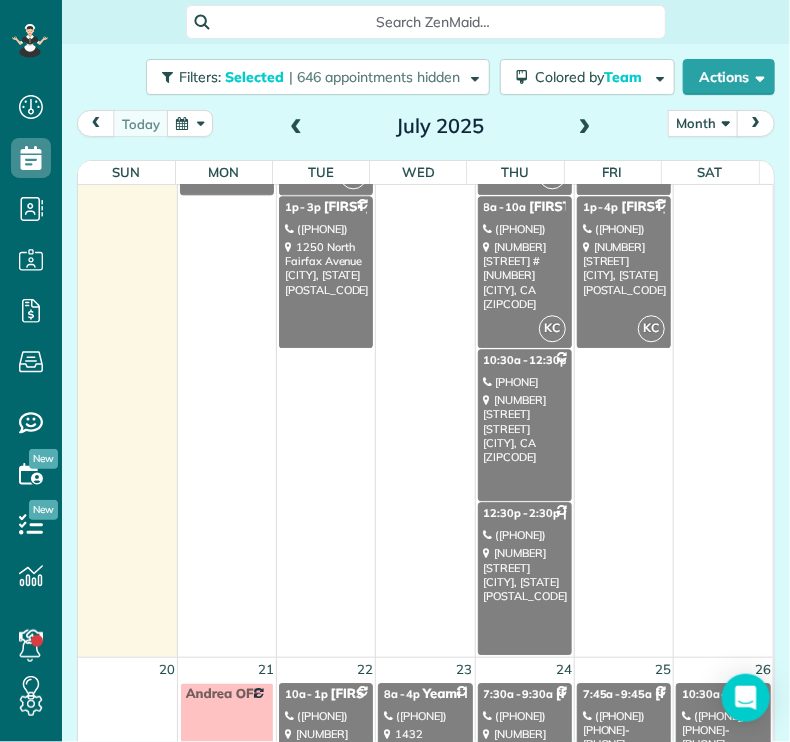 click on "([PHONE])" at bounding box center [525, 535] 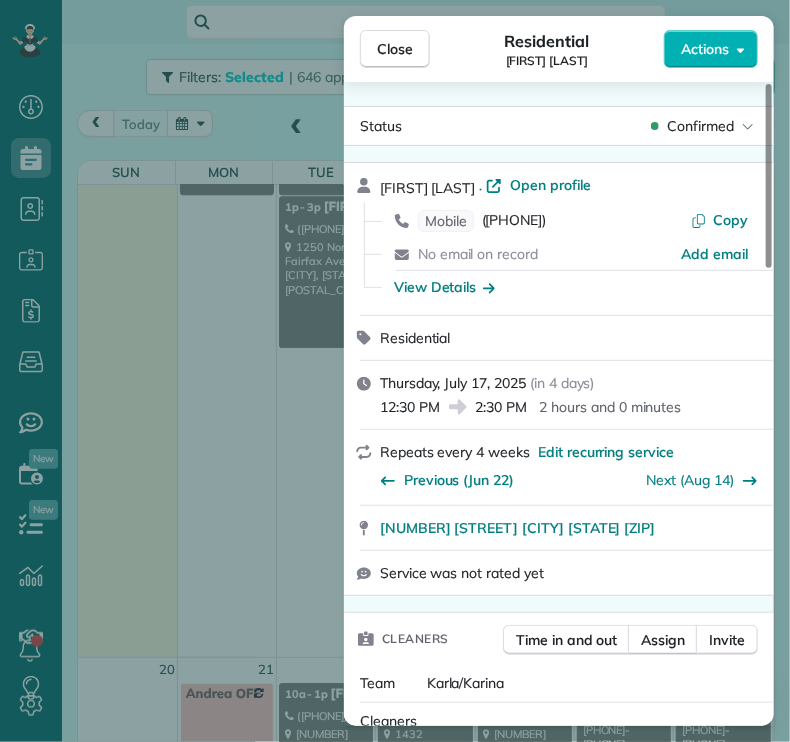 click on "Close" at bounding box center (395, 49) 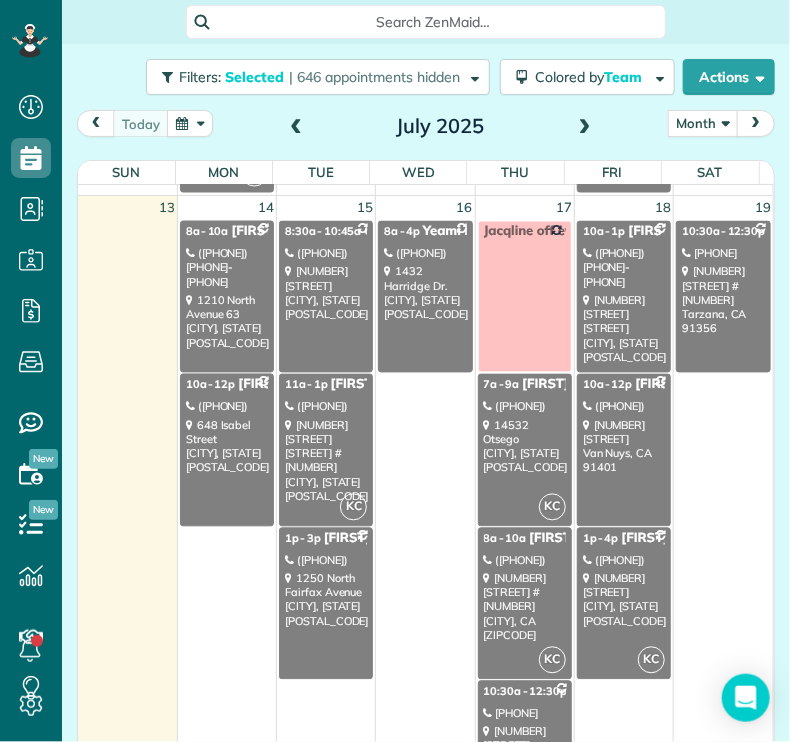 scroll, scrollTop: 964, scrollLeft: 0, axis: vertical 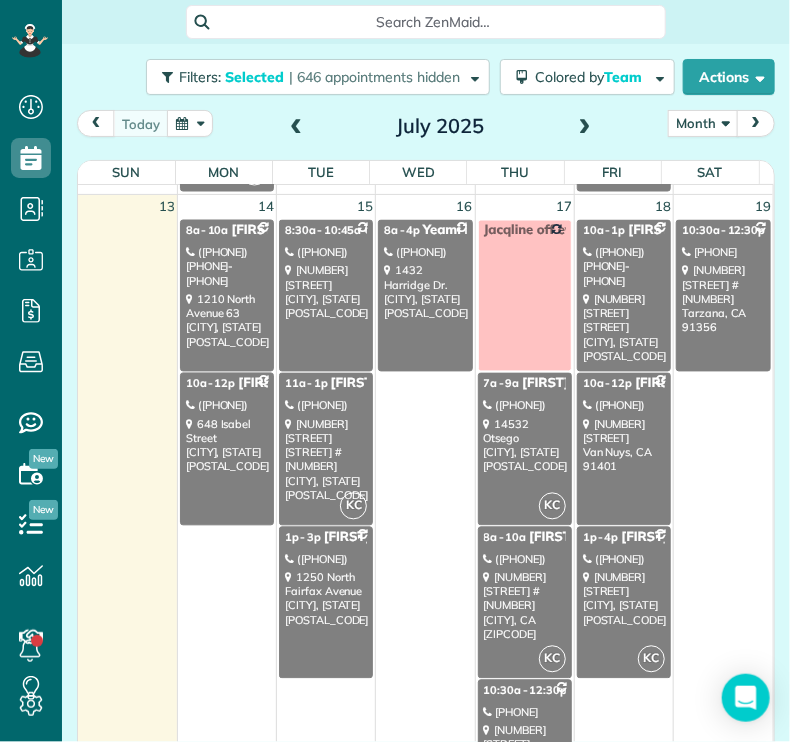 click on "[NUMBER] [STREET] [CITY], [STATE] [POSTAL_CODE]" at bounding box center (624, 328) 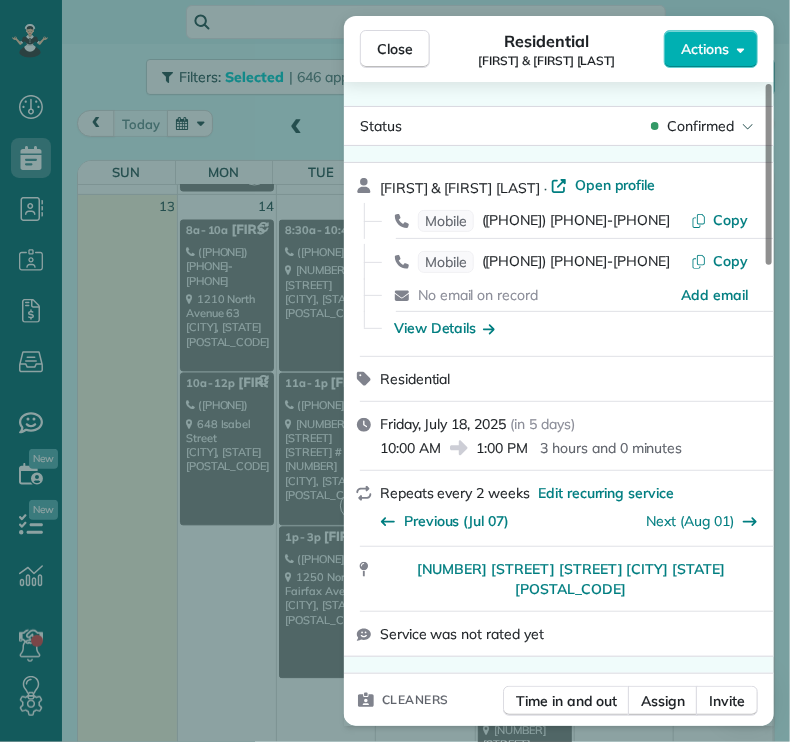 click on "Close" at bounding box center [395, 49] 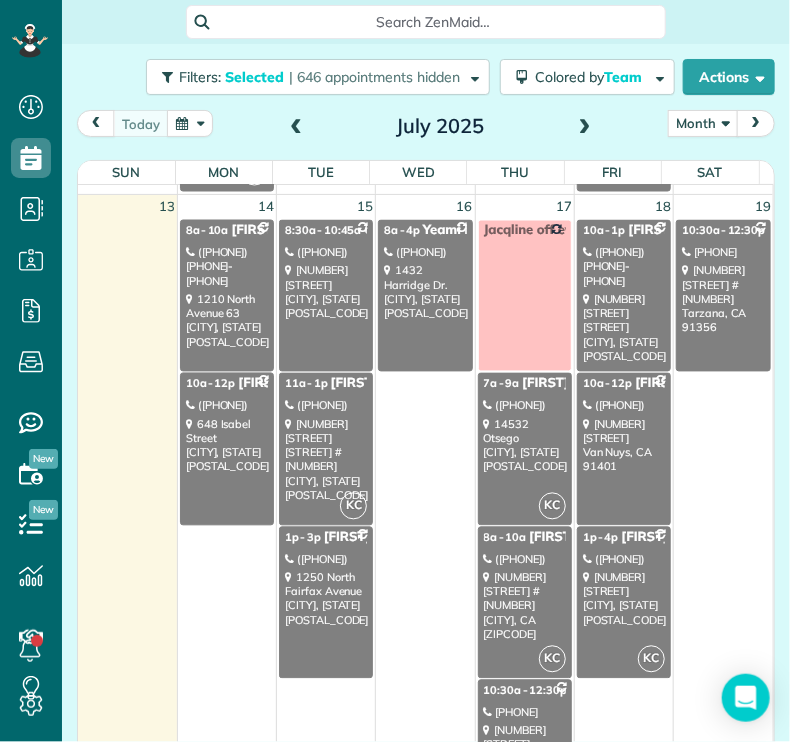 click on "[NUMBER] [STREET] [STREET] [CITY] CA [ZIPCODE]" at bounding box center [624, 446] 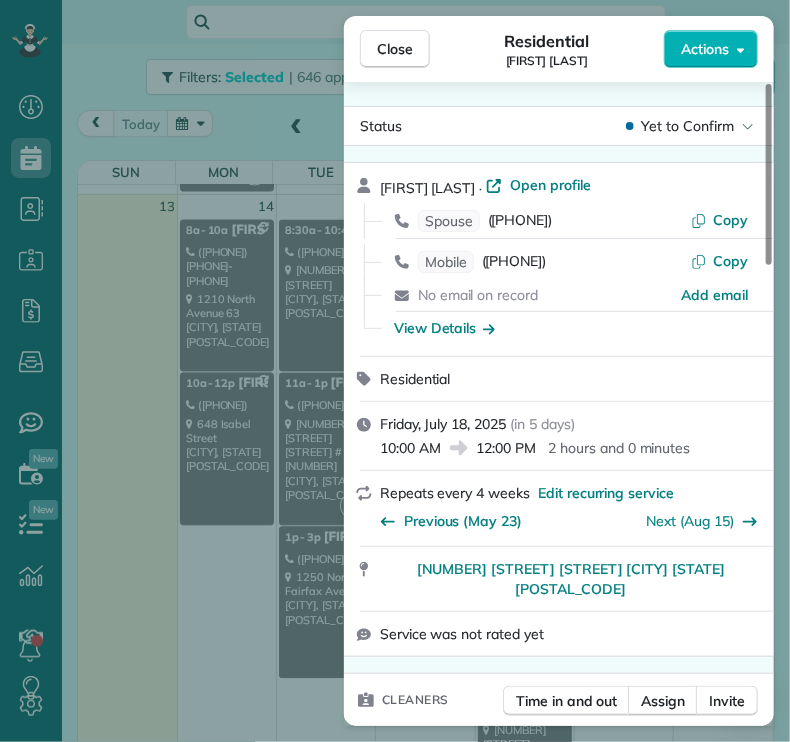 click on "Close" at bounding box center (395, 49) 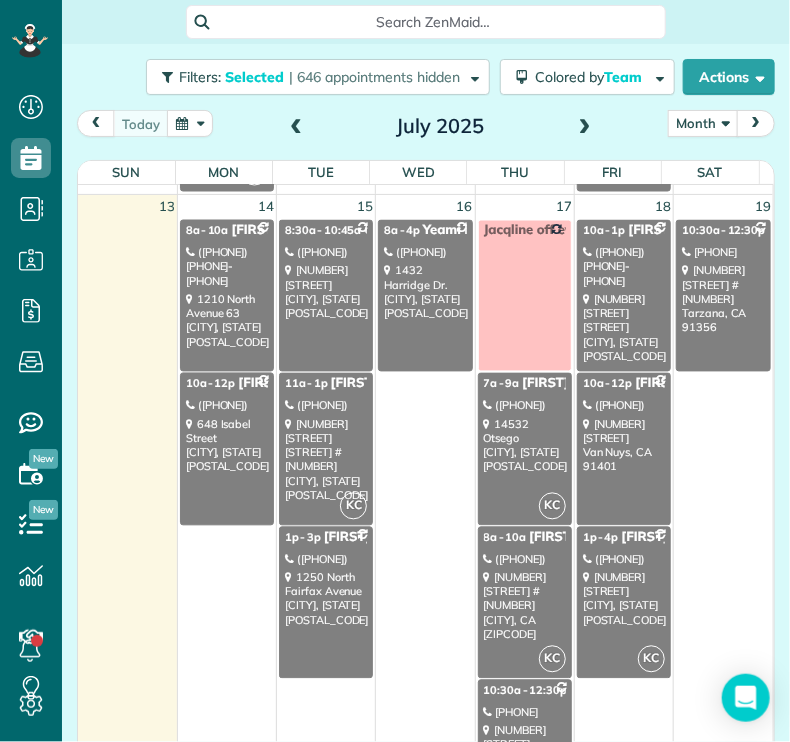 click on "[NUMBER] [STREET] [STREET] [CITY], [STATE] [POSTAL_CODE]" at bounding box center (624, 599) 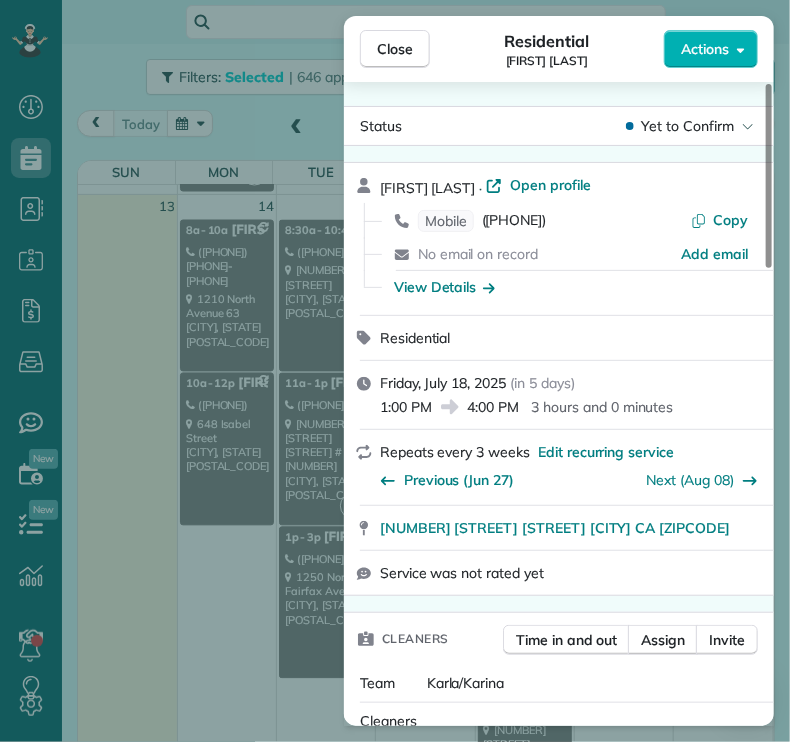 click on "Close" at bounding box center (395, 49) 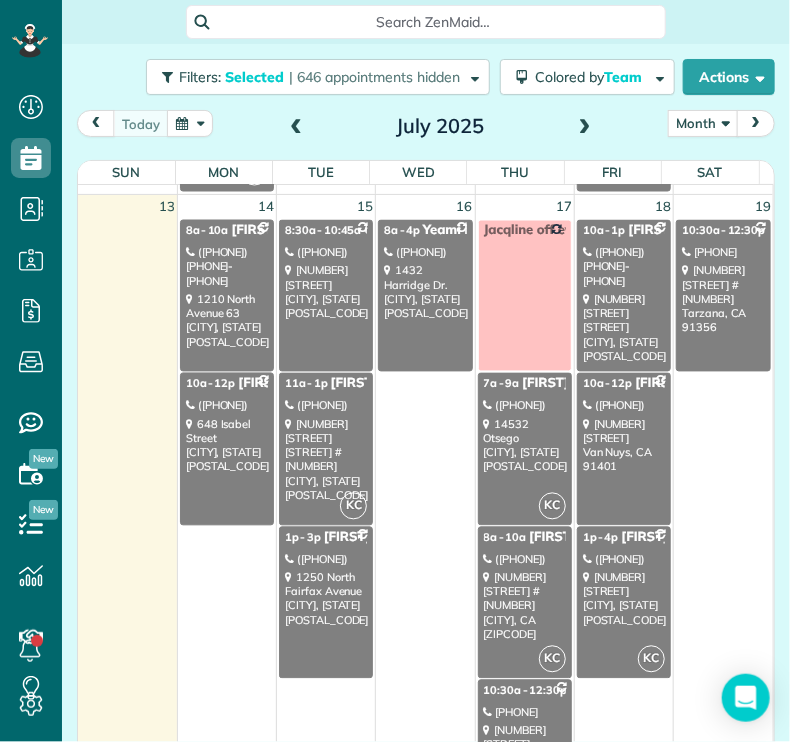 click on "[NUMBER] [STREET] [STREET] #[NUMBER] [CITY], CA [ZIPCODE]" at bounding box center (723, 299) 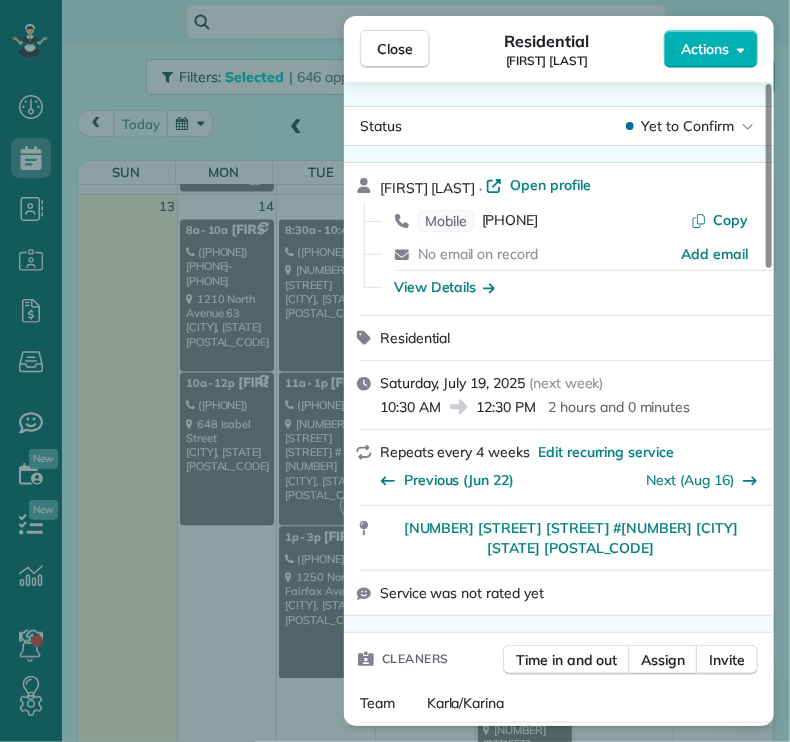 click on "Close" at bounding box center [395, 49] 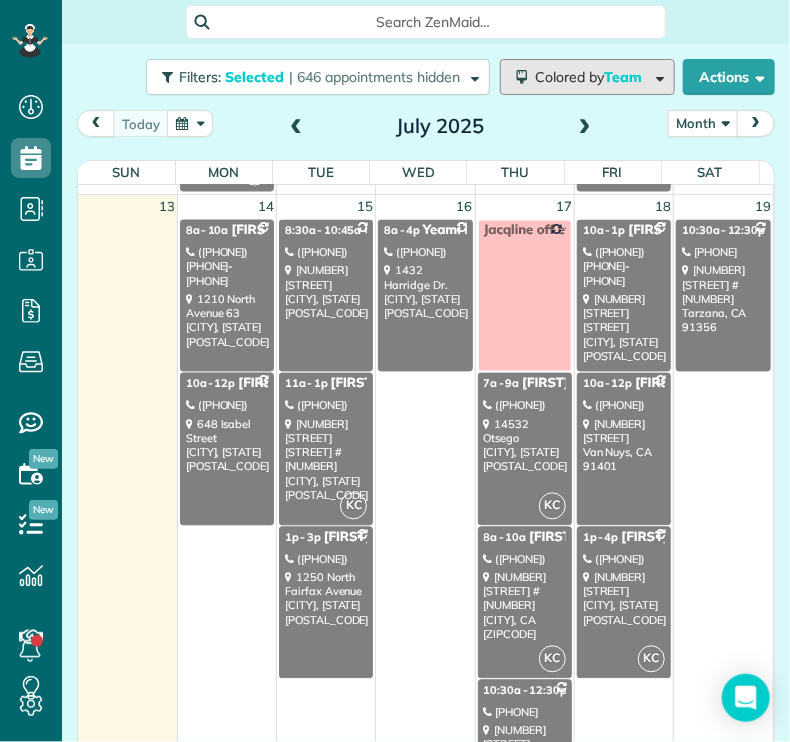 click on "Colored by  Team" at bounding box center [592, 77] 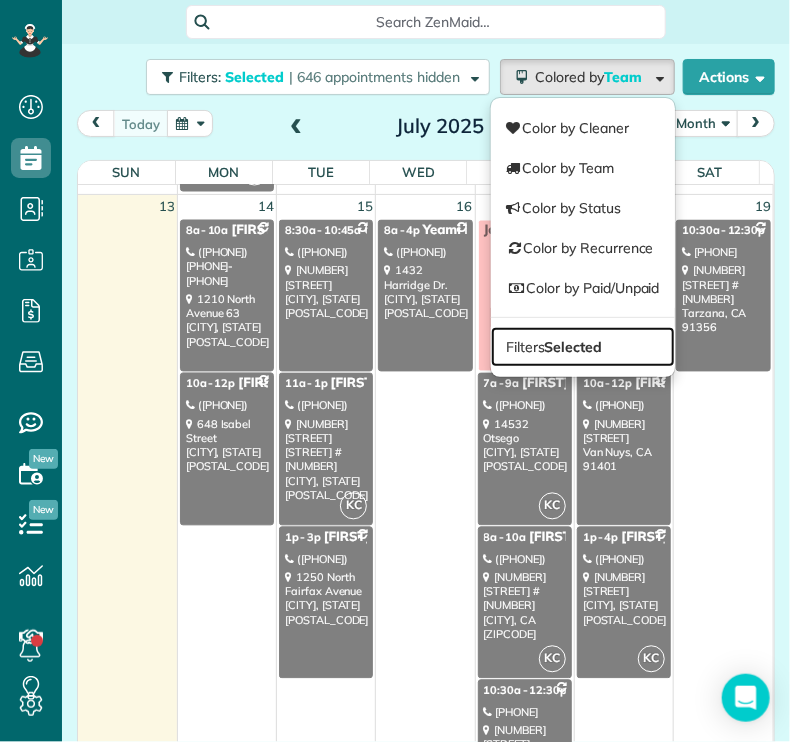 click on "Selected" at bounding box center (574, 347) 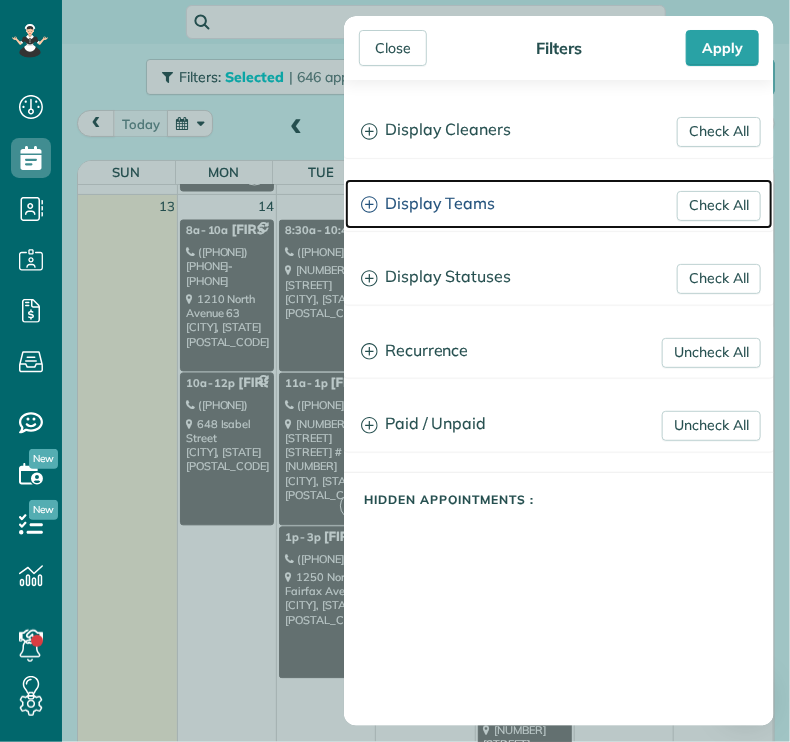 click on "Display Teams" at bounding box center (559, 204) 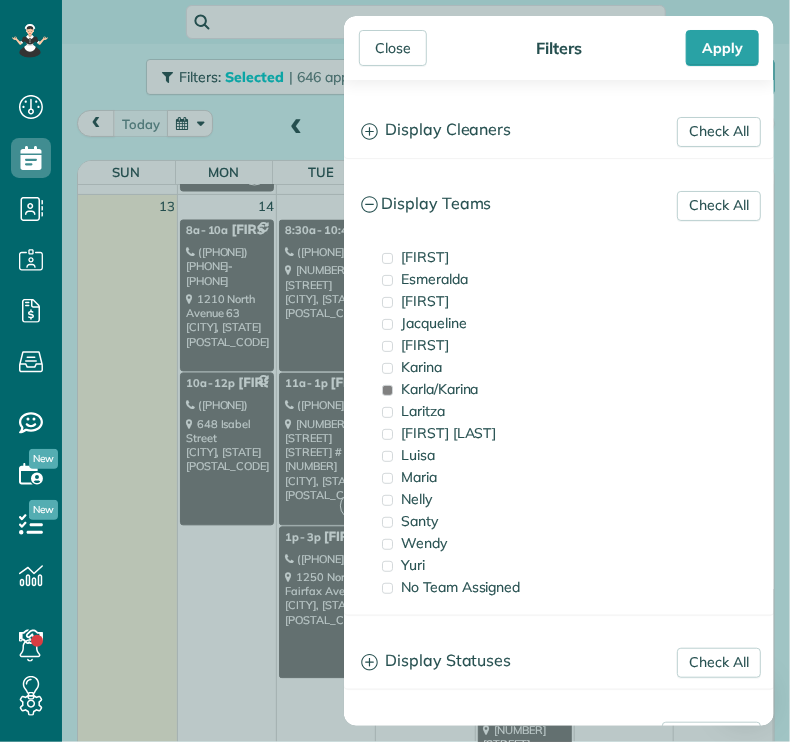 click on "Karla/Karina" at bounding box center [440, 389] 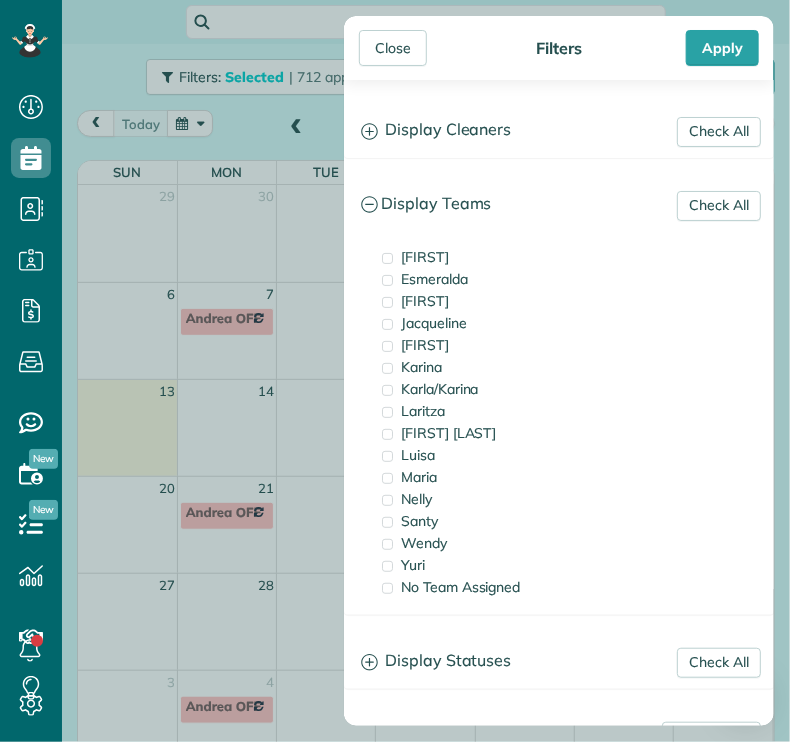 scroll, scrollTop: 0, scrollLeft: 0, axis: both 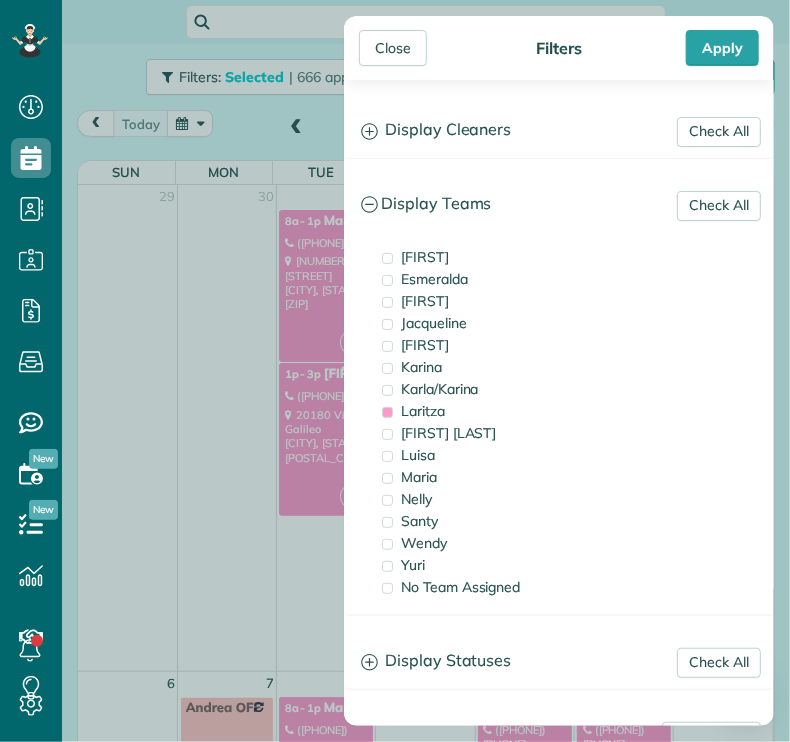 click on "Close" at bounding box center [393, 48] 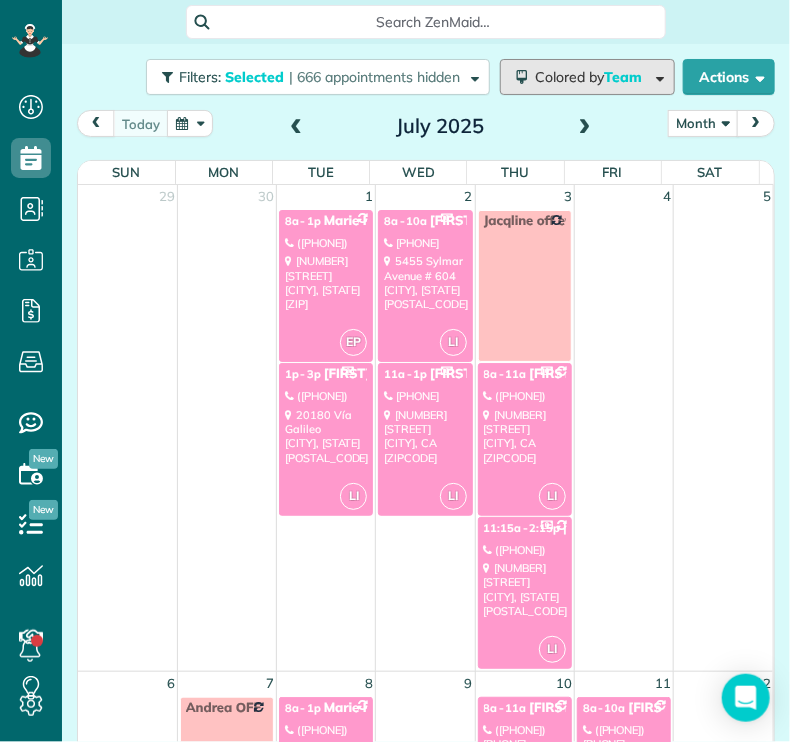click on "Colored by  Team" at bounding box center (592, 77) 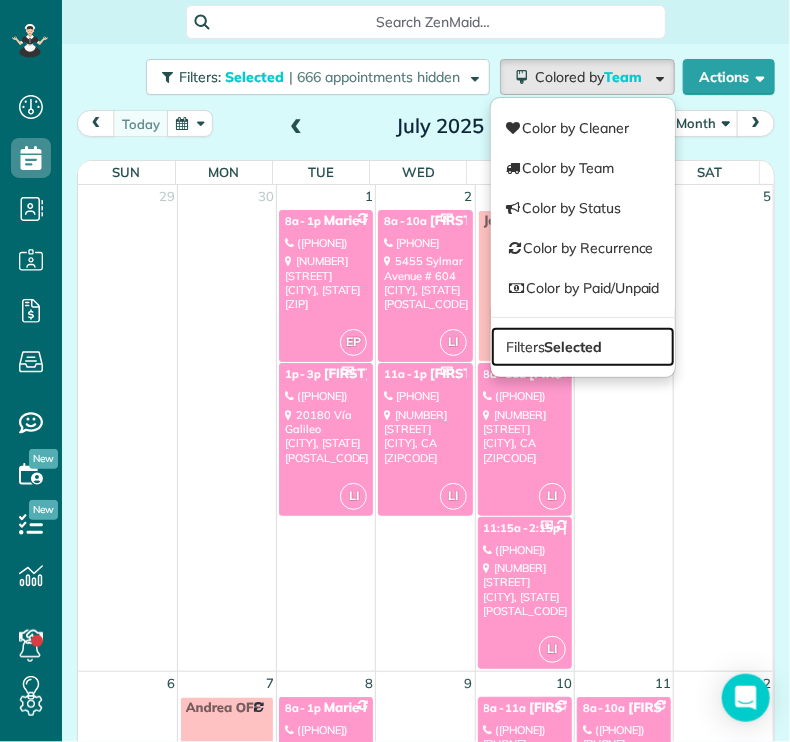 click on "Selected" at bounding box center [574, 347] 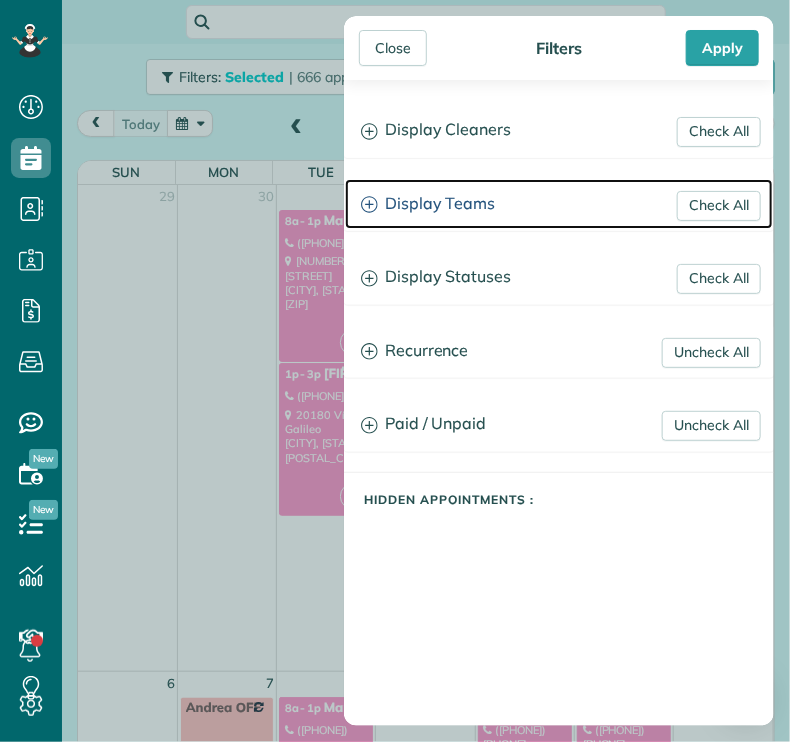 click on "Display Teams" at bounding box center (559, 204) 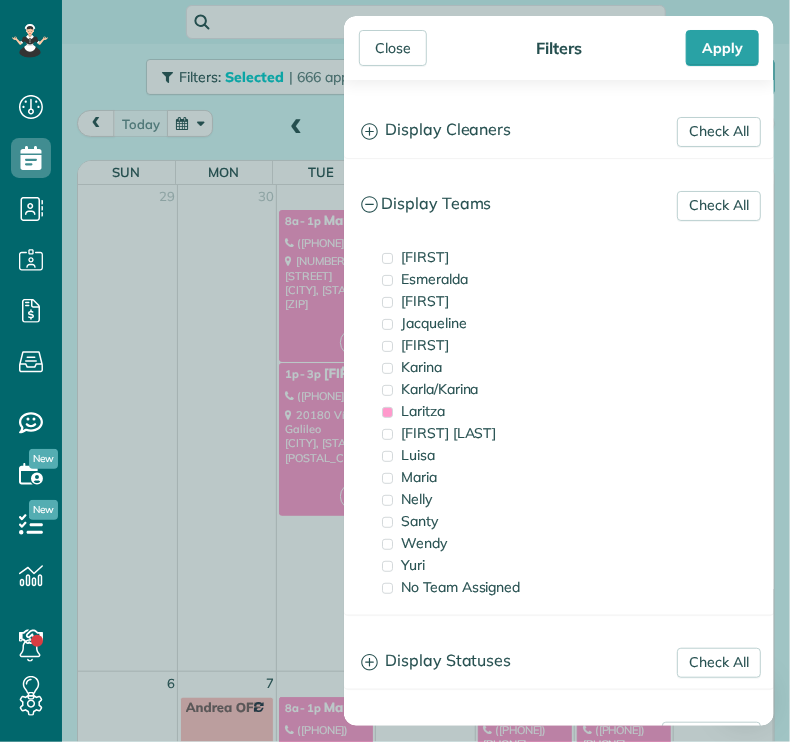 click on "Close" at bounding box center (393, 48) 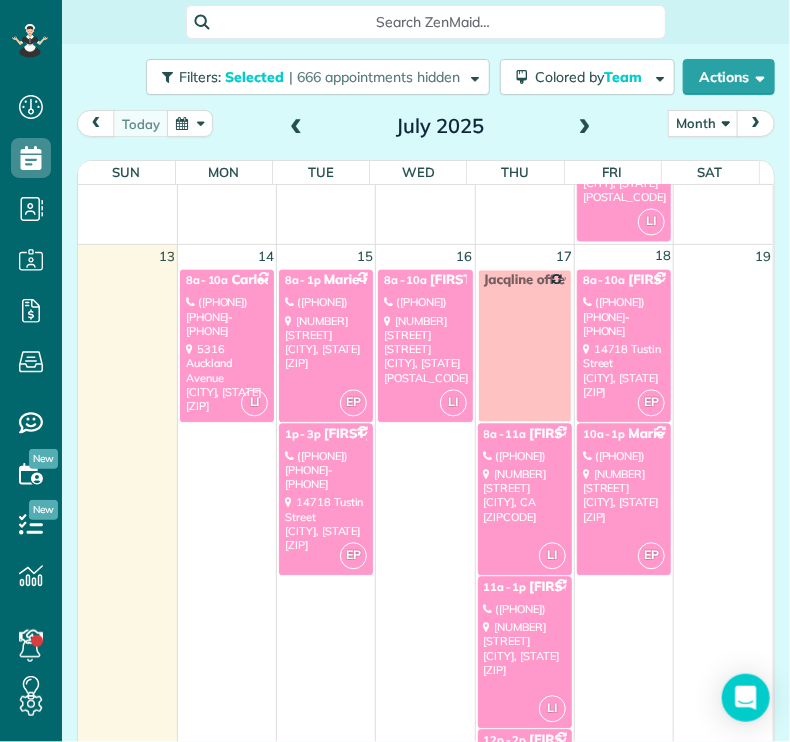 scroll, scrollTop: 1066, scrollLeft: 0, axis: vertical 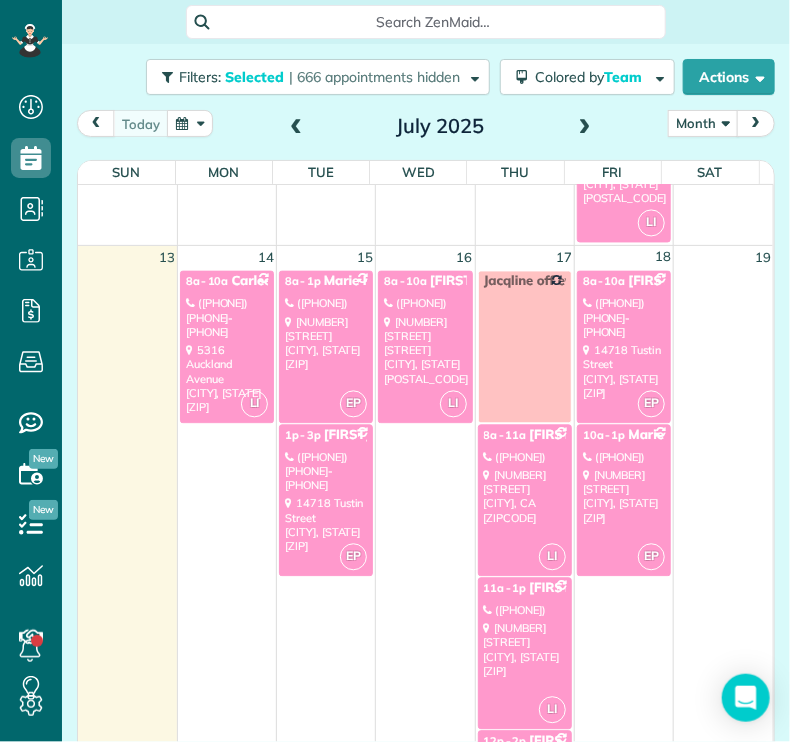 click on "[NUMBER] [STREET] [STREET] [CITY], [STATE] [POSTAL_CODE]" at bounding box center [227, 379] 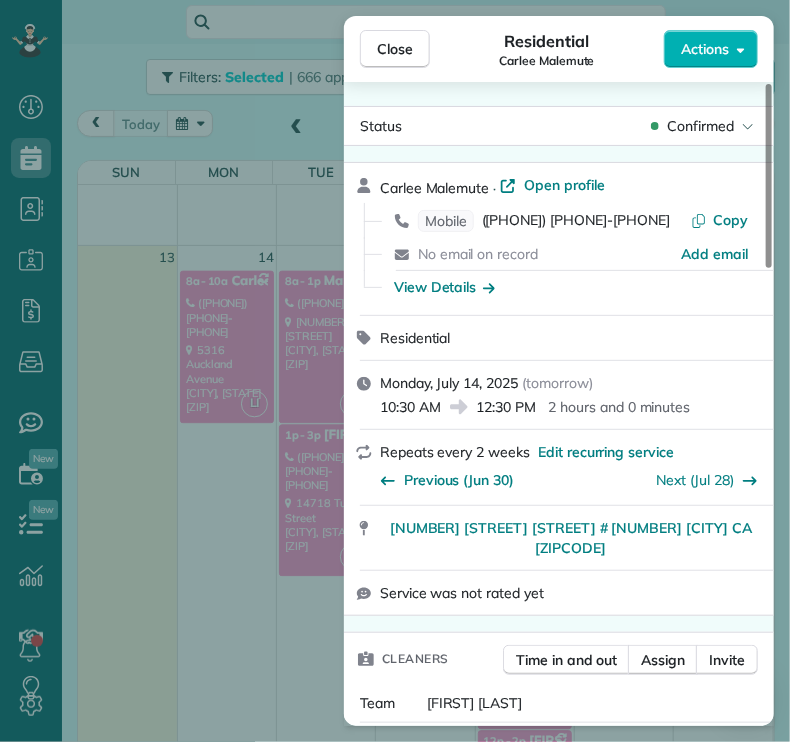 click on "Close" at bounding box center [395, 49] 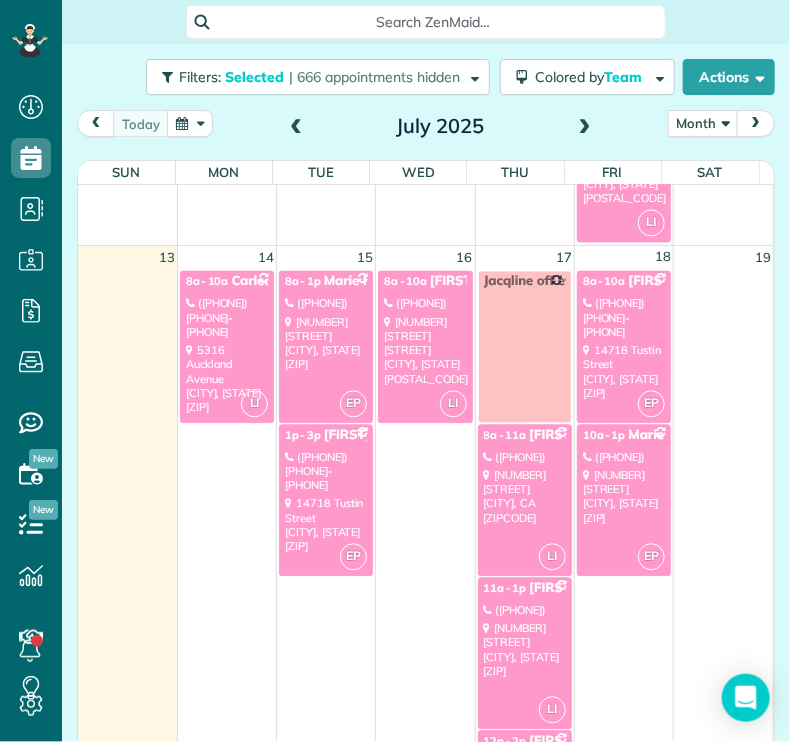 click on "[NUMBER] [STREET] [CITY], [STATE] [ZIP]" at bounding box center [326, 344] 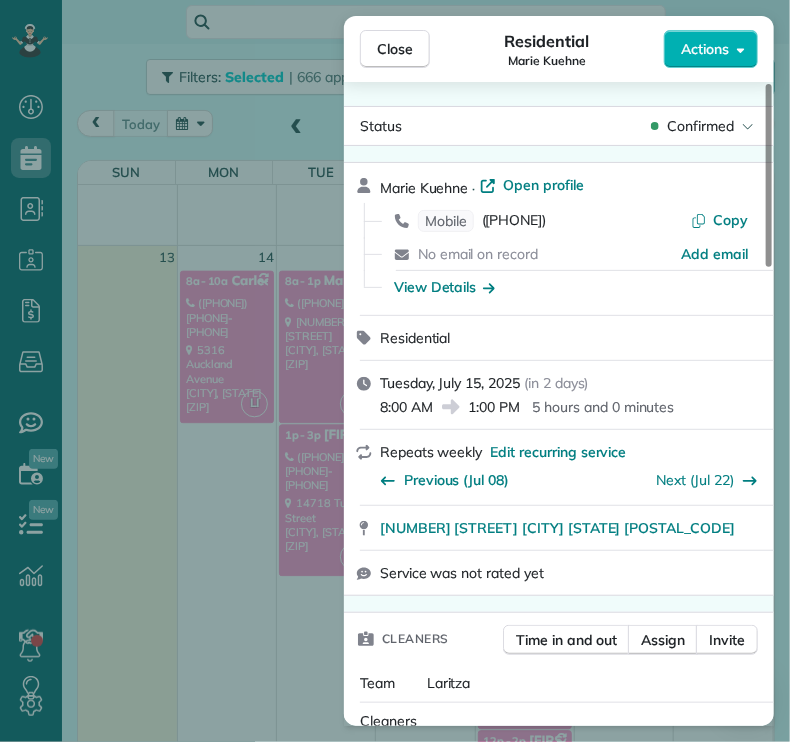 click on "Close Residential [FIRST] [LAST] Actions" at bounding box center [559, 49] 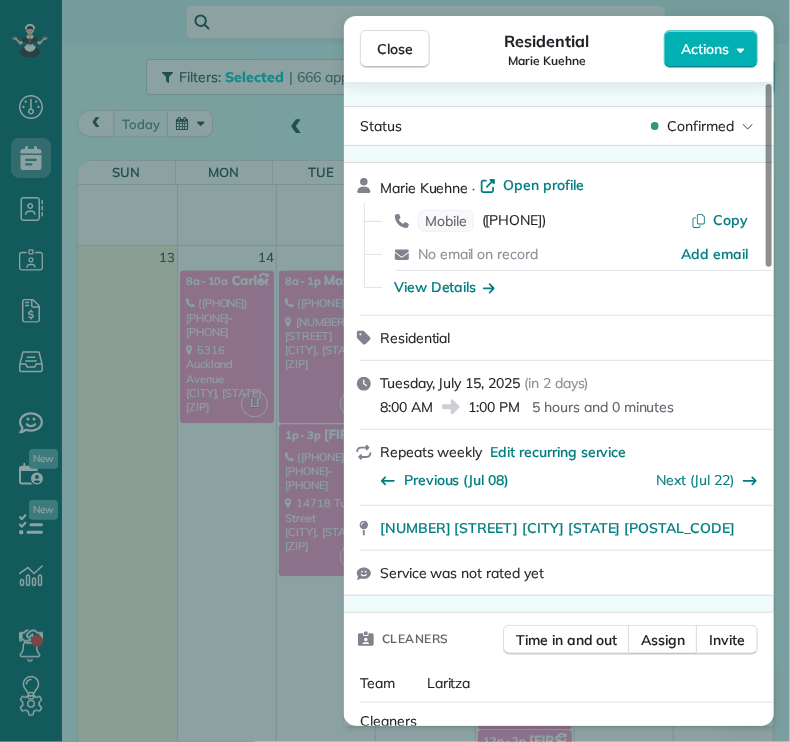 click on "Close" at bounding box center [395, 49] 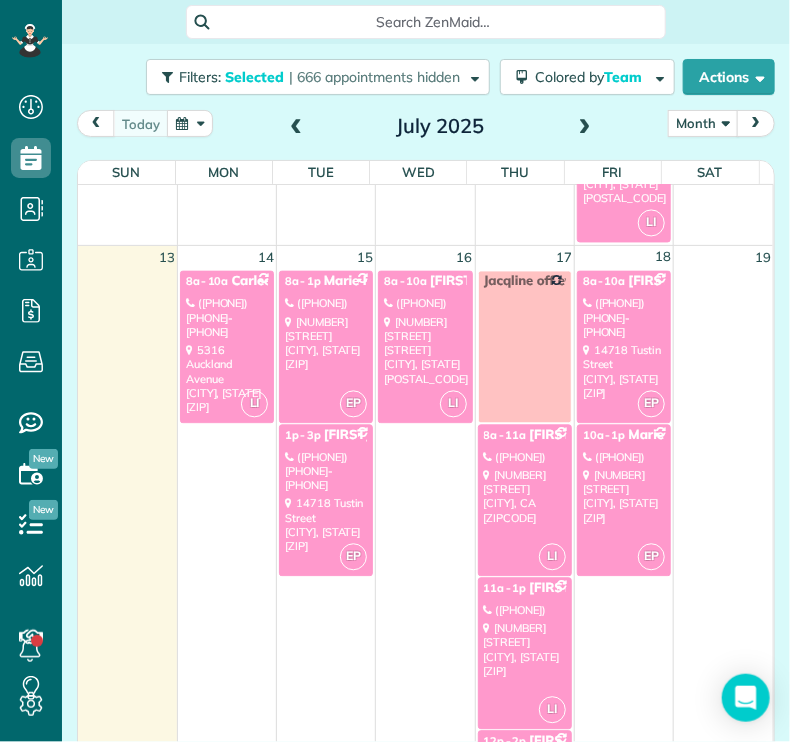 click on "([PHONE]) [PHONE]-[PHONE]" at bounding box center (326, 472) 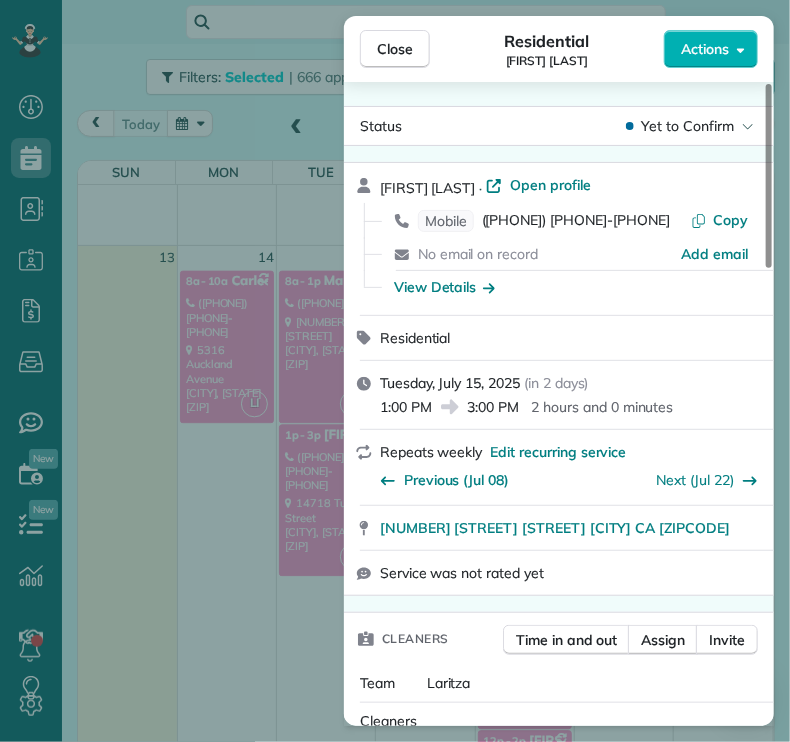 click on "Close" at bounding box center (395, 49) 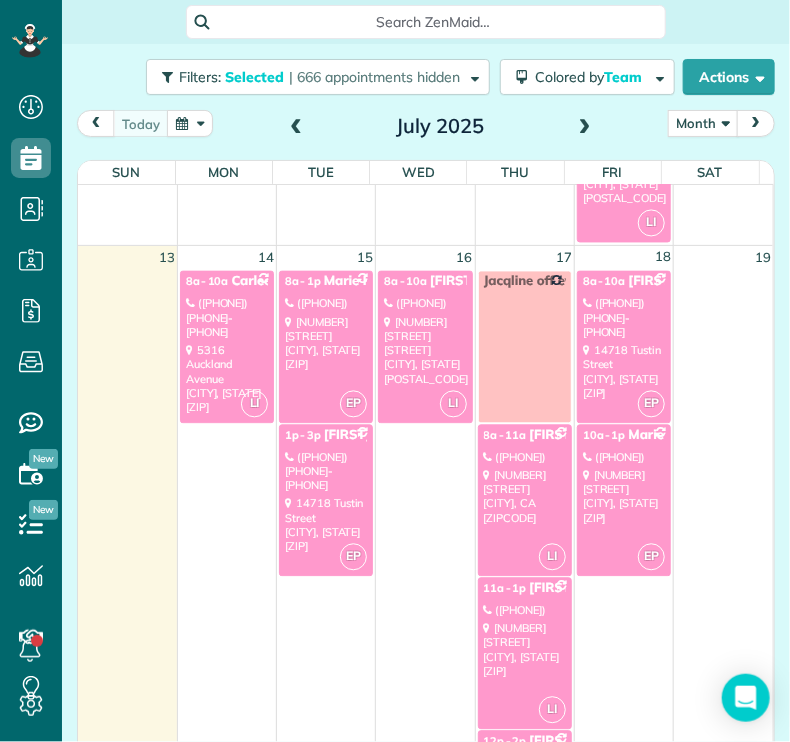 click on "[NUMBER] [STREET] [CITY], CA [ZIPCODE]" at bounding box center [425, 351] 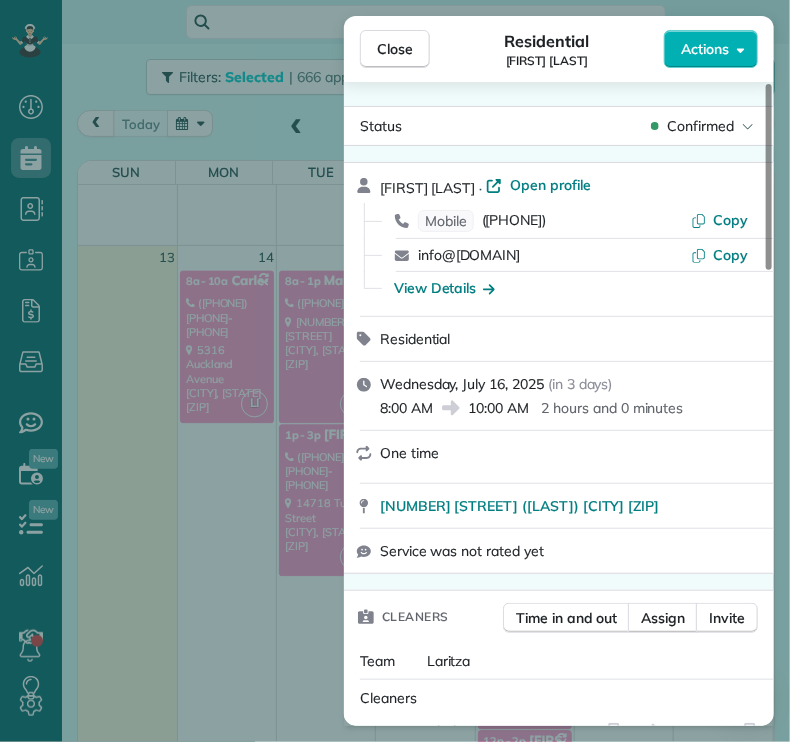 click on "Close" at bounding box center (395, 49) 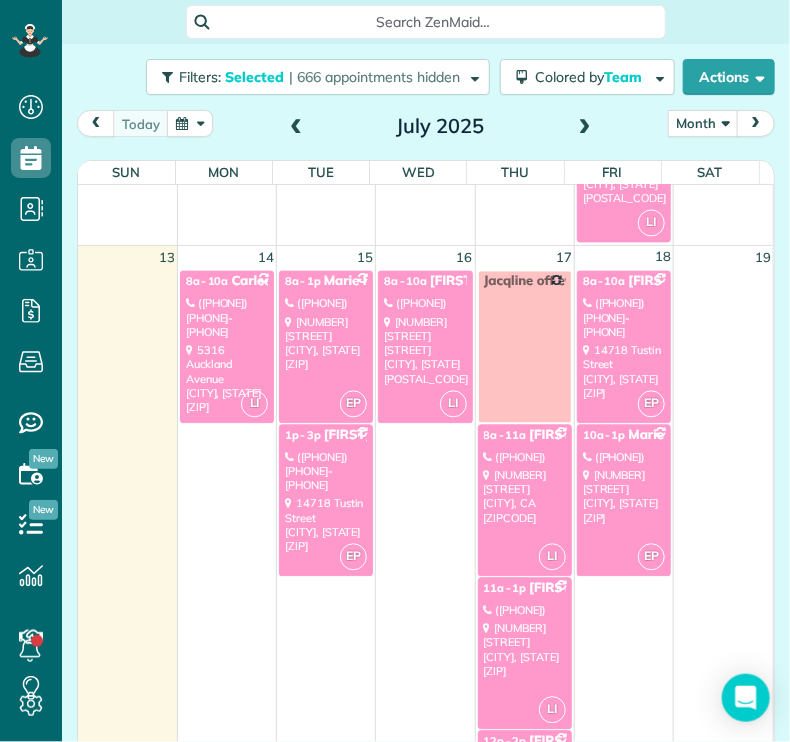 click on "[NUMBER] [STREET] [CITY], [STATE] [POSTAL_CODE]" at bounding box center [525, 497] 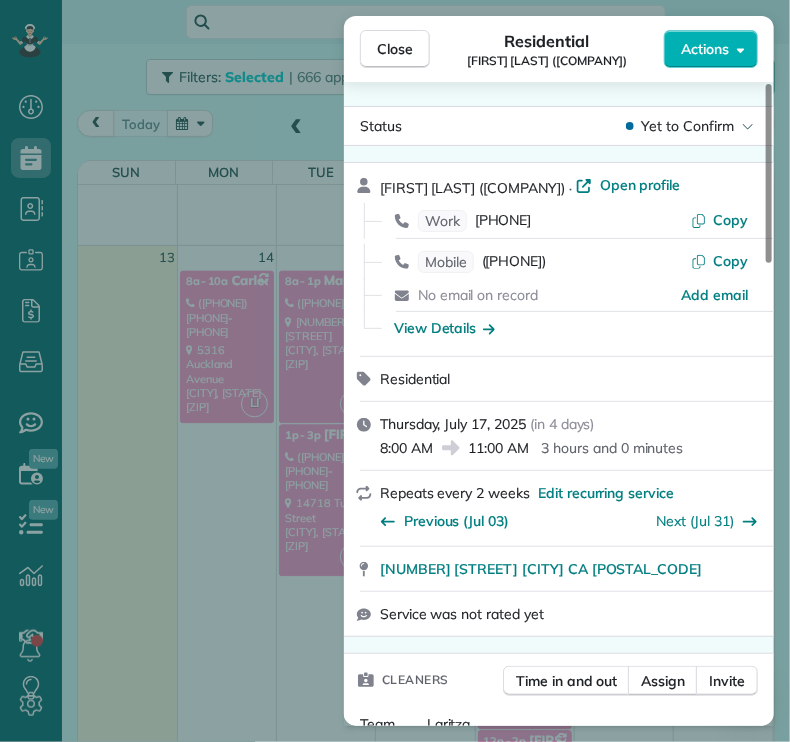 click on "Close" at bounding box center (395, 49) 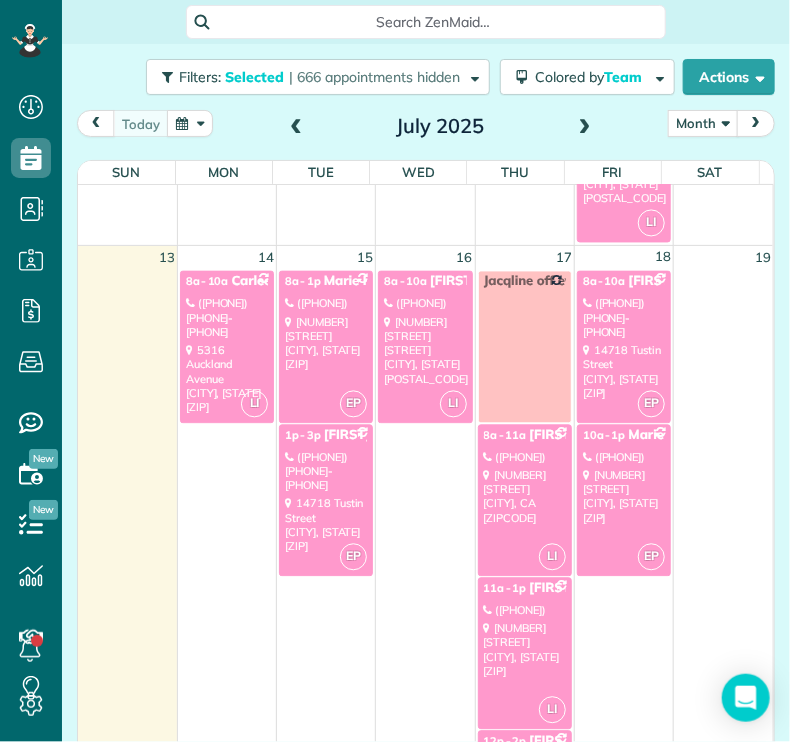 click on "[NUMBER] [STREET] [CITY], [STATE] [ZIP]" at bounding box center (525, 650) 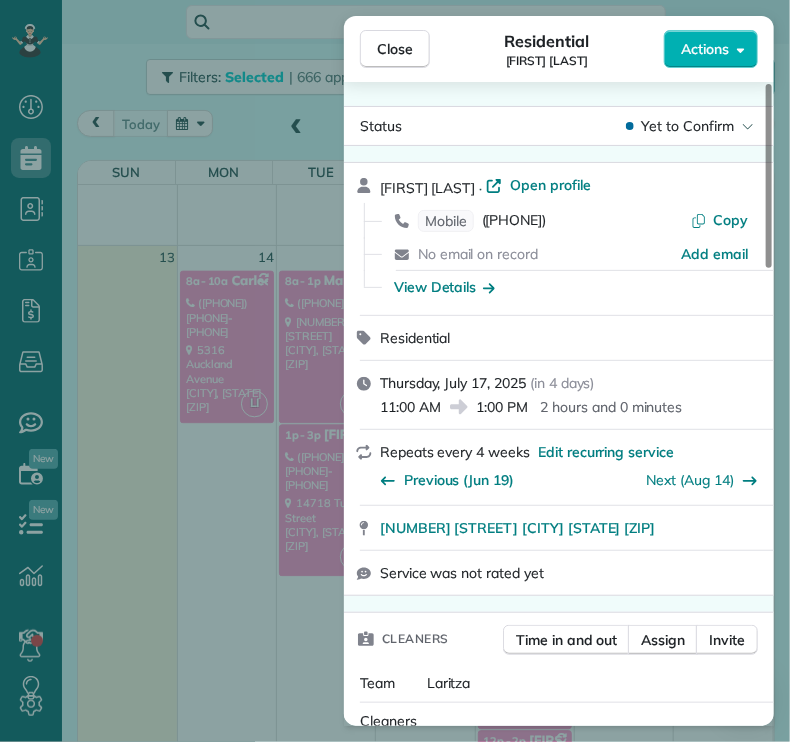 click on "Close" at bounding box center (395, 49) 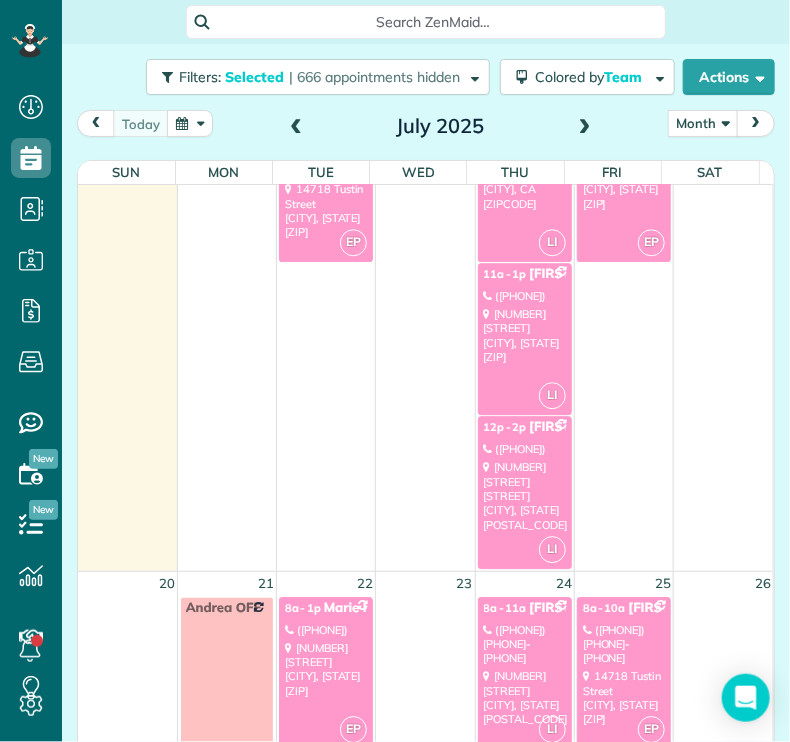 scroll, scrollTop: 1413, scrollLeft: 0, axis: vertical 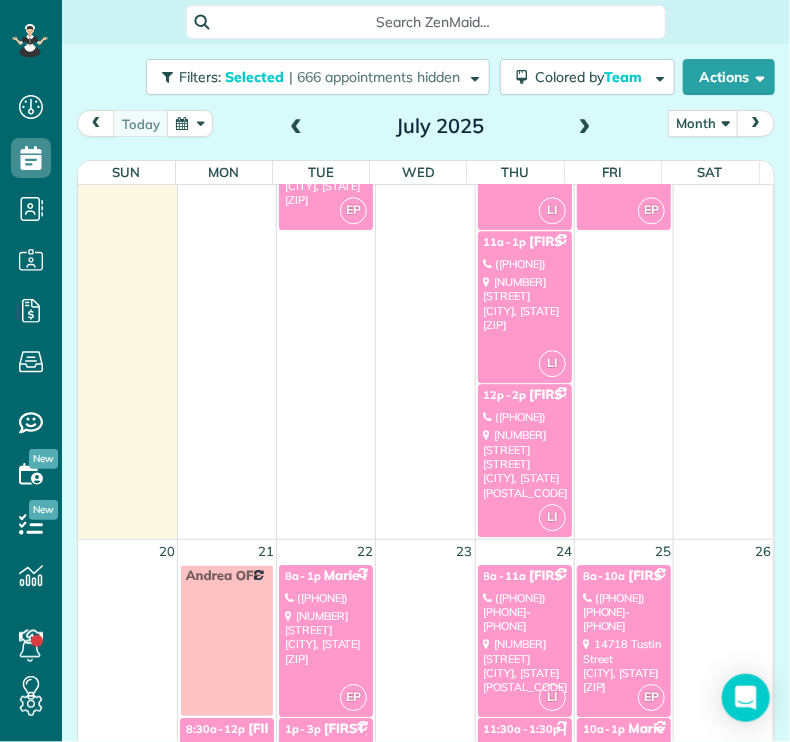 click on "[NUMBER] [STREET] [CITY], [STATE] [POSTAL_CODE]" at bounding box center (525, 463) 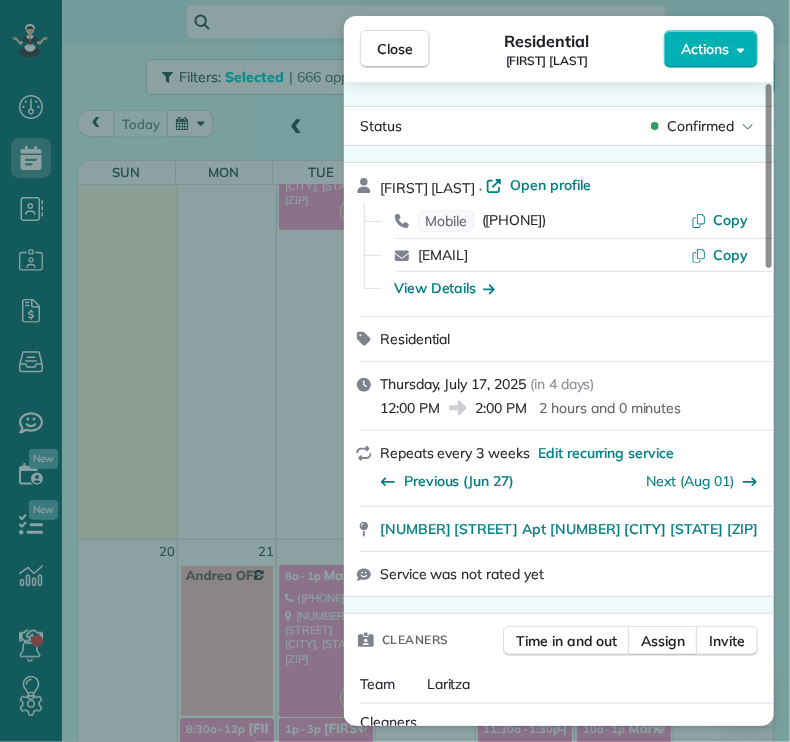 click on "Close" at bounding box center [395, 49] 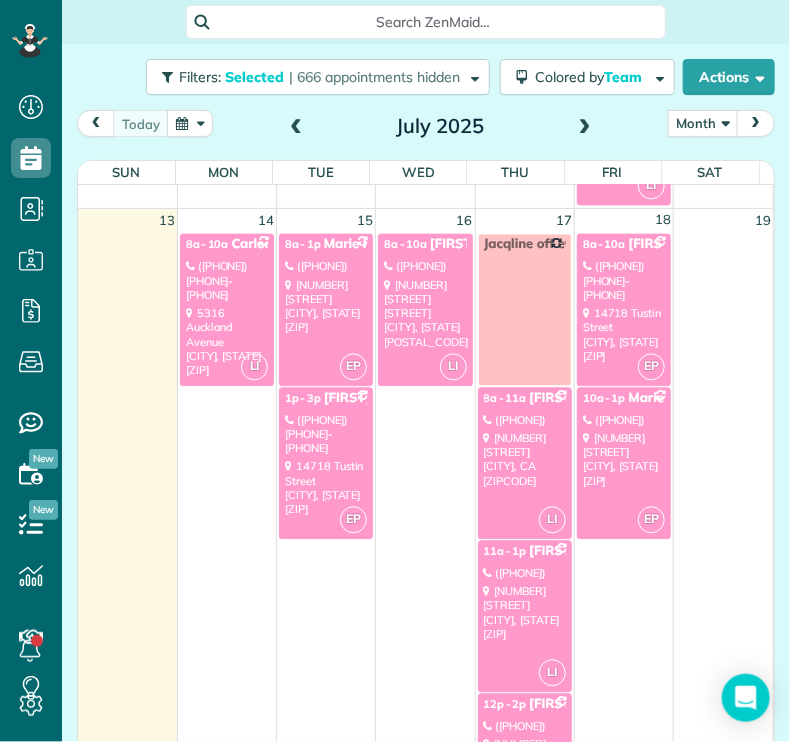 scroll, scrollTop: 1102, scrollLeft: 0, axis: vertical 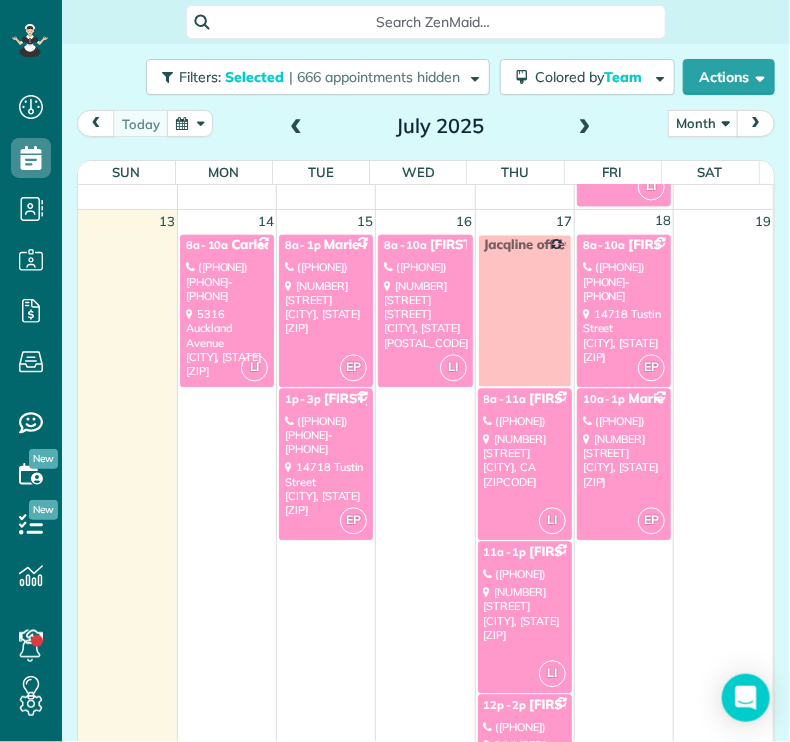 click on "[NUMBER] [STREET] [CITY], [STATE] [POSTAL_CODE]" at bounding box center [624, 336] 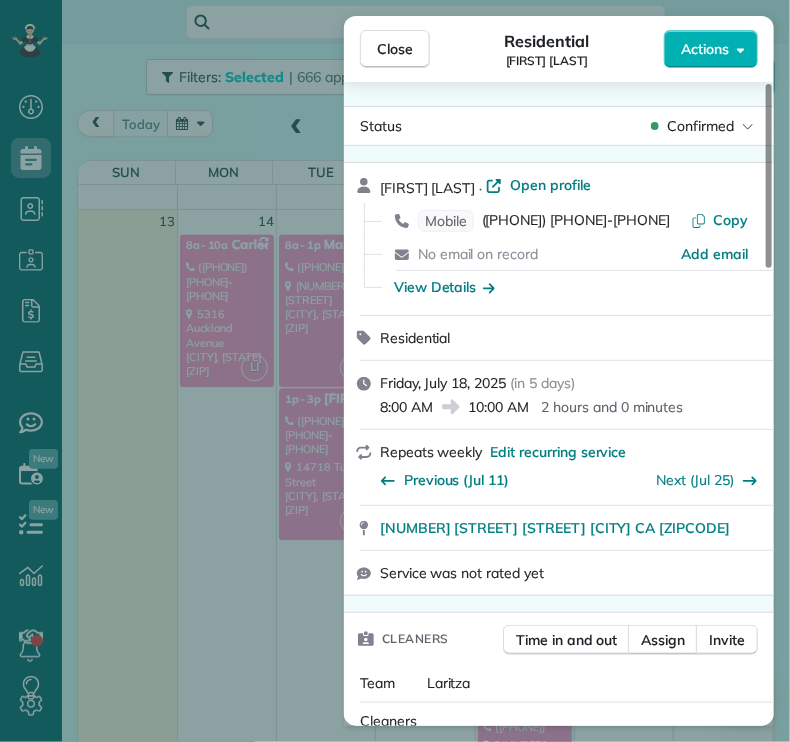 click on "Close" at bounding box center (395, 49) 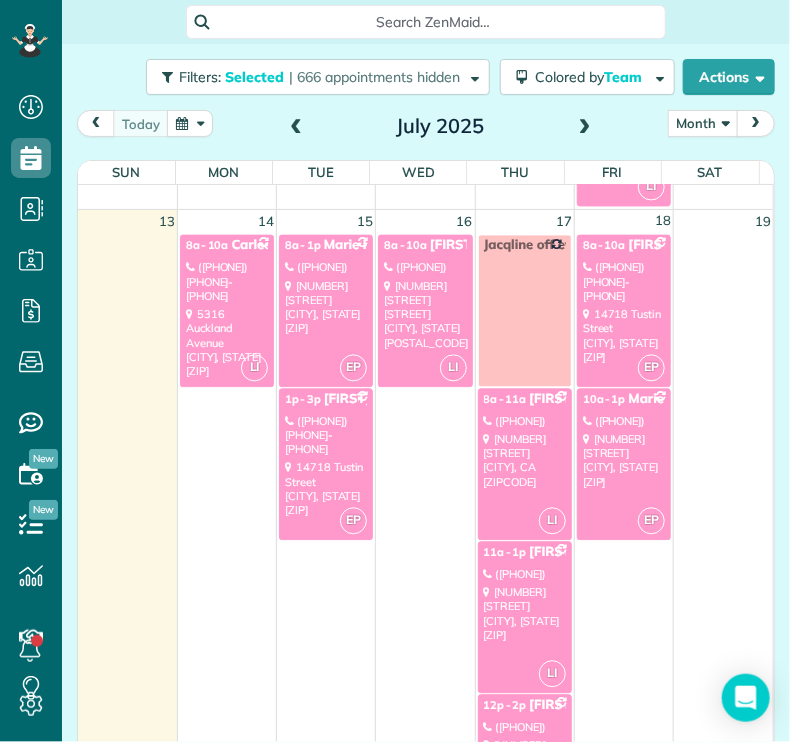 click on "[NUMBER] [STREET] [CITY], [STATE] [ZIP]" at bounding box center [624, 461] 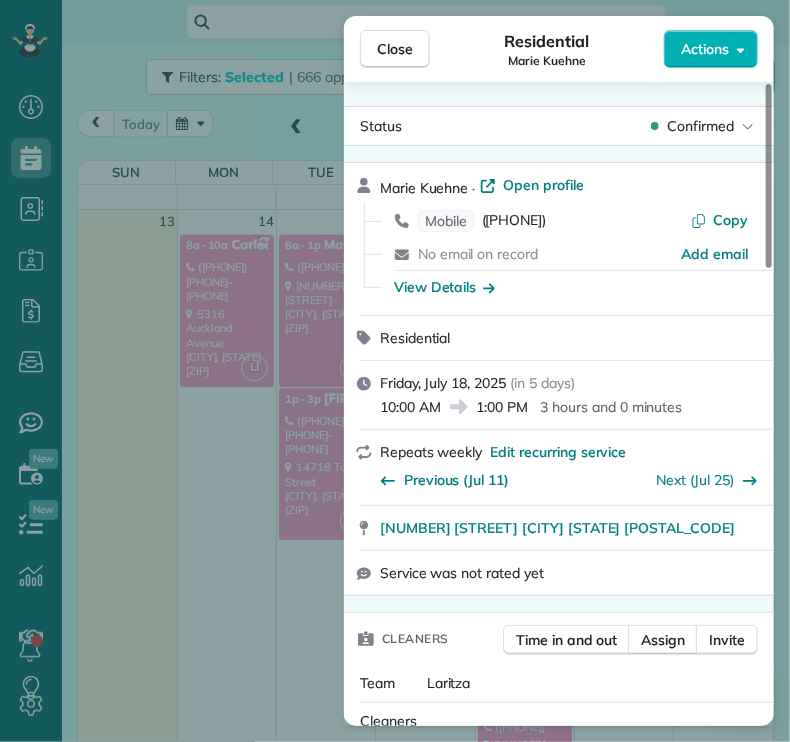 click on "Close" at bounding box center [395, 49] 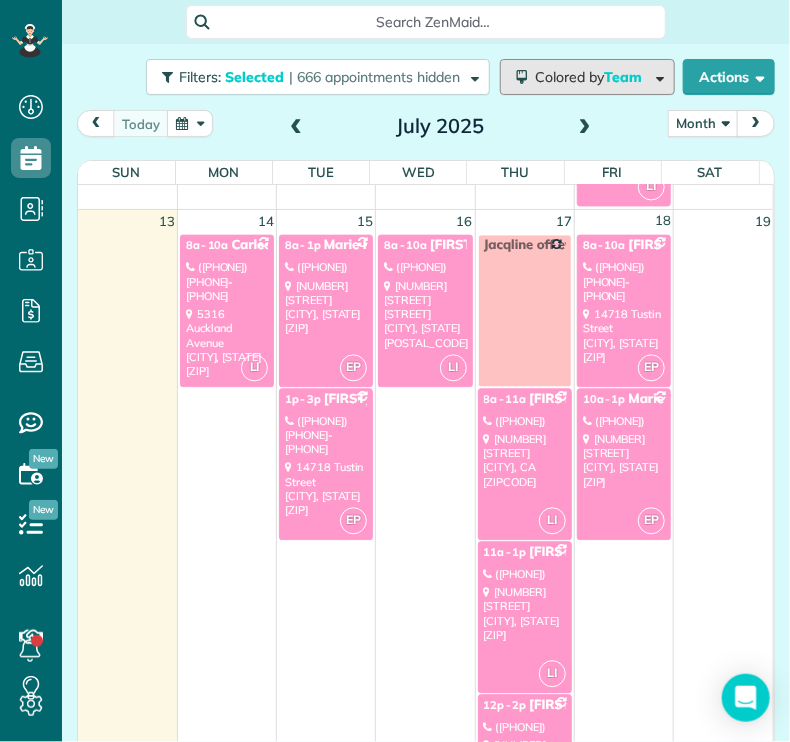 click on "Colored by  Team" at bounding box center (592, 77) 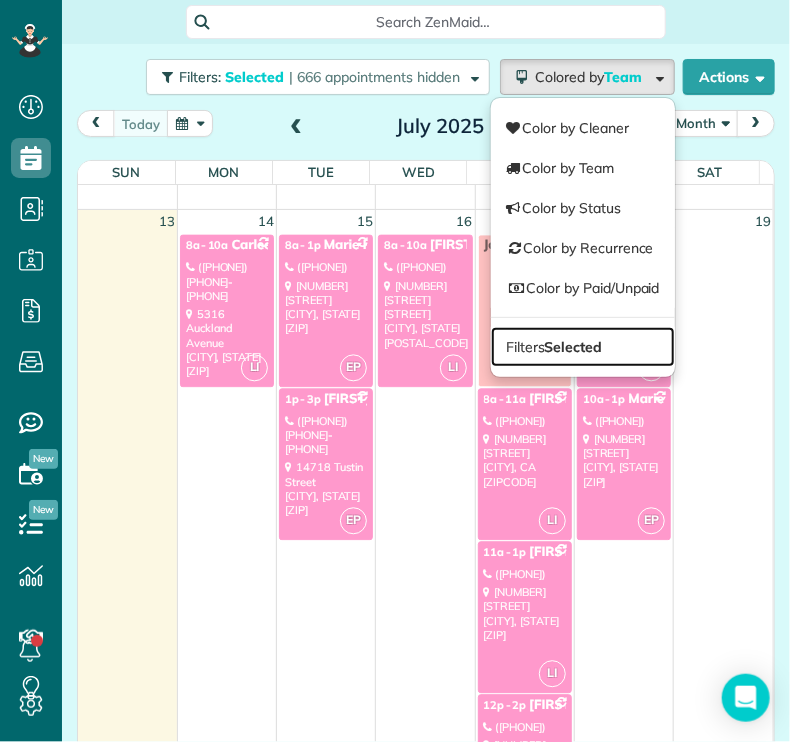 click on "Selected" at bounding box center [574, 347] 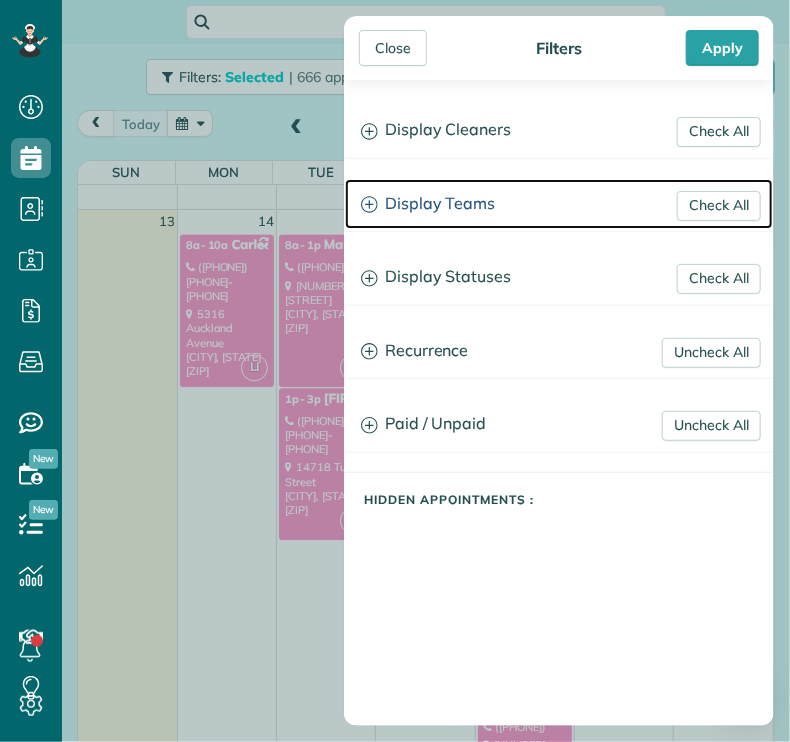 click on "Display Teams" at bounding box center (559, 204) 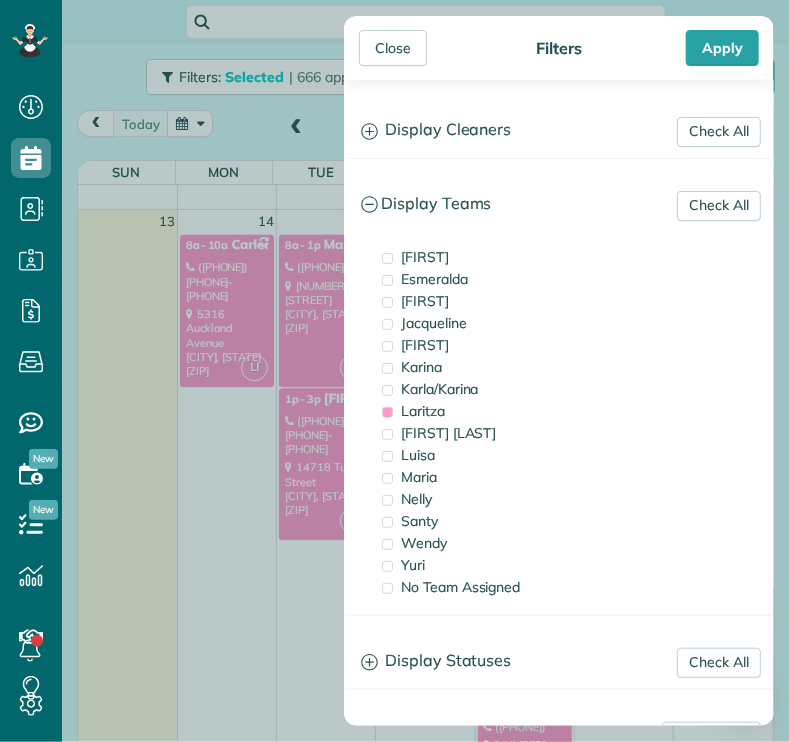 click on "Laritza" at bounding box center [423, 411] 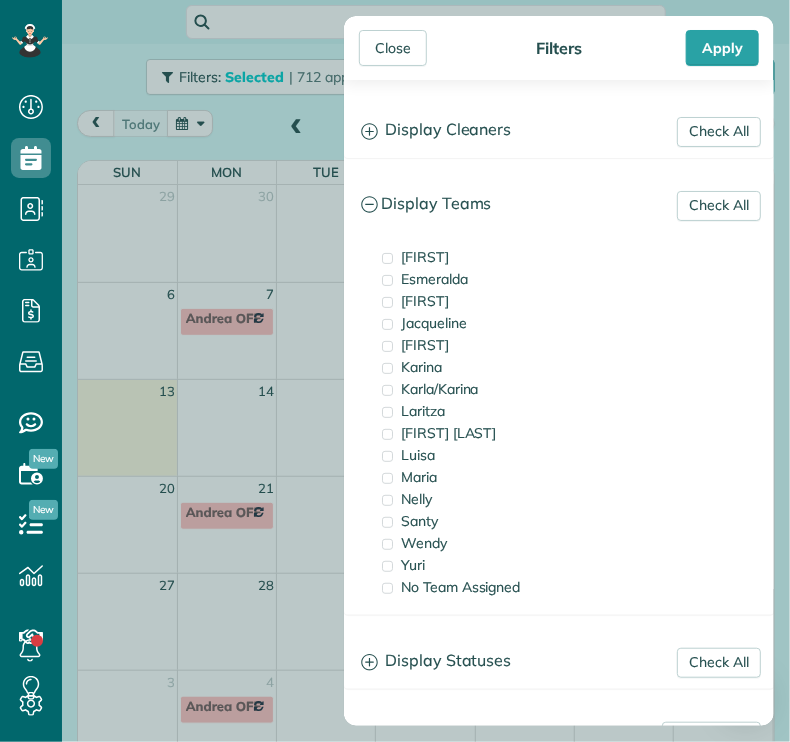 scroll, scrollTop: 0, scrollLeft: 0, axis: both 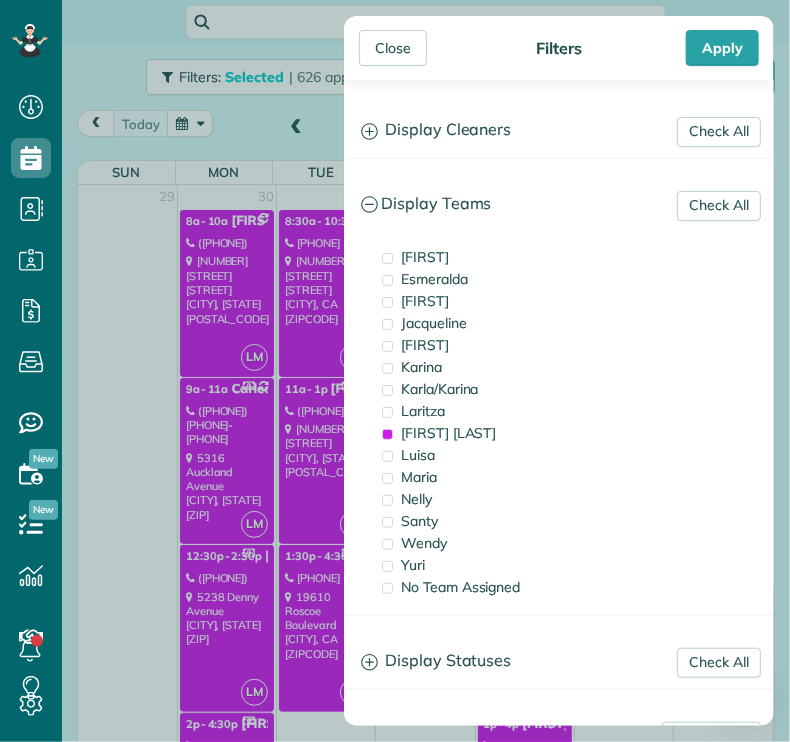 click on "Close" at bounding box center (393, 48) 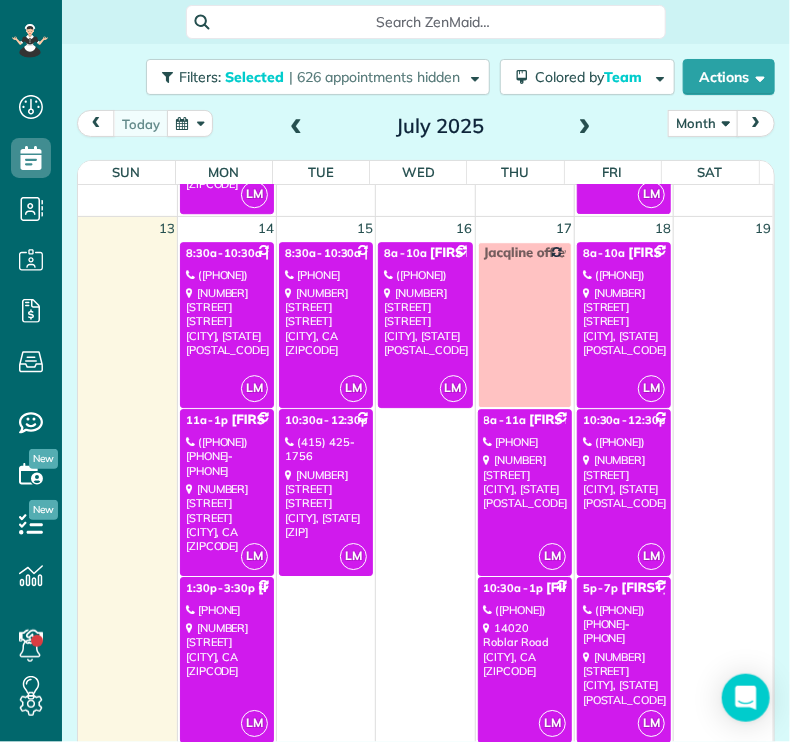 scroll, scrollTop: 1532, scrollLeft: 0, axis: vertical 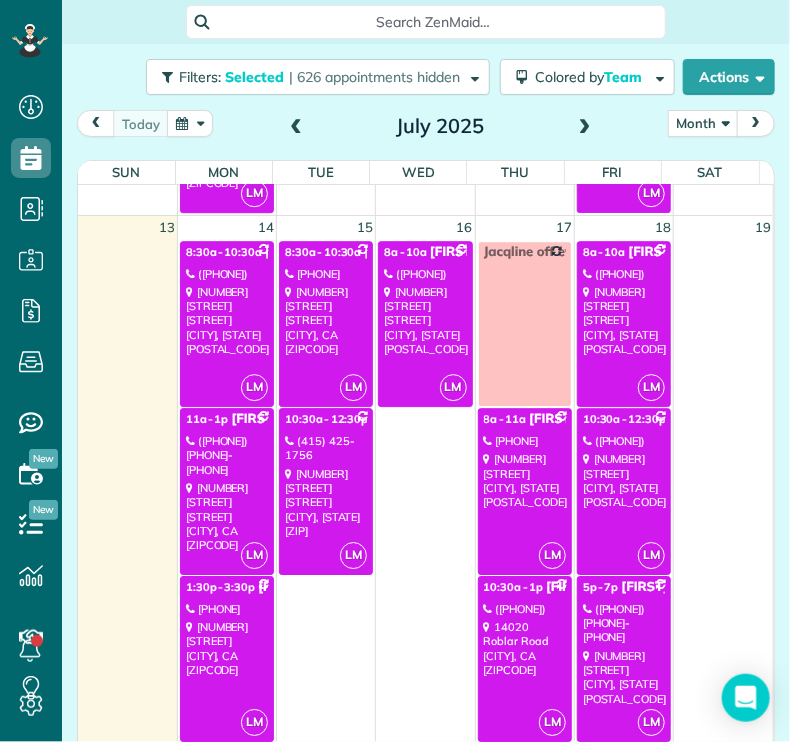 click on "[NUMBER] [STREET] [CITY], [STATE] [ZIP]" at bounding box center (227, 320) 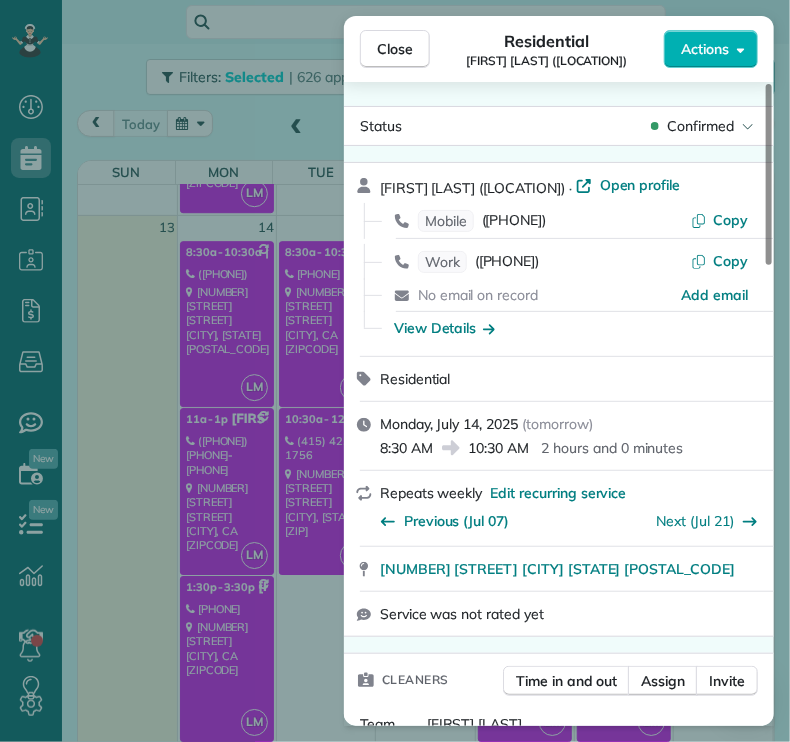 click on "Close Residential [FIRST] [LAST] ([LOCATION]) Actions Status Confirmed [FIRST] [LAST] · Open profile Mobile ([PHONE]) Copy Work ([PHONE]) Copy No email on record Add email View Details Residential [DAY_OF_WEEK], [MONTH] [DAY], [YEAR] ( [RELATIVE_DAY] ) [TIME] [TIME] [DURATION] Repeats weekly Edit recurring service Previous ([MONTH] [DAY]) Next ([MONTH] [DAY]) [NUMBER] [STREET] [STREET] [CITY] [STATE] [POSTAL_CODE] Service was not rated yet Cleaners Time in and out Assign Invite Team [FIRST] [LAST] Cleaners [FIRST] [LAST] [TIME] [TIME] Checklist Try Now Keep this appointment up to your standards. Stay on top of every detail, keep your cleaners organised, and your client happy. Assign a checklist Watch a 5 min demo Billing Billing actions Price $[PRICE] Overcharge $[PRICE] Discount $[PRICE] Coupon discount - Primary tax - Secondary tax - Total appointment price $[PRICE] Tips collected New feature! $[PRICE] Unpaid Mark as paid Total including tip $[PRICE] Get paid online in no-time! Charge customer credit card Key #" at bounding box center [395, 371] 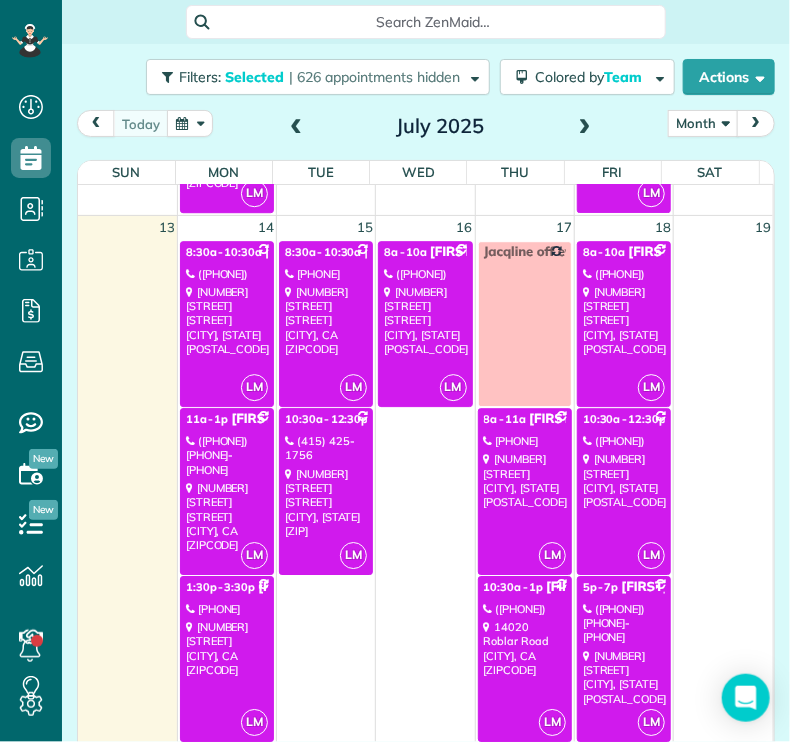 click on "([PHONE]) [PHONE]-[PHONE]" at bounding box center (227, 455) 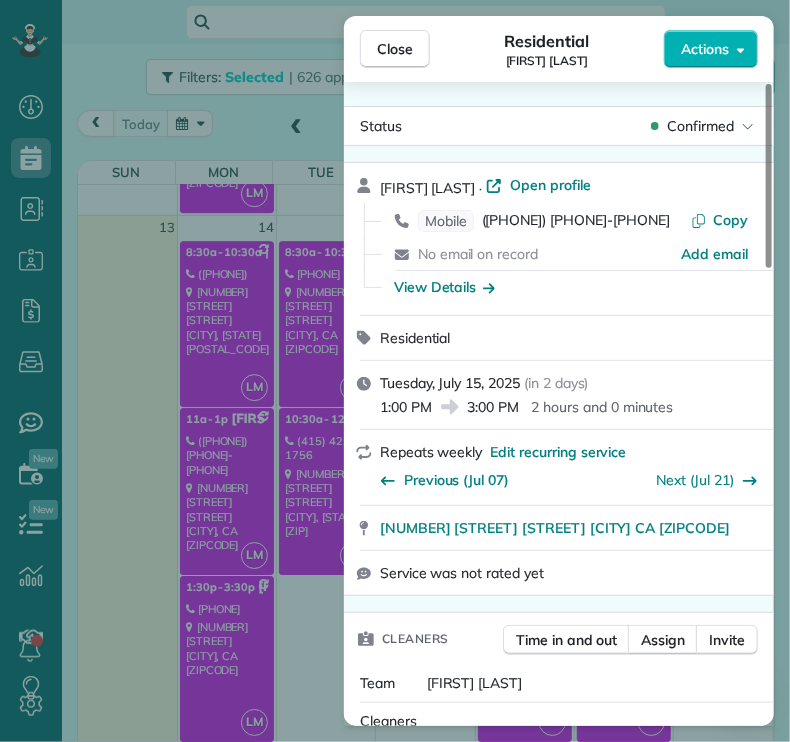 click on "Close Residential Mark Ransom Actions Status Confirmed Mark Ransom · Open profile Mobile ([PHONE]) Copy No email on record Add email View Details Residential [DATE] ( in [NUMBER] days ) [TIME] - [TIME] [DURATION] Repeats weekly Edit recurring service Previous ([DATE]) Next ([DATE]) [NUMBER] [STREET] [CITY] [STATE] [ZIP] Service was not rated yet Cleaners Time in and out Assign Invite Team Leslie Miranda Cleaners Leslie Mirnada   [TIME] - [TIME] Checklist Try Now Keep this appointment up to your standards. Stay on top of every detail, keep your cleaners organised, and your client happy. Assign a checklist Watch a 5 min demo Billing Billing actions Price $0.00 Overcharge $0.00 Discount $0.00 Coupon discount - Primary tax - Secondary tax - Total appointment price $0.00 Tips collected New feature! $0.00 Mark as paid Total including tip $0.00 Get paid online in no-time! Send an invoice and reward your cleaners with tips Charge customer credit card Appointment custom fields Key #" at bounding box center [395, 371] 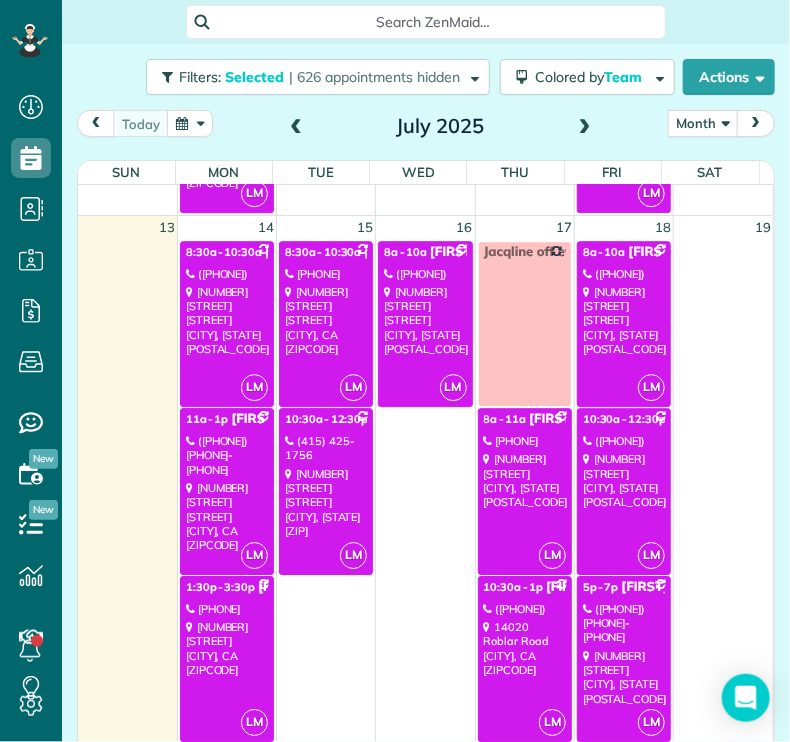 click on "LM 1:30p - 3:30p   [FIRST] [LAST] ([PHONE]) [NUMBER] [STREET] [CITY], [STATE] [POSTAL_CODE]" at bounding box center (227, 659) 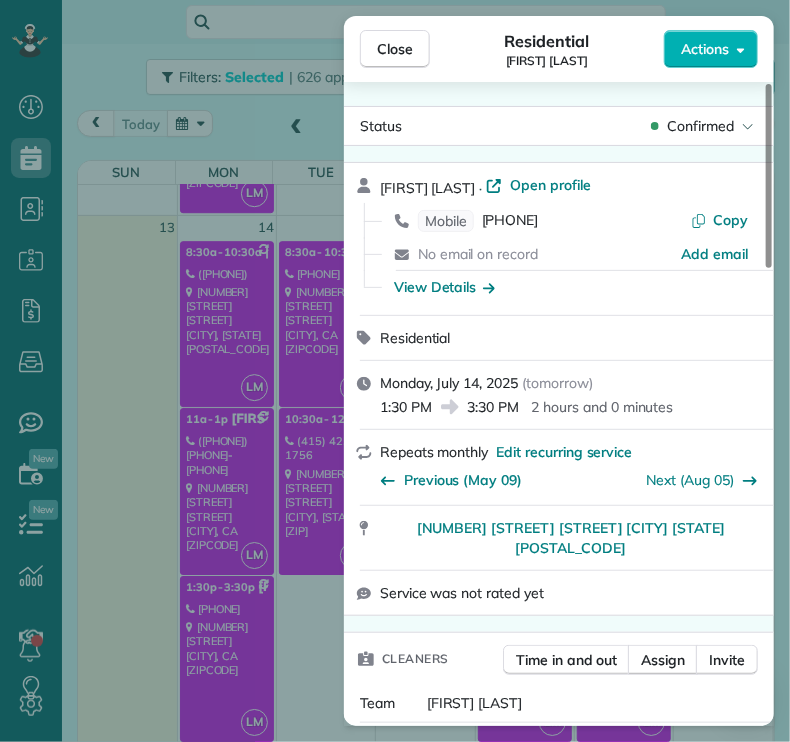 click on "Close" at bounding box center [395, 49] 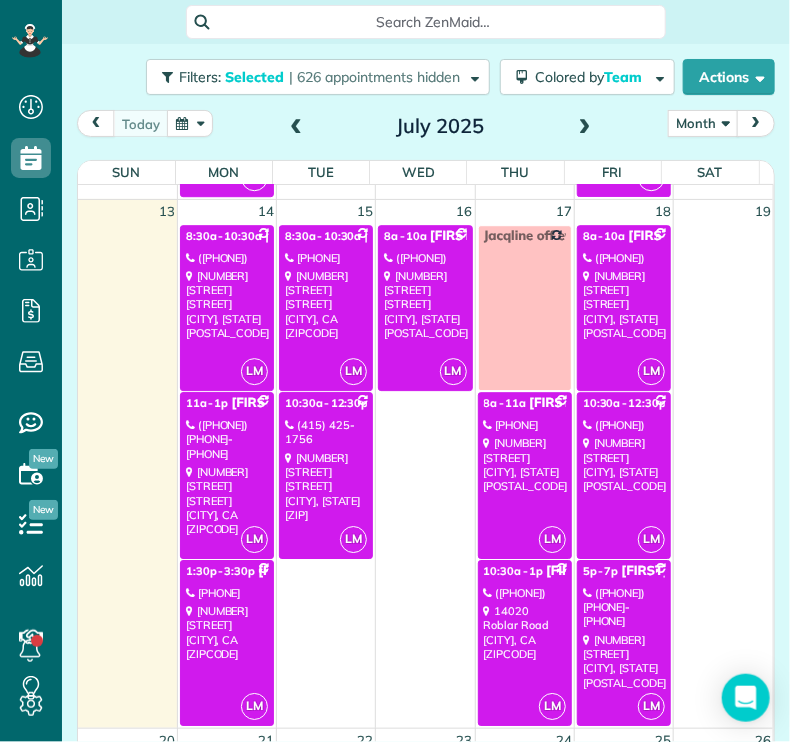 scroll, scrollTop: 1551, scrollLeft: 0, axis: vertical 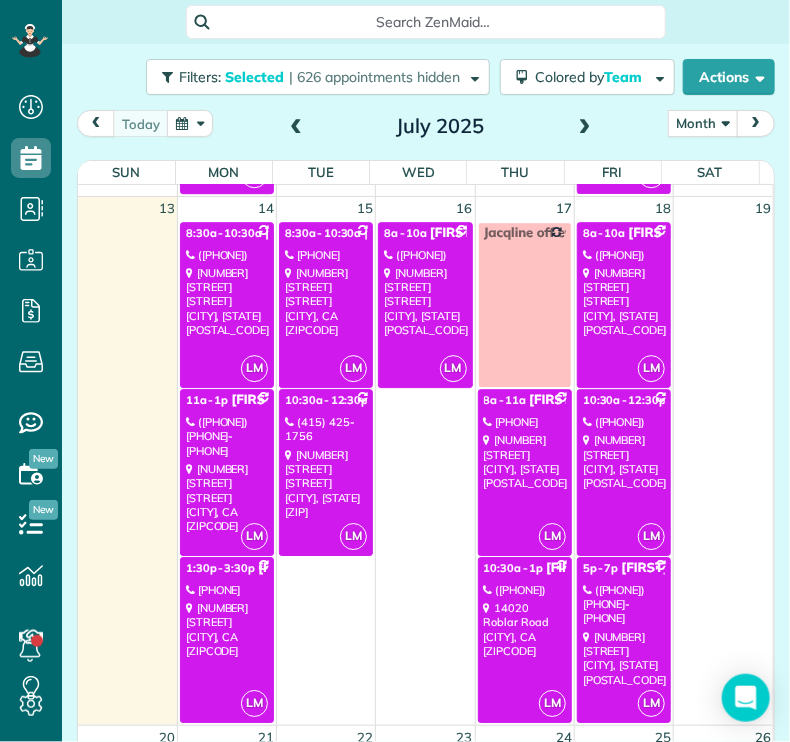 click on "[NUMBER] [STREET] [STREET] [CITY], CA [ZIPCODE]" at bounding box center [326, 301] 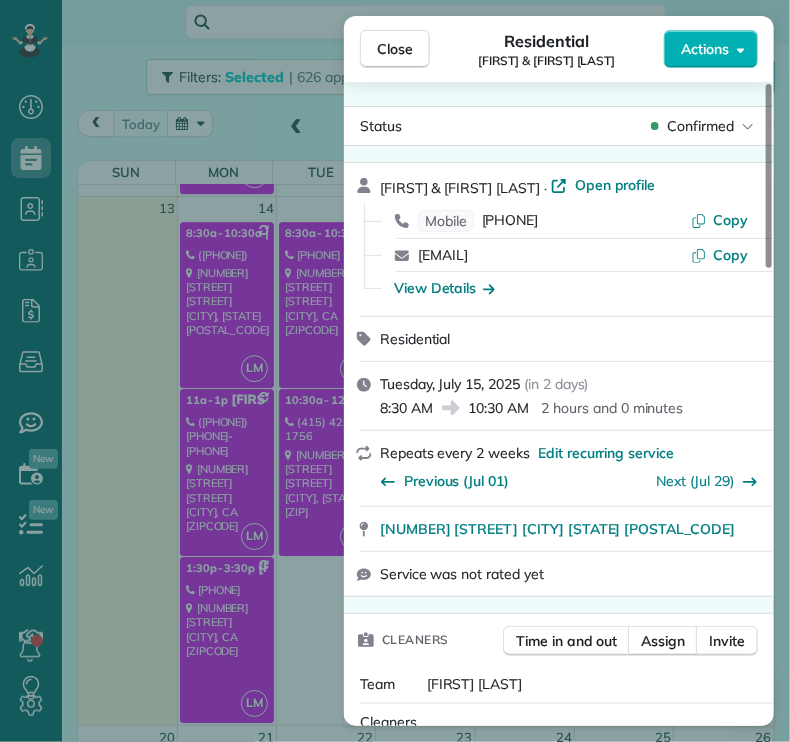 click on "Close Residential [FIRST] & [FIRST] [LAST] Actions Status Confirmed [FIRST] & [FIRST] [LAST] · Open profile Mobile ([PHONE]) Copy [EMAIL] Copy View Details Residential [DAY_OF_WEEK], [MONTH] [DAY], [YEAR] ( [RELATIVE_DAY] ) [TIME] [TIME] [DURATION] Repeats every [NUMBER] weeks Edit recurring service Previous ([MONTH] [DAY]) Next ([MONTH] [DAY]) [NUMBER] [STREET] [STREET] [CITY] [STATE] [POSTAL_CODE] Service was not rated yet Cleaners Time in and out Assign Invite Team [FIRST] [LAST] Cleaners [FIRST] [LAST] [TIME] [TIME] Checklist Try Now Keep this appointment up to your standards. Stay on top of every detail, keep your cleaners organised, and your client happy. Assign a checklist Watch a 5 min demo Billing Billing actions Price $[PRICE] Overcharge $[PRICE] Discount $[PRICE] Coupon discount - Primary tax - Secondary tax - Total appointment price $[PRICE] Tips collected New feature! $[PRICE] Unpaid Mark as paid Total including tip $[PRICE] Get paid online in no-time! Send an invoice and reward your cleaners with tips Appointment custom fields" at bounding box center (395, 371) 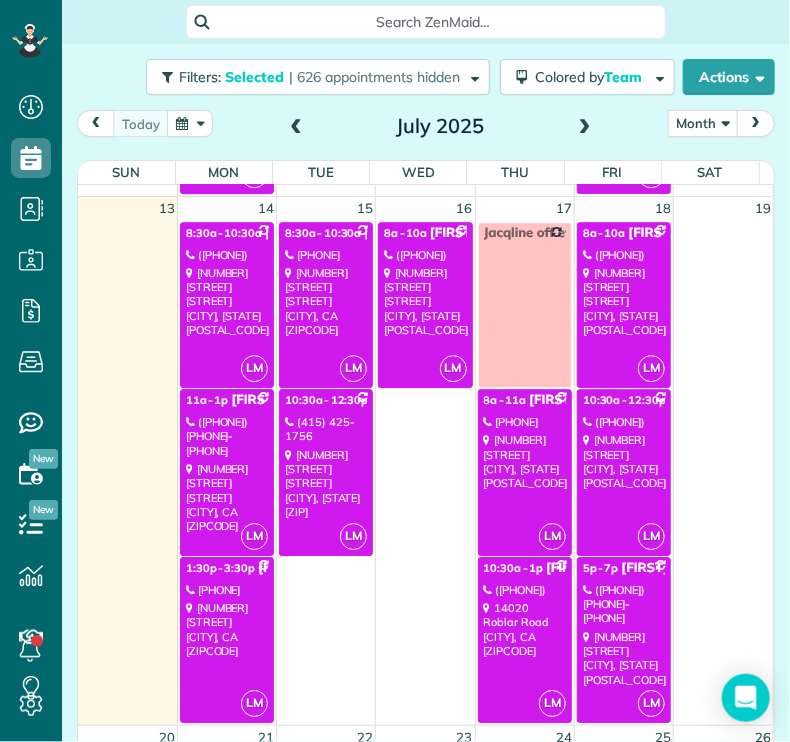 click on "[NUMBER] [STREET] [CITY], [STATE] [ZIP]" at bounding box center [326, 483] 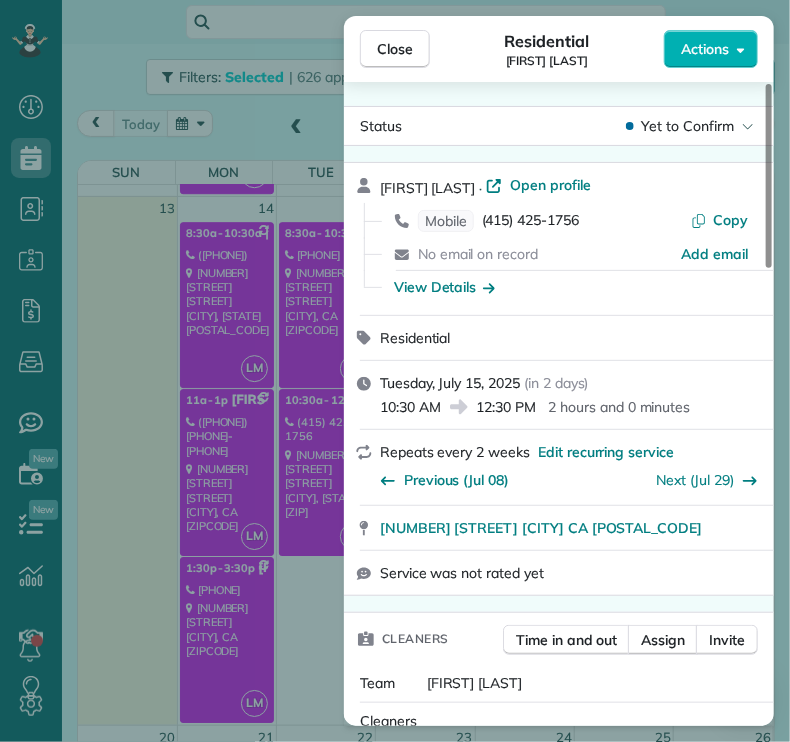 drag, startPoint x: 395, startPoint y: 50, endPoint x: 395, endPoint y: 65, distance: 15 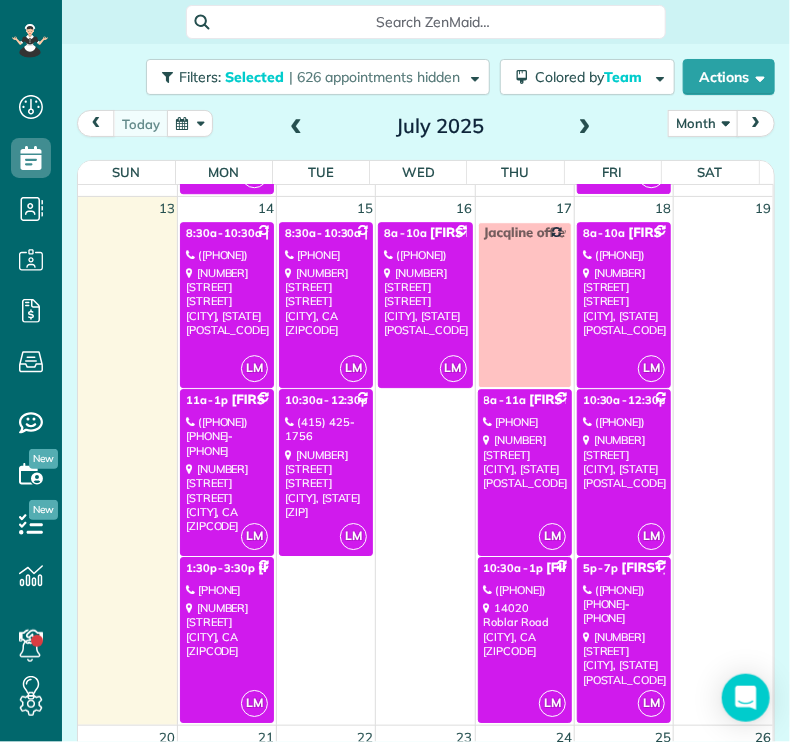 click on "[NUMBER] [STREET] [CITY], [STATE] [ZIP]" at bounding box center (425, 301) 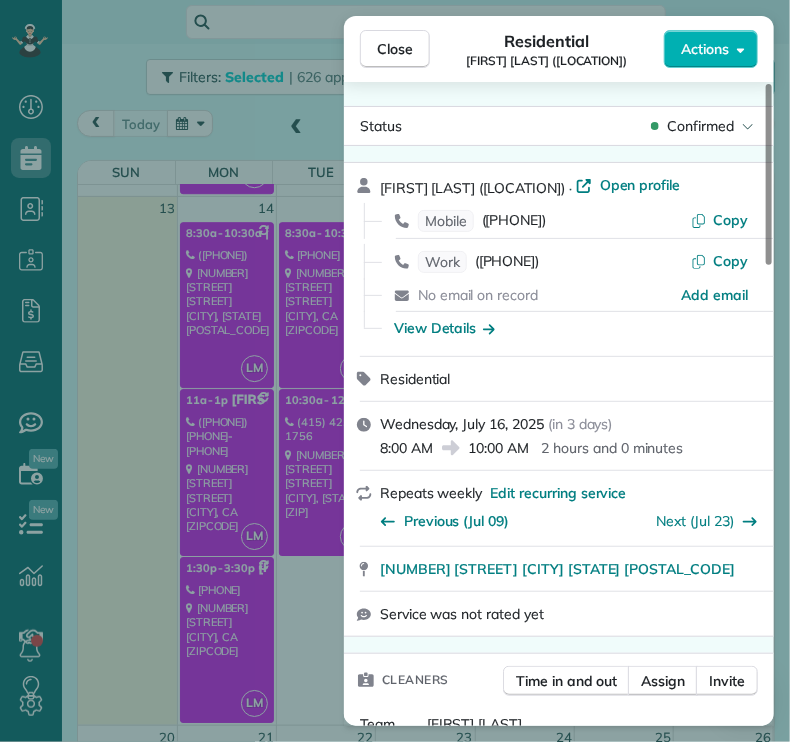 click on "Close" at bounding box center [395, 49] 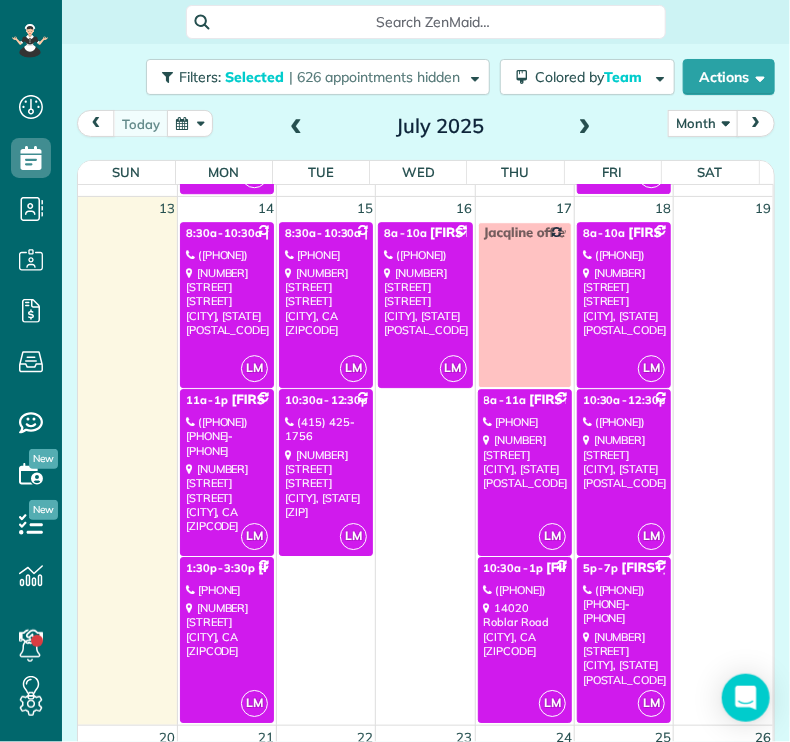 click on "LM 8a - 11a [FIRST] [PHONE] [NUMBER] [STREET] [CITY], [STATE] [POSTAL_CODE]" at bounding box center [525, 472] 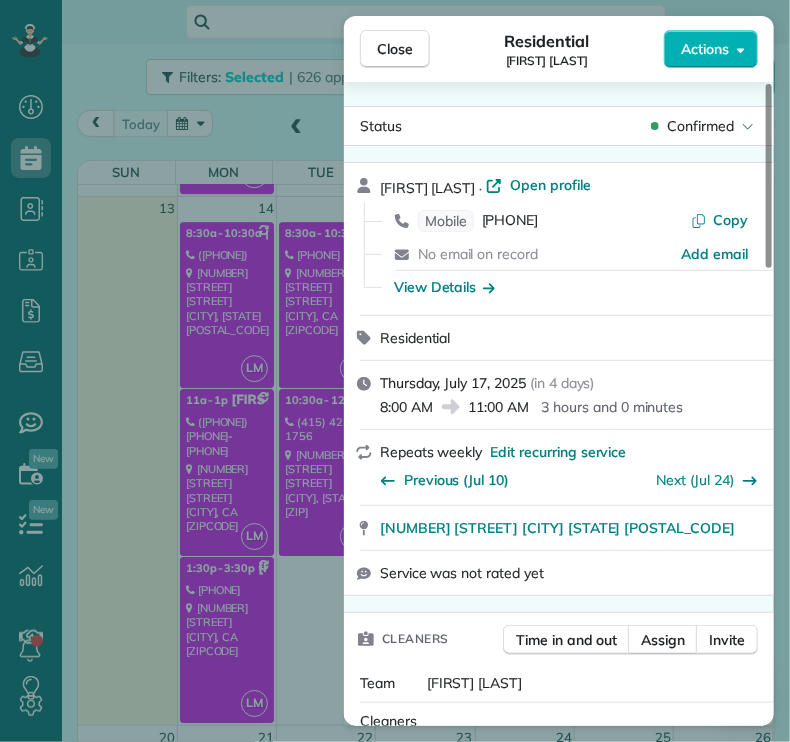 click on "Close" at bounding box center [395, 49] 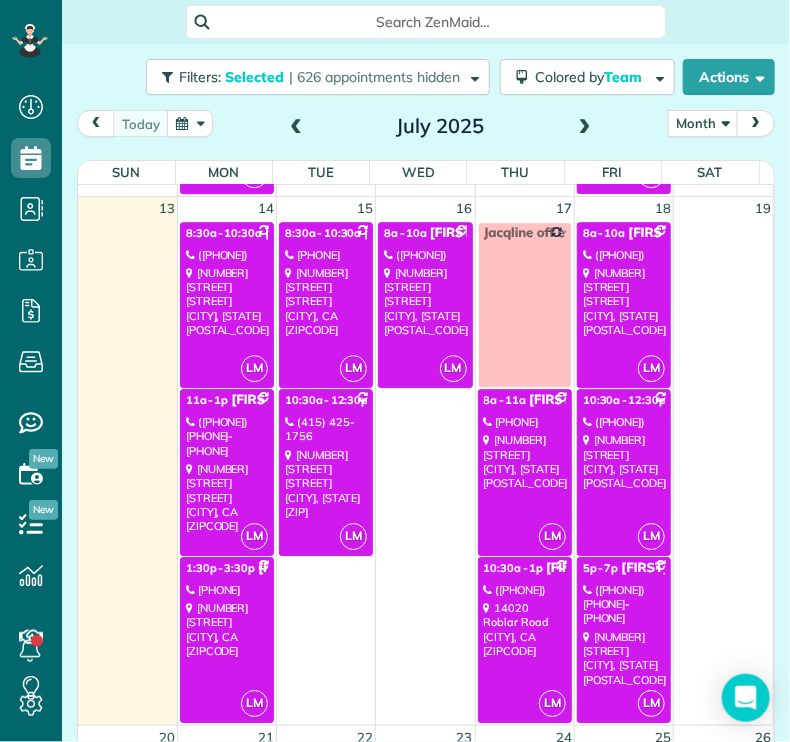 click on "([PHONE])" at bounding box center [525, 590] 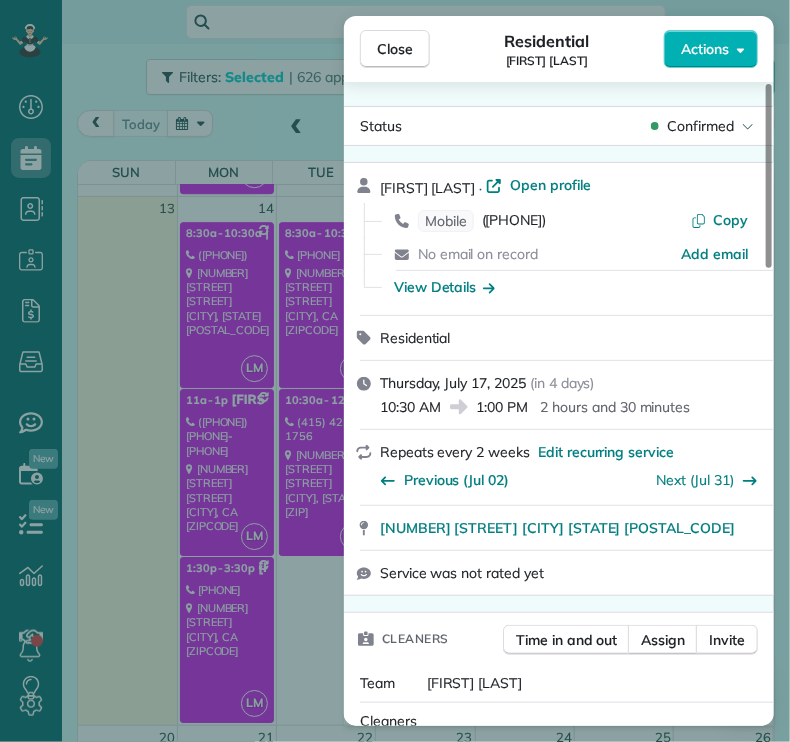 click on "Close" at bounding box center [395, 49] 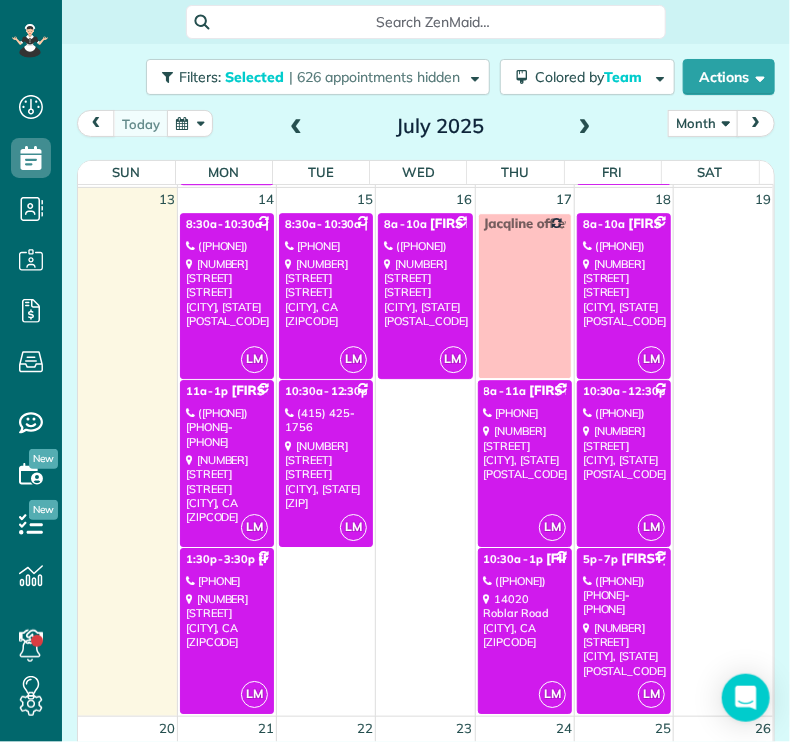 scroll, scrollTop: 1561, scrollLeft: 0, axis: vertical 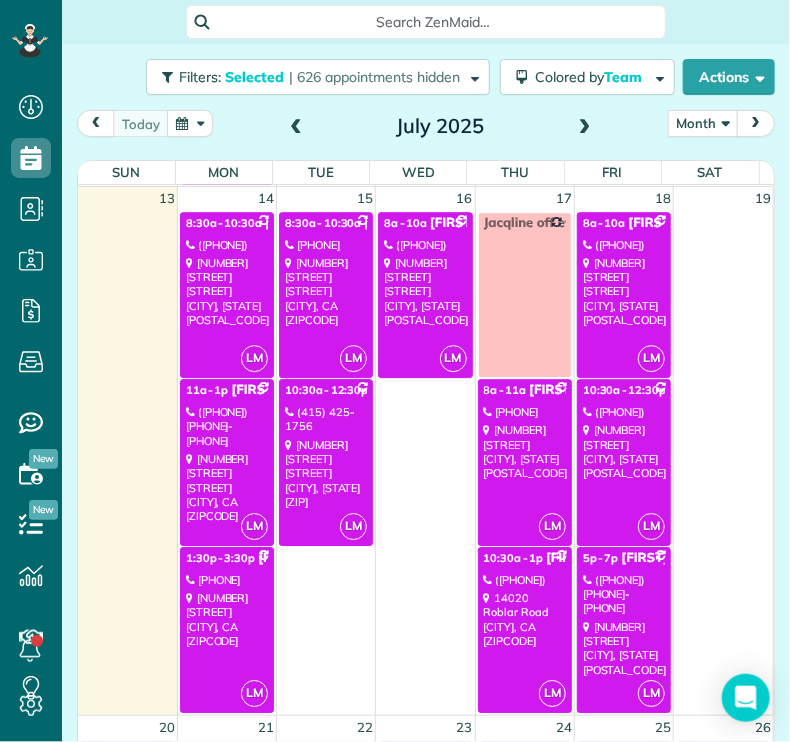 click on "([PHONE])" at bounding box center (624, 412) 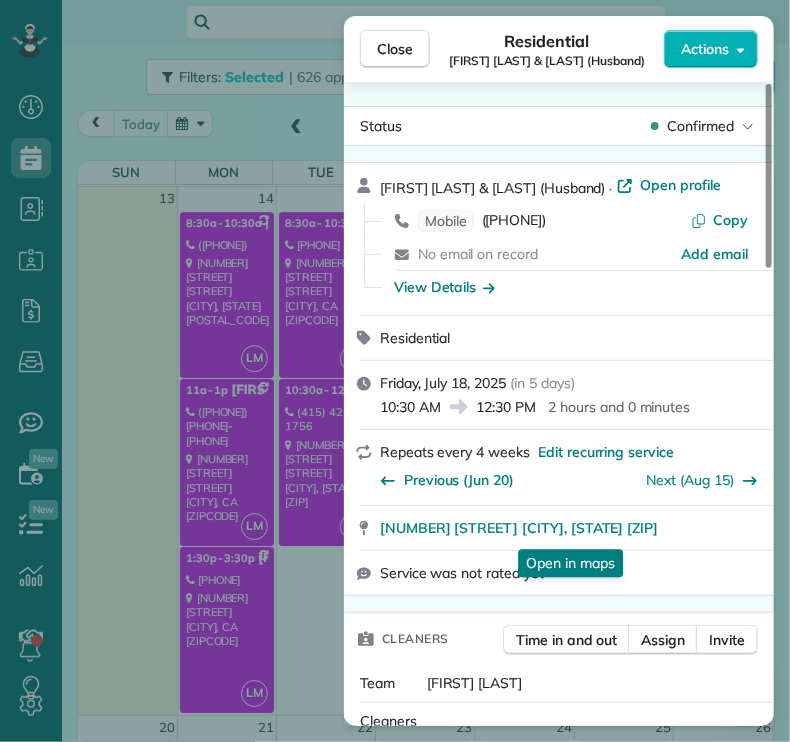 click on "[NUMBER] [STREET] [CITY], [STATE] [ZIP]" at bounding box center [519, 528] 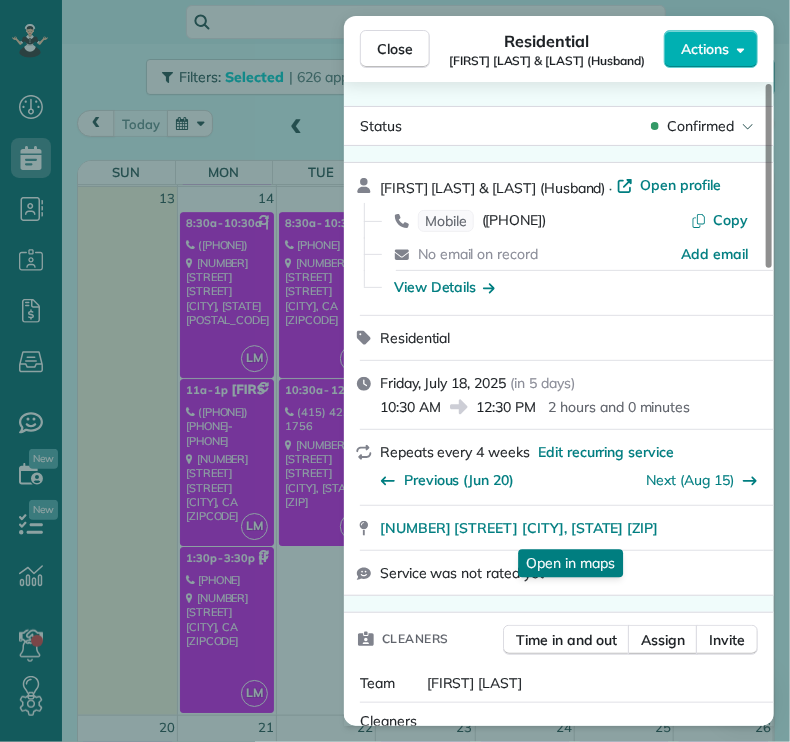click on "Close" at bounding box center [395, 49] 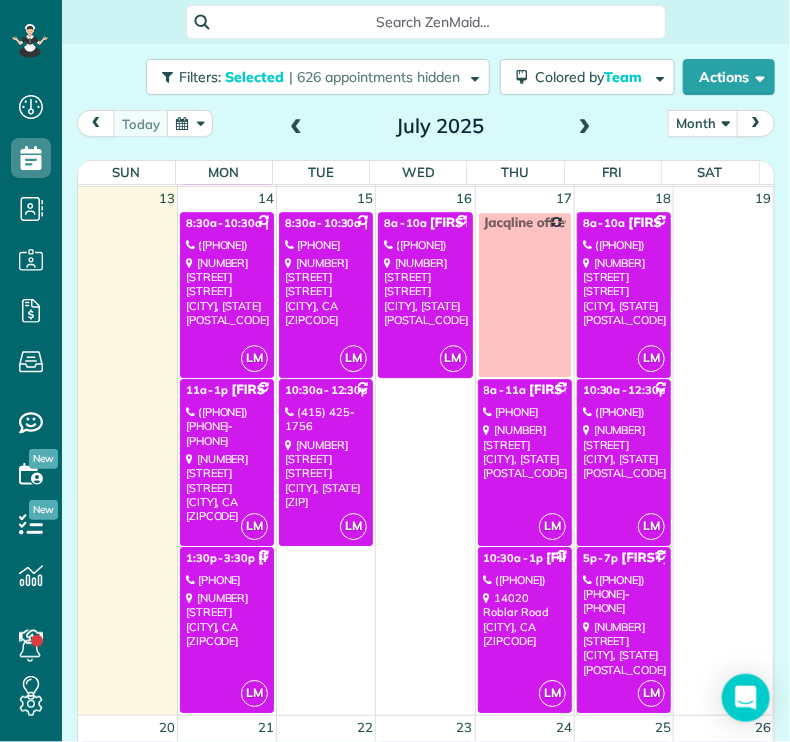 click on "[NUMBER] [STREET] [STREET] [CITY], CA [ZIPCODE]" at bounding box center (624, 648) 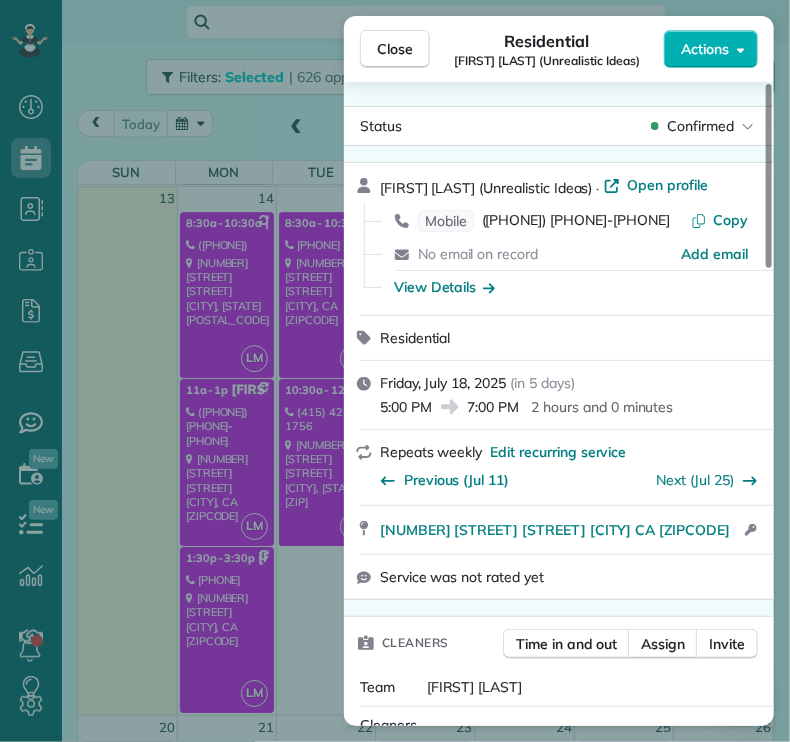 click on "Close" at bounding box center [395, 49] 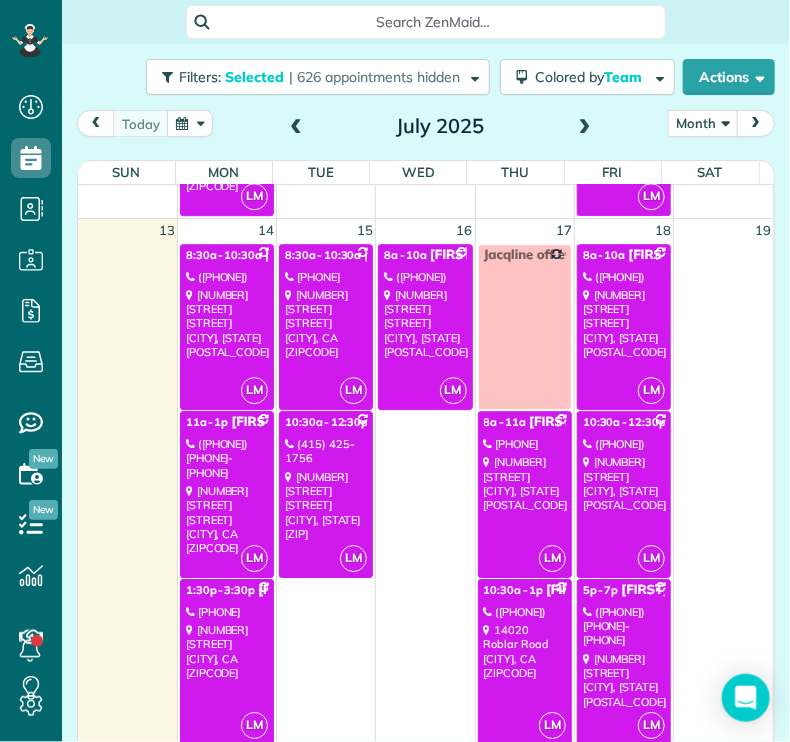 scroll, scrollTop: 1528, scrollLeft: 0, axis: vertical 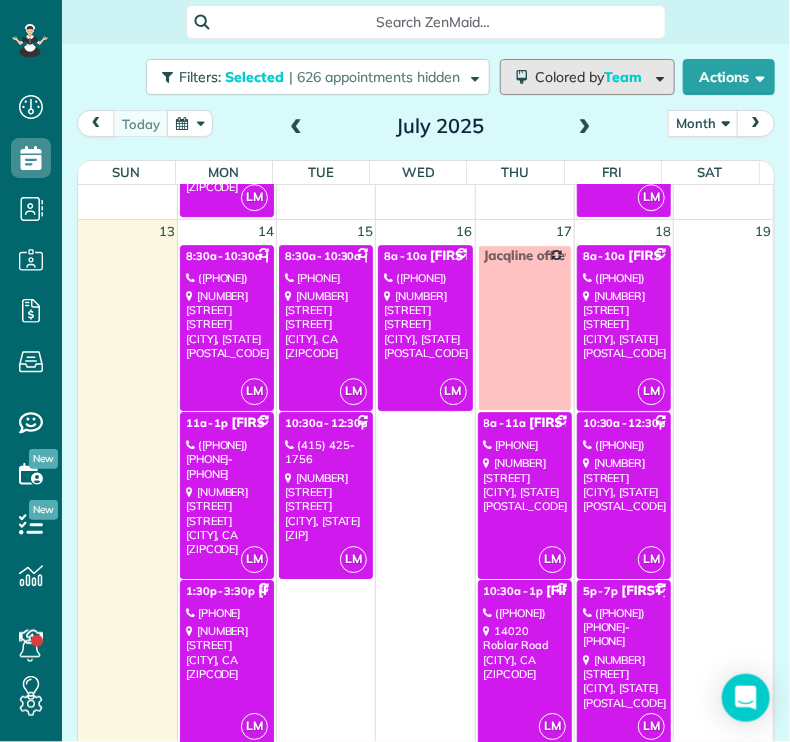 click on "Colored by  Team" at bounding box center [592, 77] 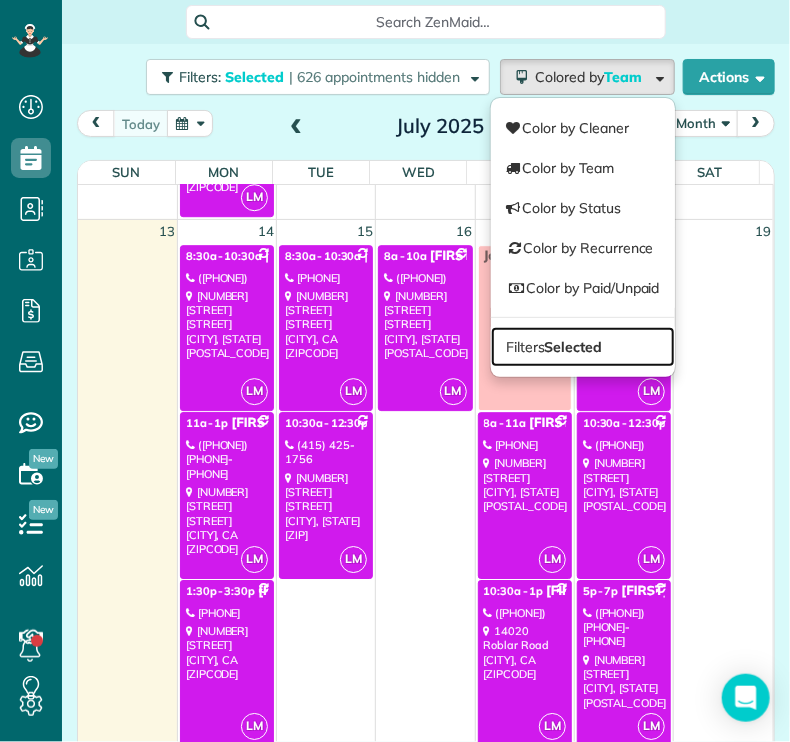 click on "Filters  Selected" at bounding box center [583, 347] 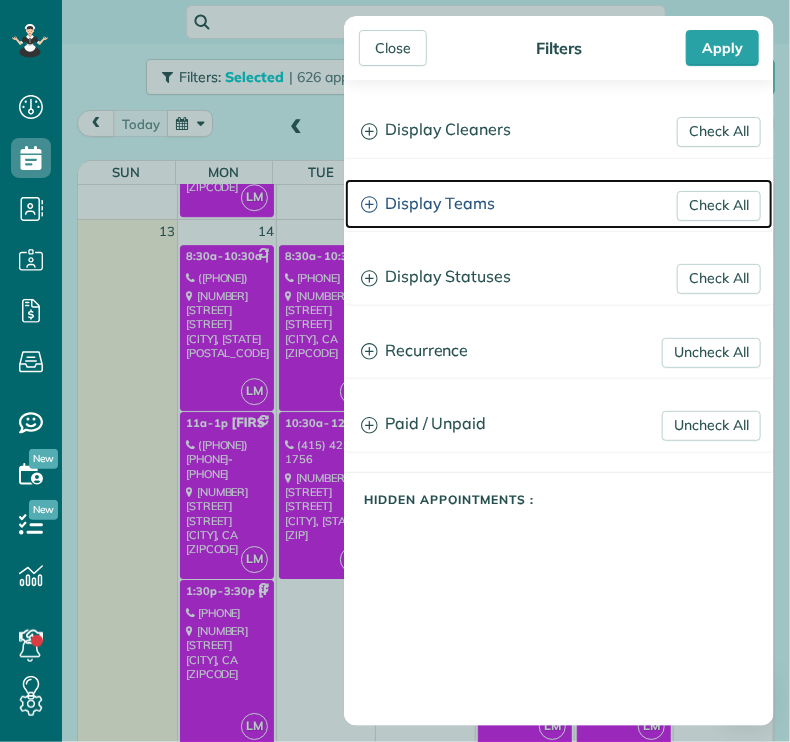 click on "Display Teams" at bounding box center [559, 204] 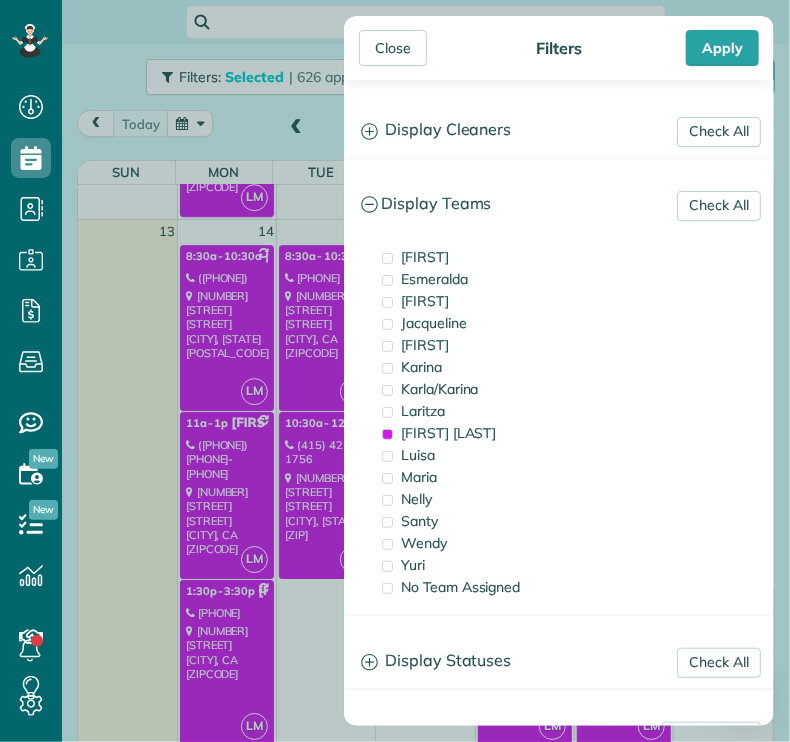 click on "[FIRST] [LAST]" at bounding box center (448, 433) 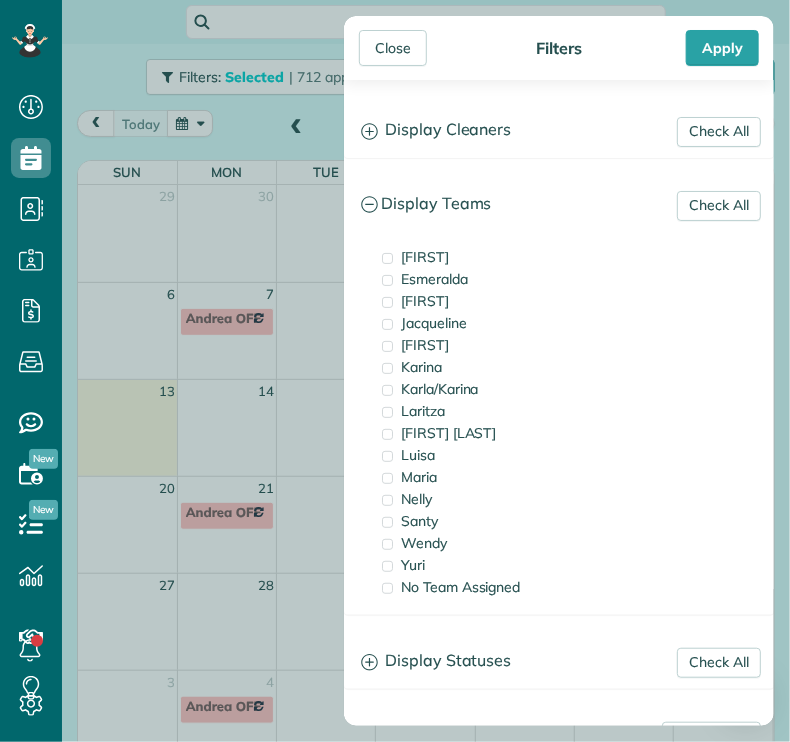 scroll, scrollTop: 0, scrollLeft: 0, axis: both 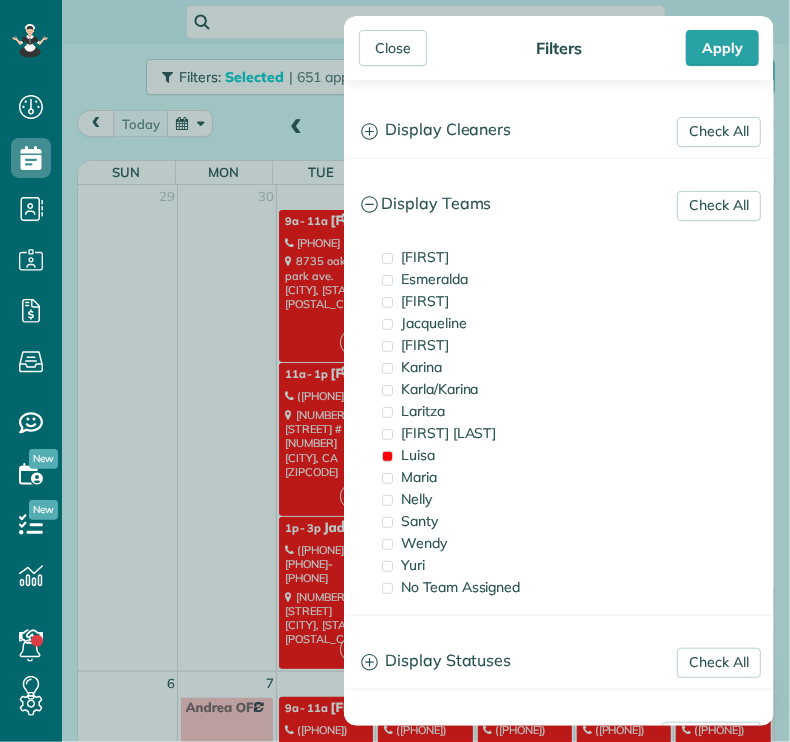 click on "Close" at bounding box center (393, 48) 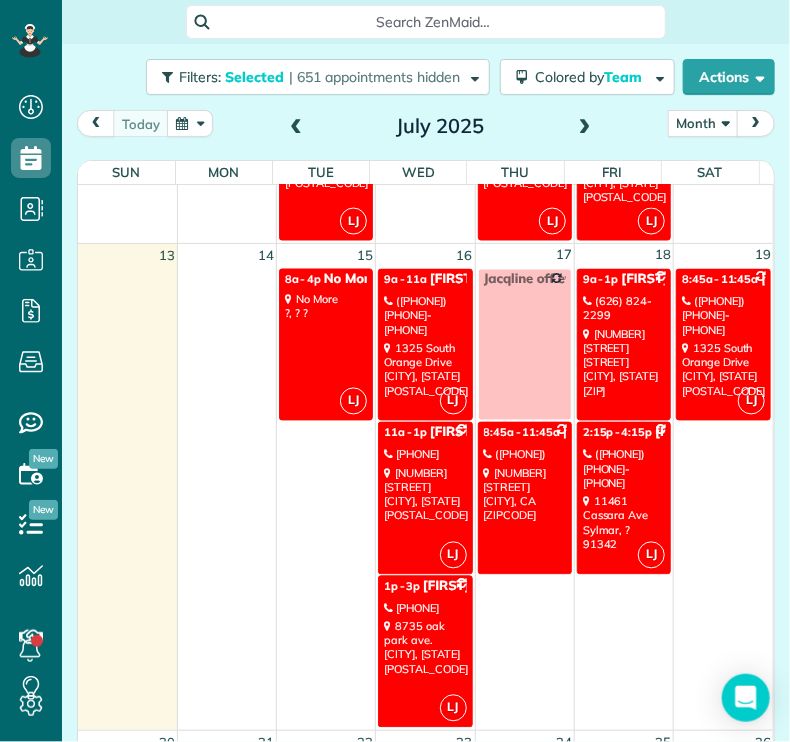 scroll, scrollTop: 916, scrollLeft: 0, axis: vertical 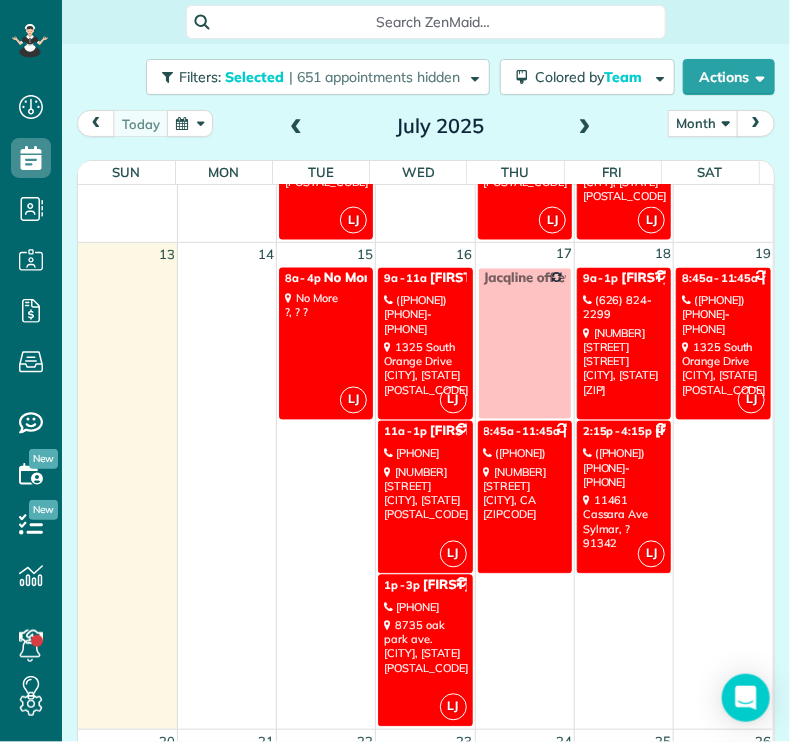 click on "[NUMBER] [STREET] [CITY], [STATE] [POSTAL_CODE]" at bounding box center [425, 369] 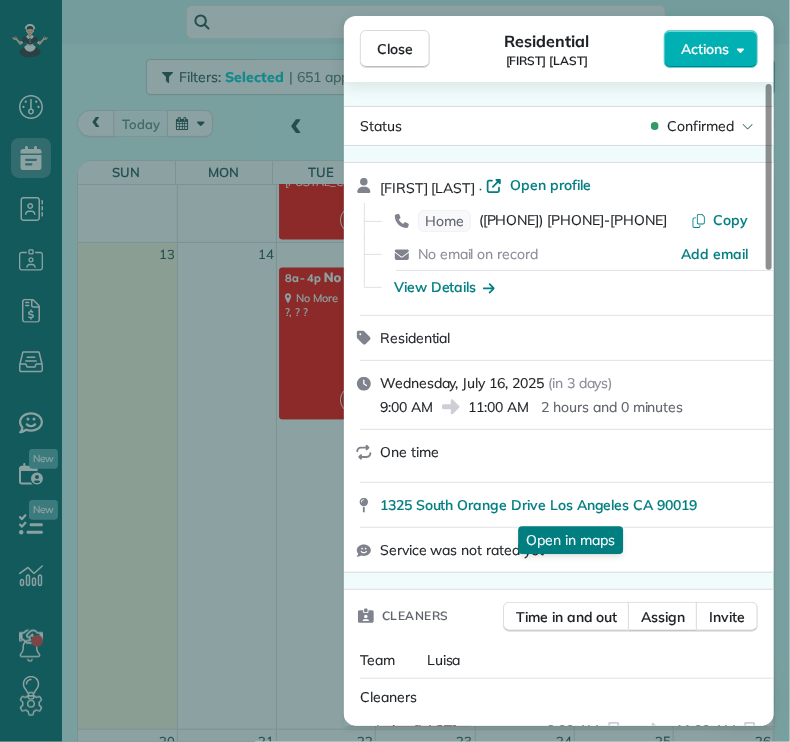 click on "1325 South Orange Drive Los Angeles CA 90019" at bounding box center [538, 505] 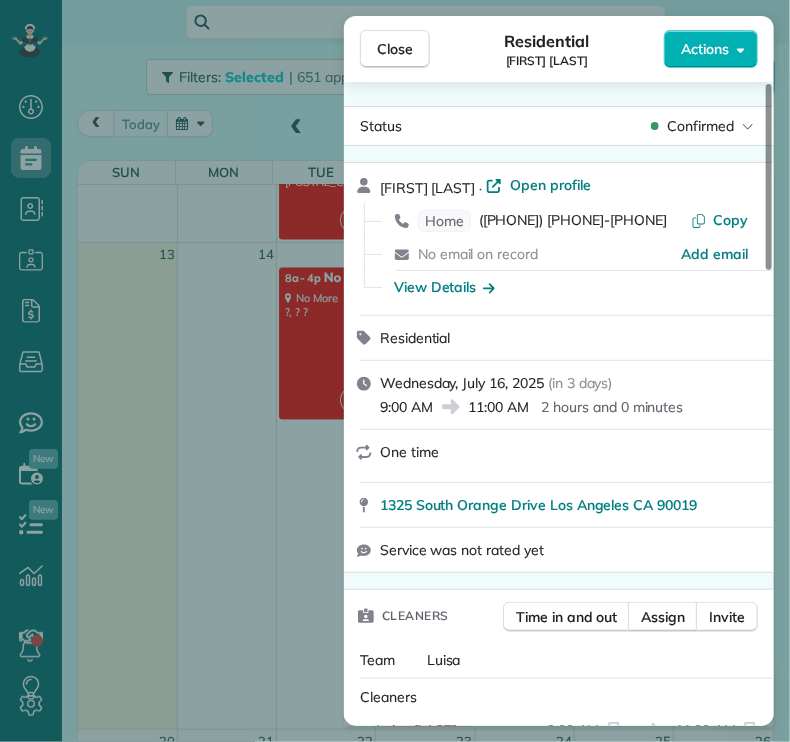 click on "Close" at bounding box center (395, 49) 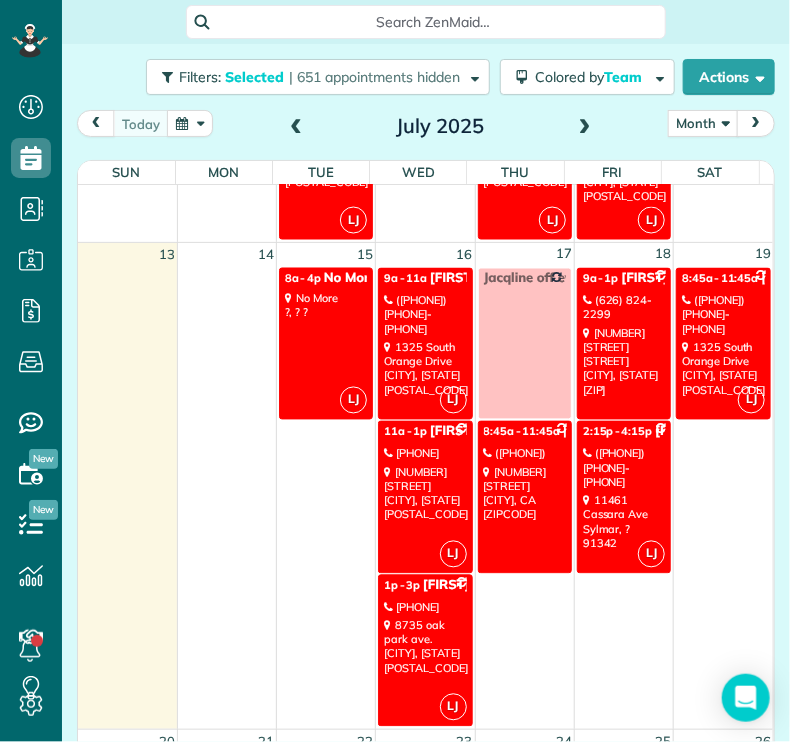 click on "[NUMBER] [STREET] [CITY], [STATE] [POSTAL_CODE]" at bounding box center (425, 494) 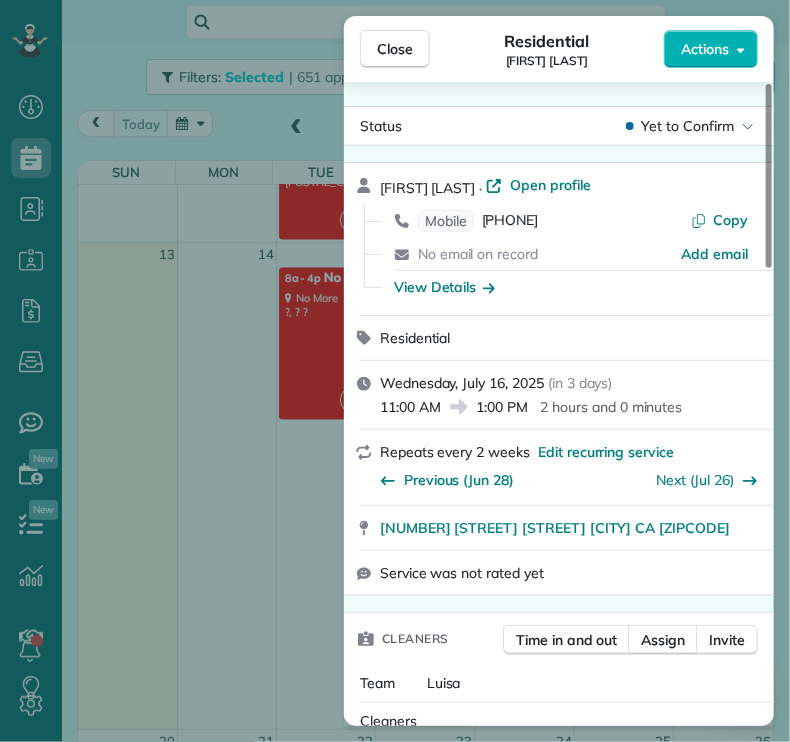 click on "Close" at bounding box center (395, 49) 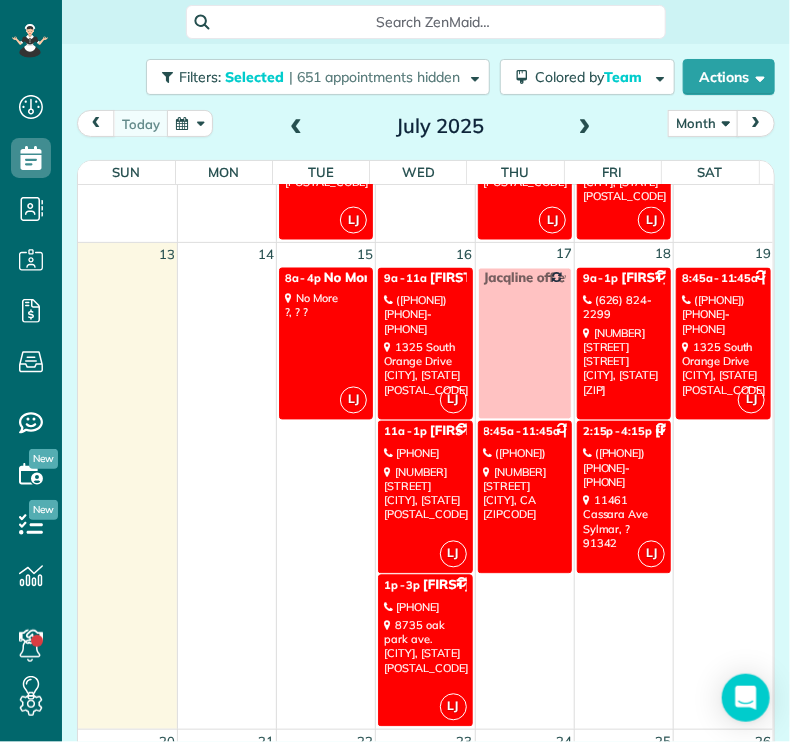 click on "[NUMBER] [STREET] [STREET] [CITY], CA [ZIPCODE]" at bounding box center (425, 647) 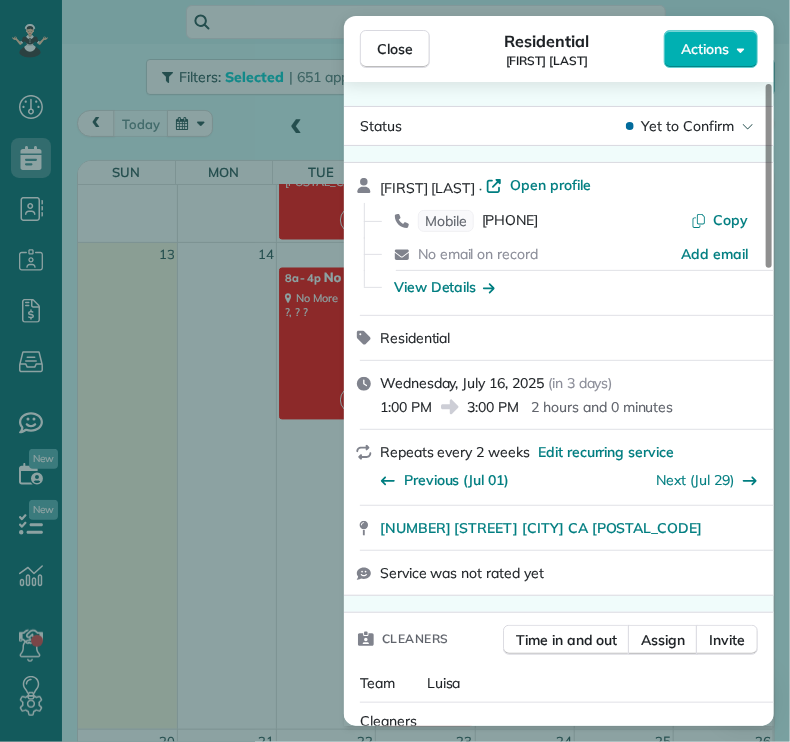 click on "Close" at bounding box center (395, 49) 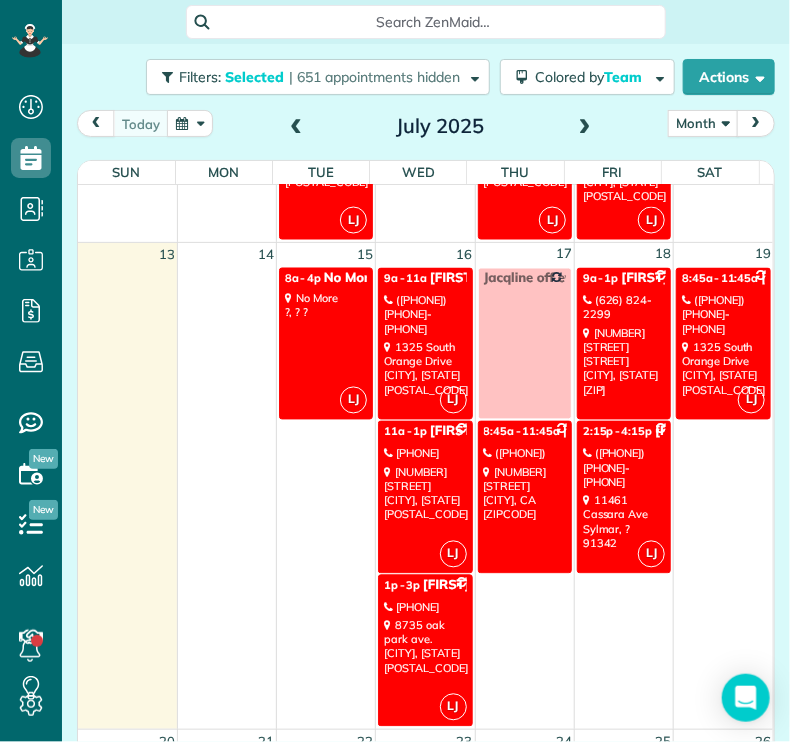 click on "[NUMBER] [STREET] [CITY], [STATE] [POSTAL_CODE]" at bounding box center [525, 494] 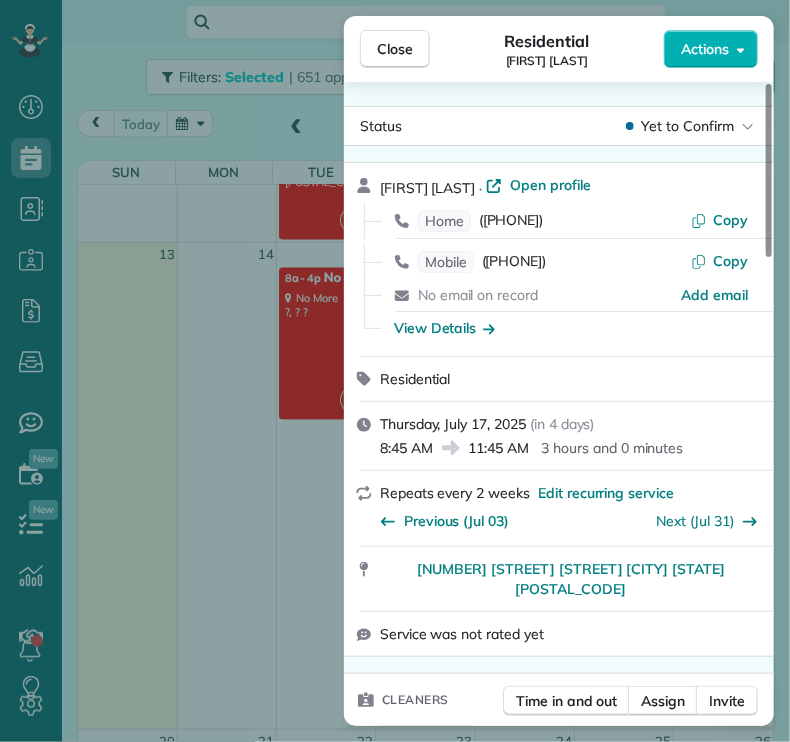 click on "Close" at bounding box center [395, 49] 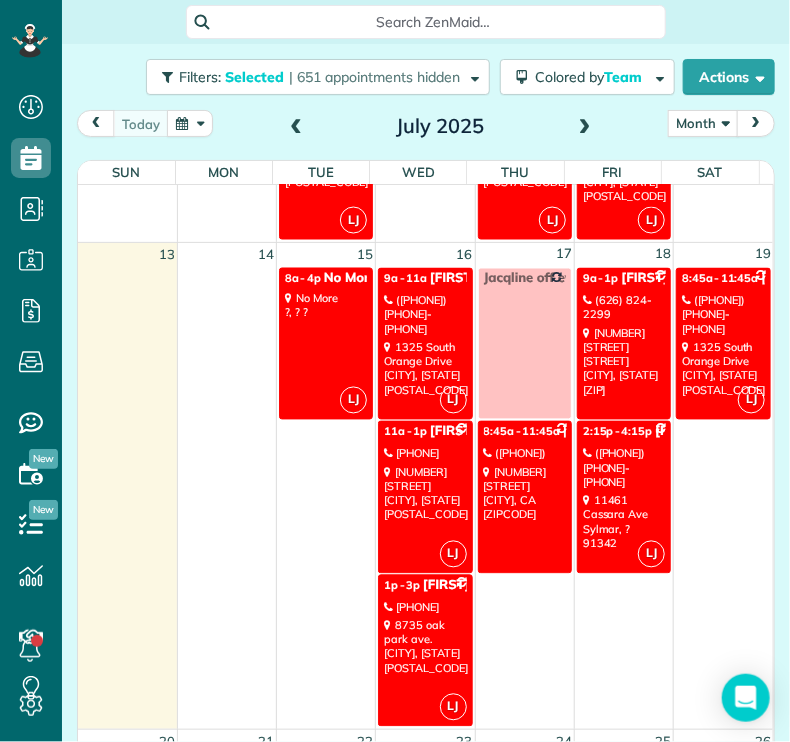 click on "[NUMBER] [STREET] [CITY], [STATE] [ZIP]" at bounding box center [624, 362] 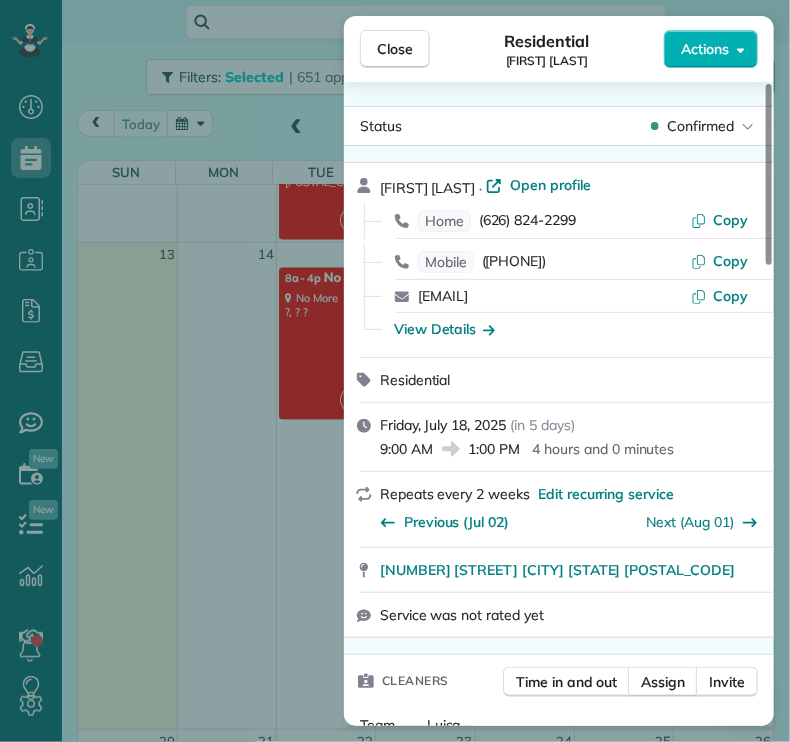 click on "Close" at bounding box center [395, 49] 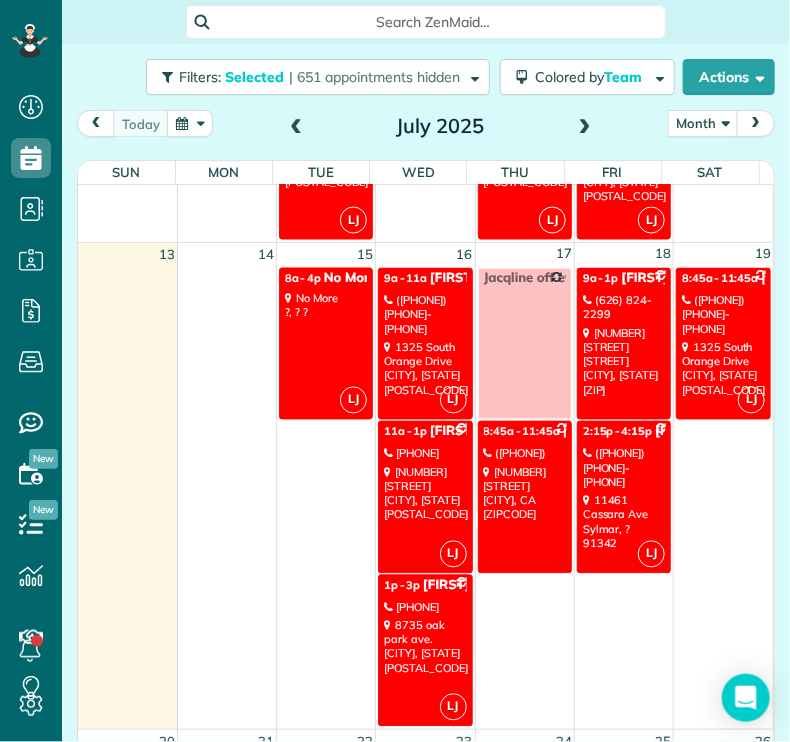 click on "[NUMBER] [STREET] [CITY], ? [ZIPCODE]" at bounding box center (624, 522) 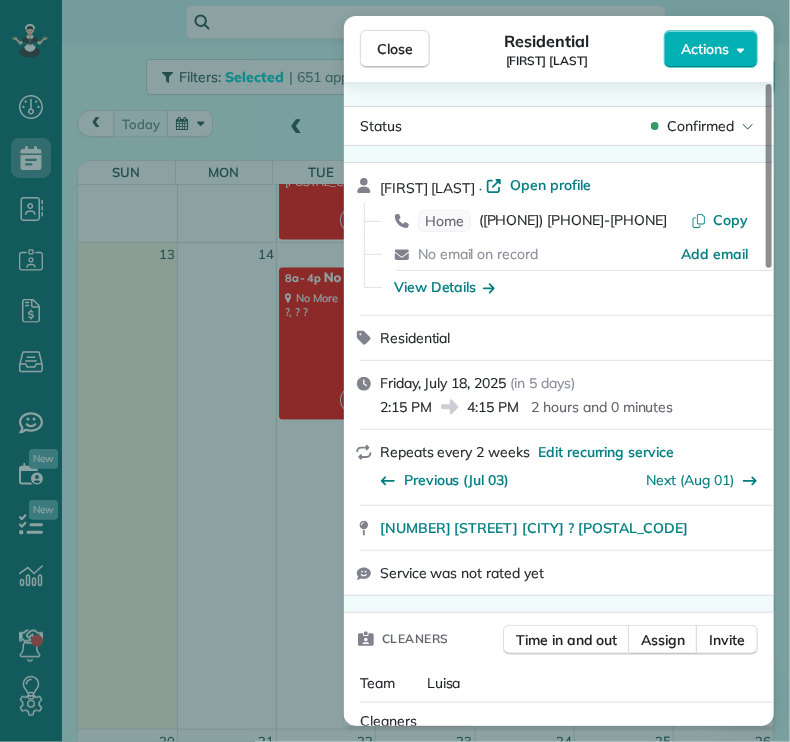 click on "Close" at bounding box center (395, 49) 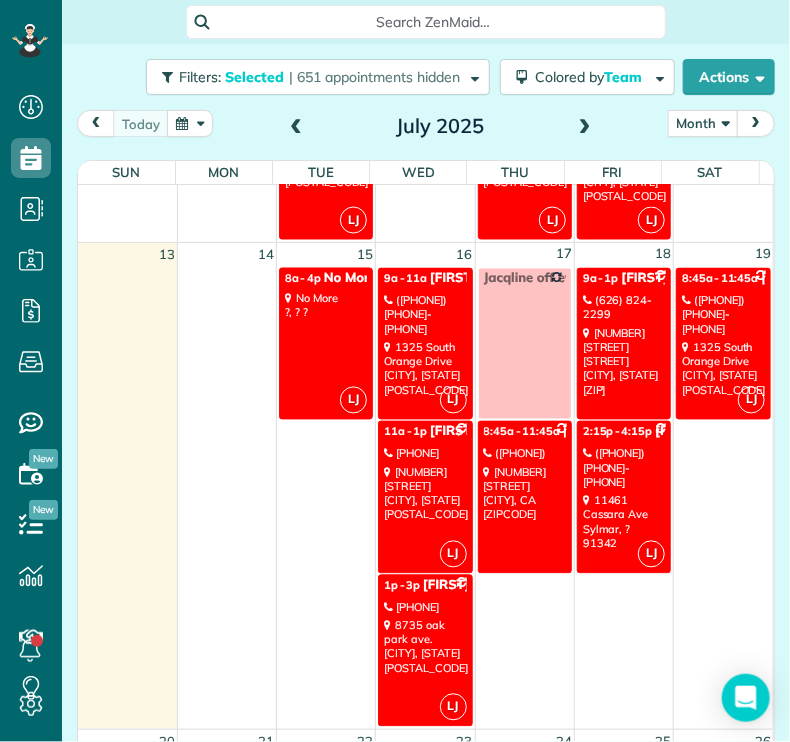 click on "[NUMBER] [STREET] [CITY], [STATE] [POSTAL_CODE]" at bounding box center (723, 369) 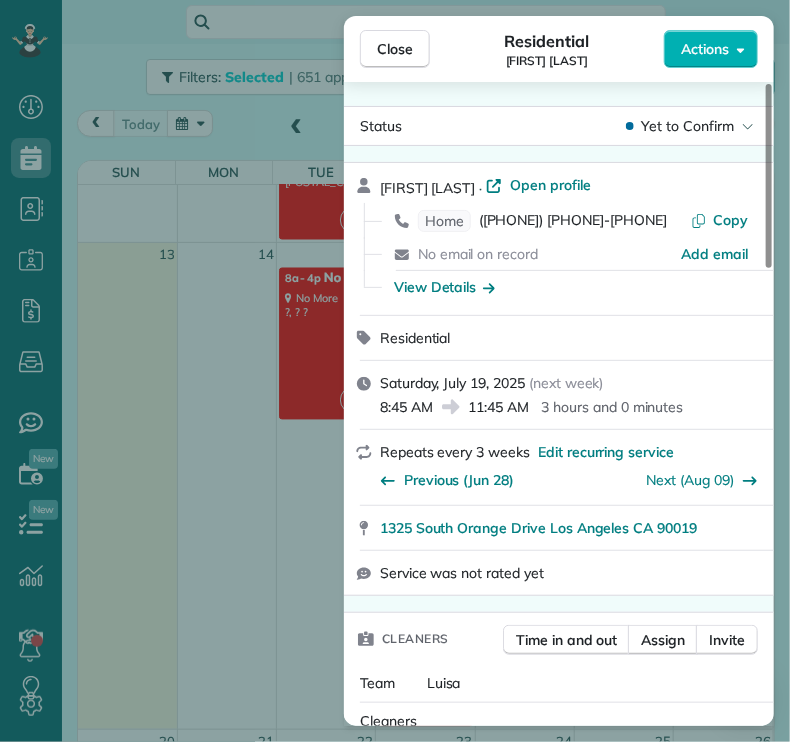click on "Close" at bounding box center [395, 49] 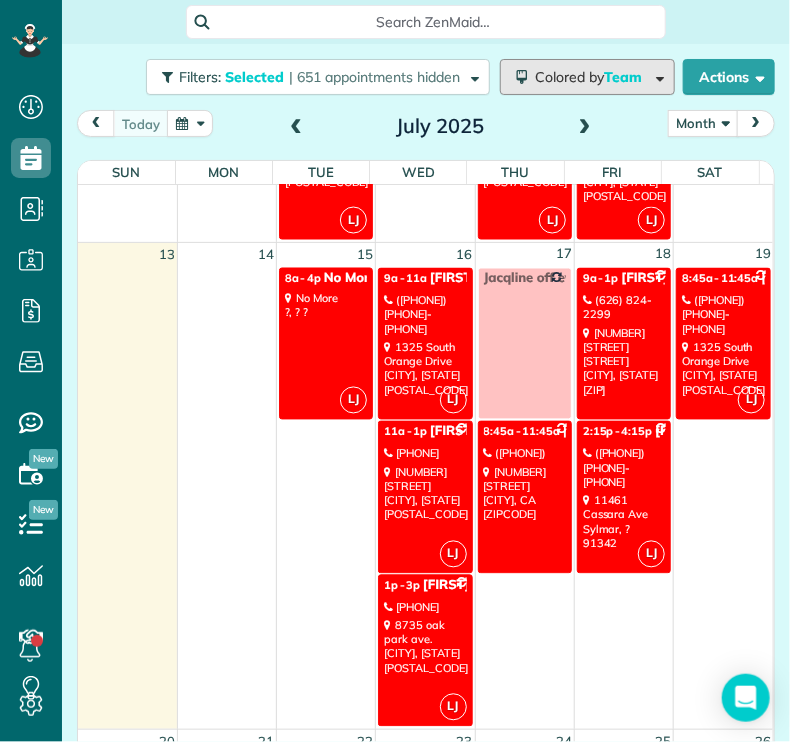 click on "Team" at bounding box center [624, 77] 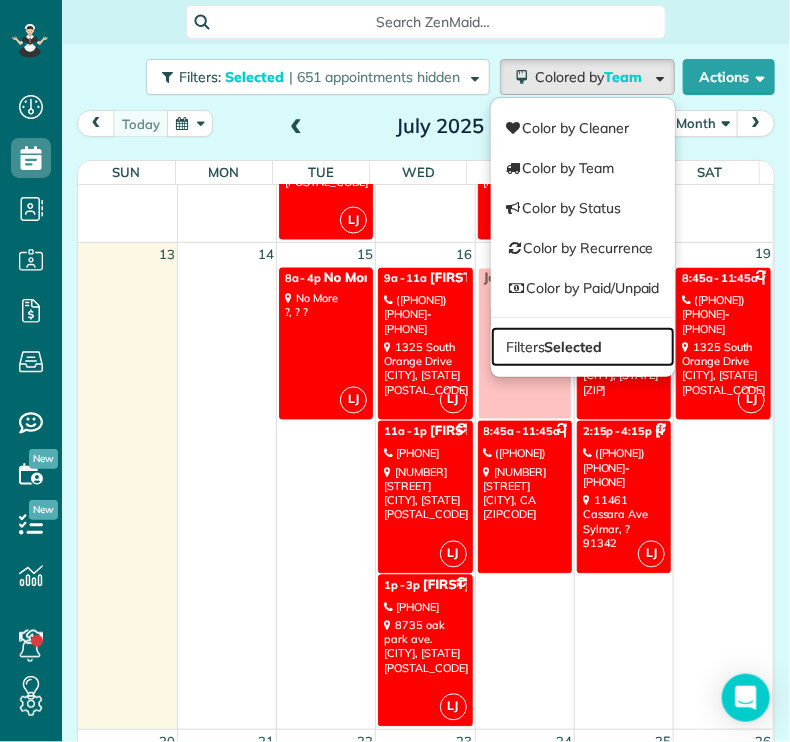 click on "Selected" at bounding box center (574, 347) 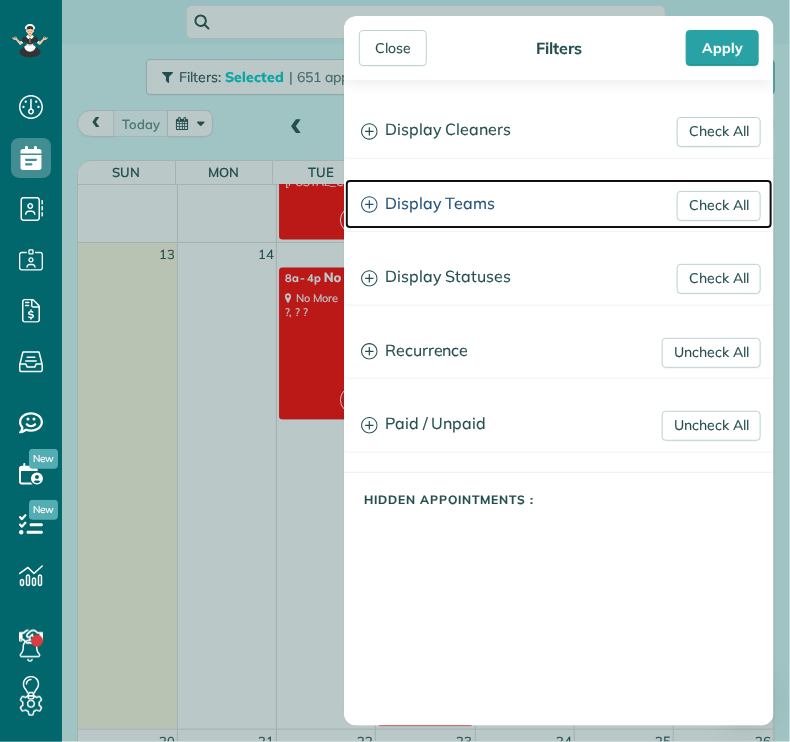 click on "Display Teams" at bounding box center (559, 204) 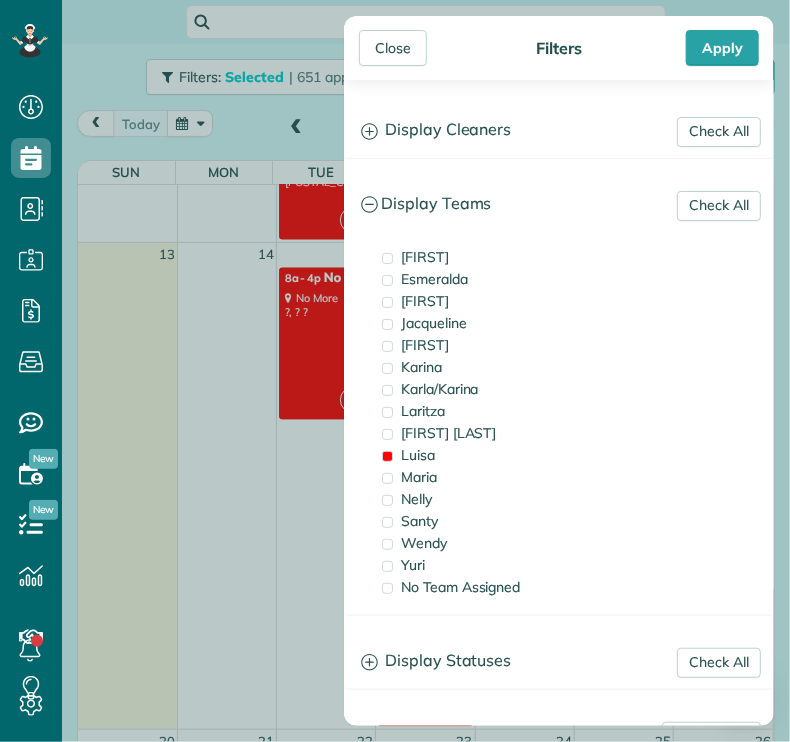 click on "Luisa" at bounding box center (477, 455) 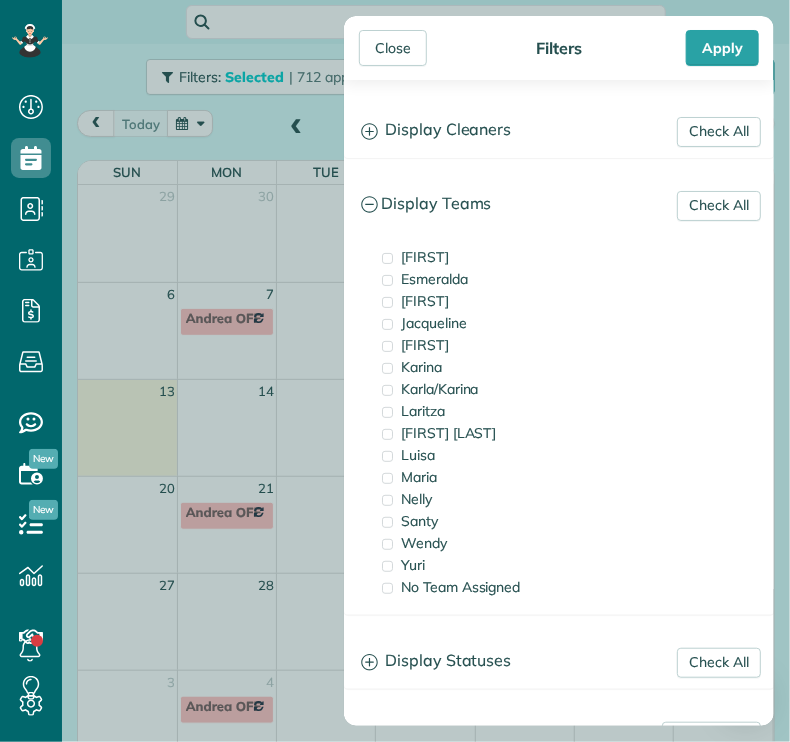 scroll, scrollTop: 0, scrollLeft: 0, axis: both 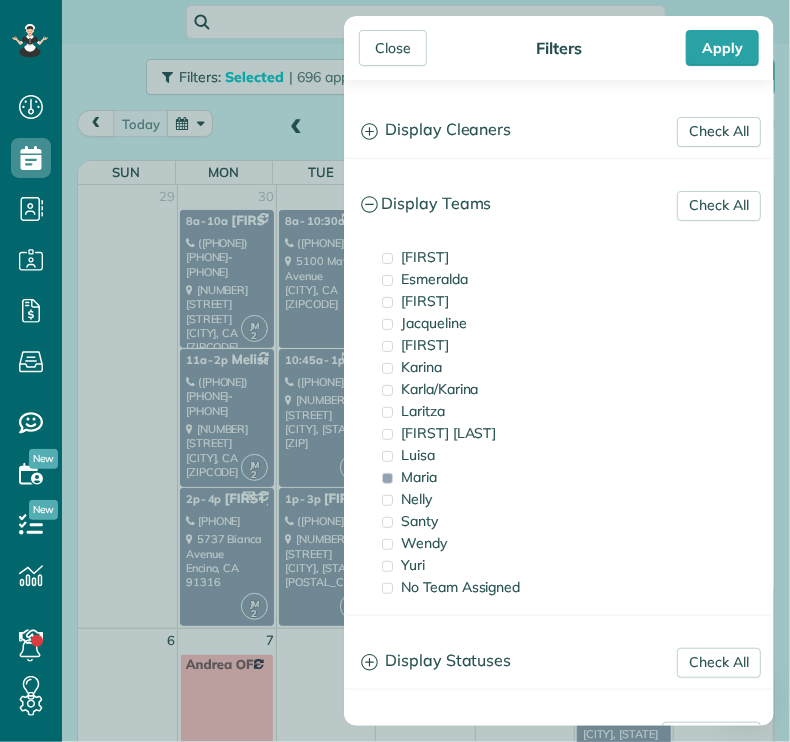click on "Close" at bounding box center [393, 48] 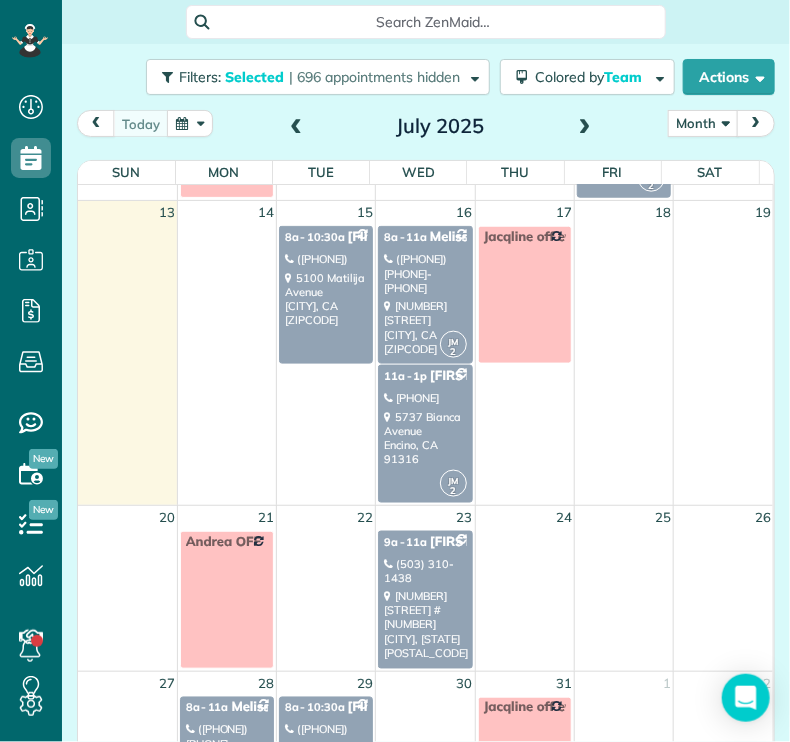 scroll, scrollTop: 596, scrollLeft: 0, axis: vertical 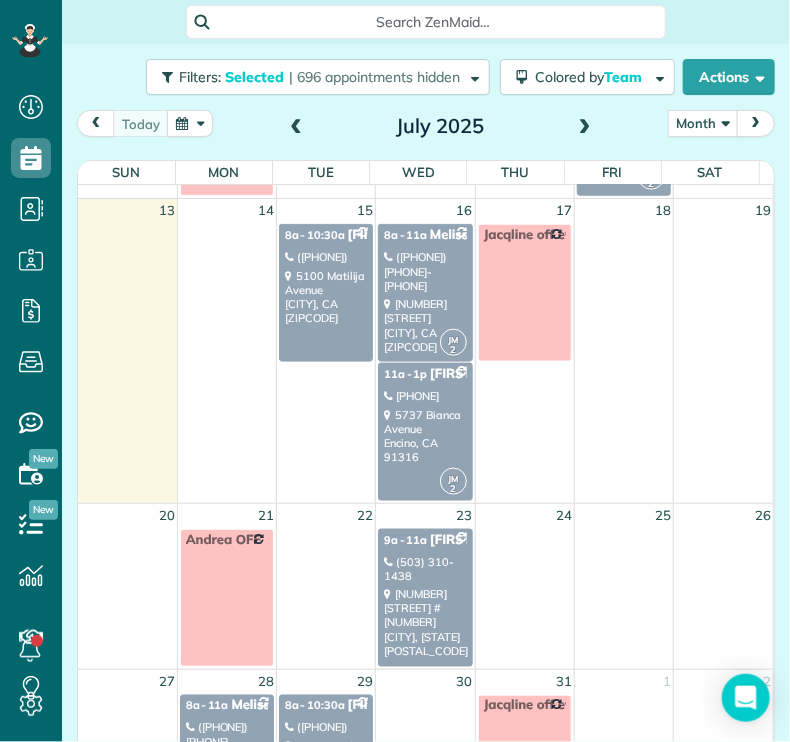 click on "[NUMBER] [STREET] [CITY], [STATE] [POSTAL_CODE]" at bounding box center (326, 297) 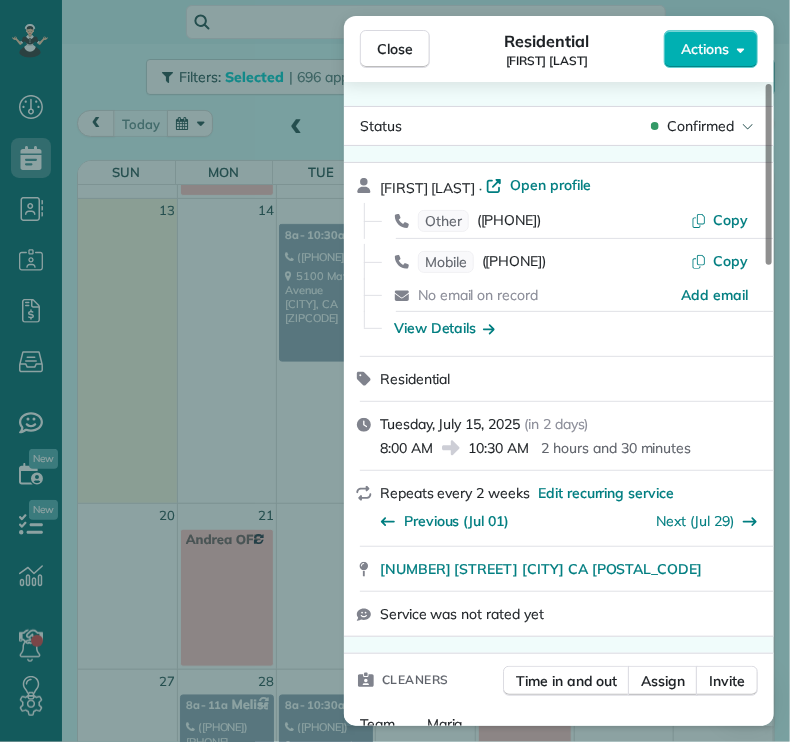 click on "Close" at bounding box center [395, 49] 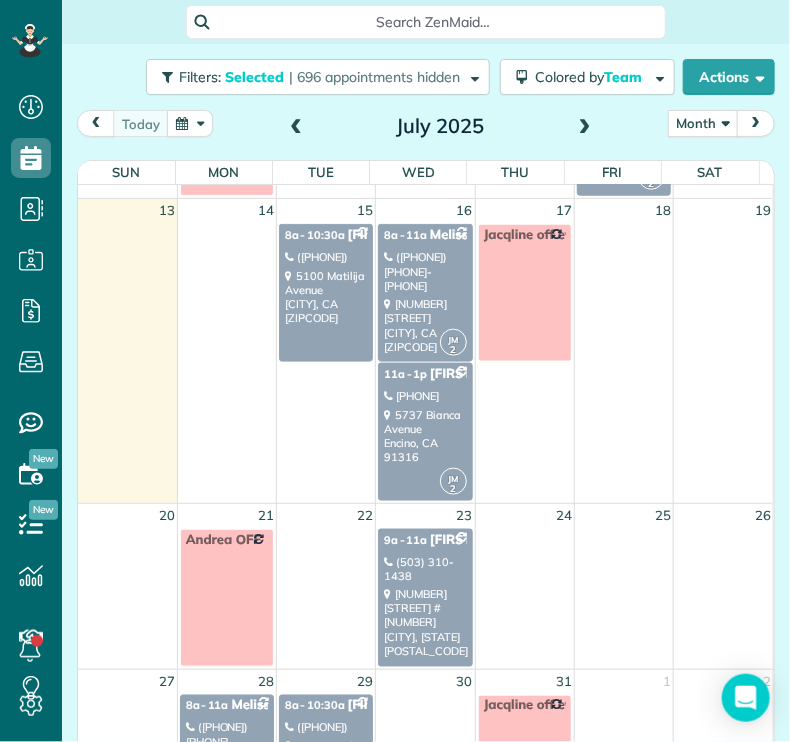 click on "[NUMBER] [STREET] [CITY], [STATE] [ZIP]" at bounding box center [425, 325] 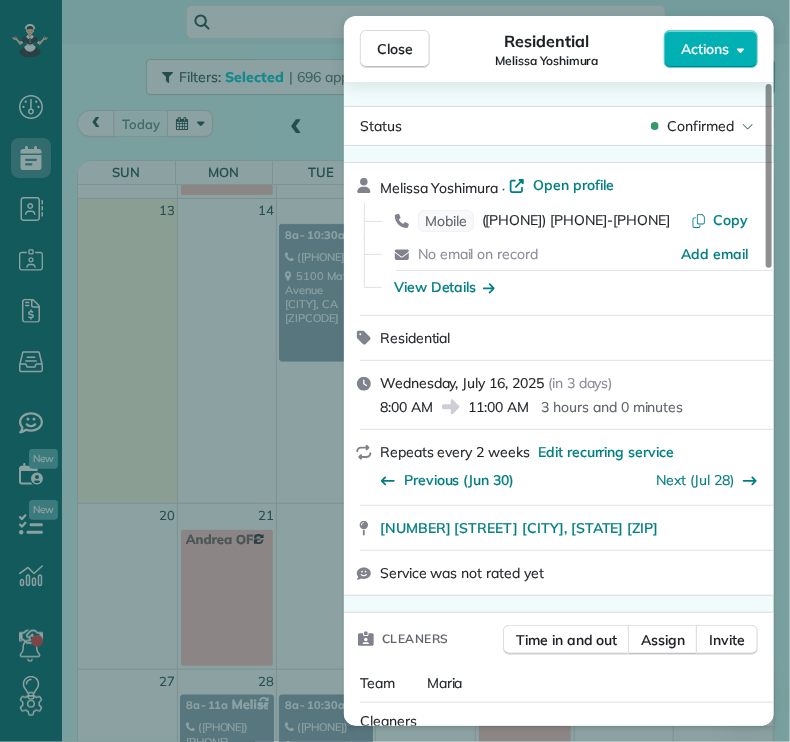 click on "Close" at bounding box center [395, 49] 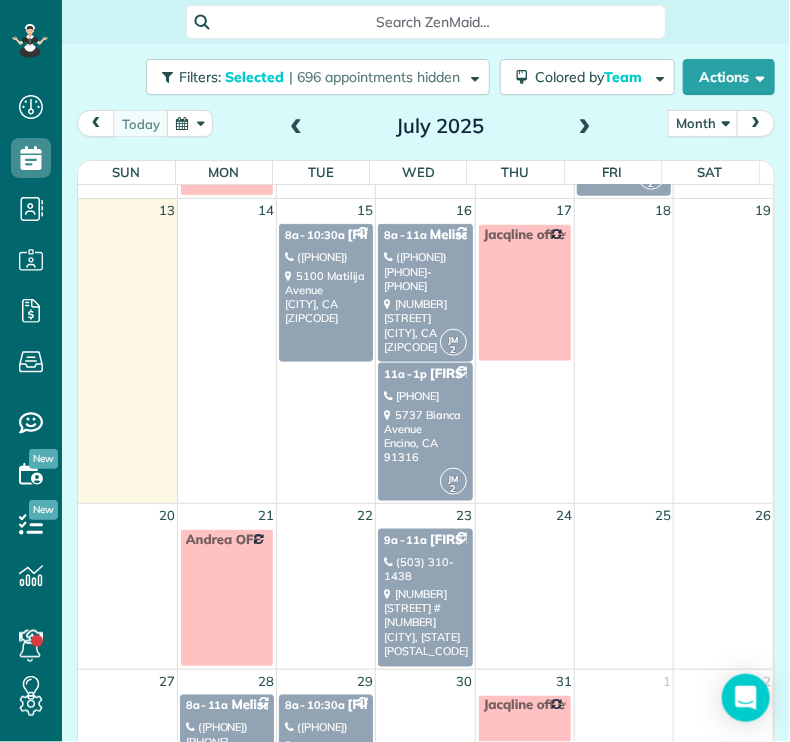 click on "[TIME] [TIME] [FIRST] ([PHONE]) [NUMBER] [STREET] [CITY], CA [ZIPCODE]" at bounding box center [425, 432] 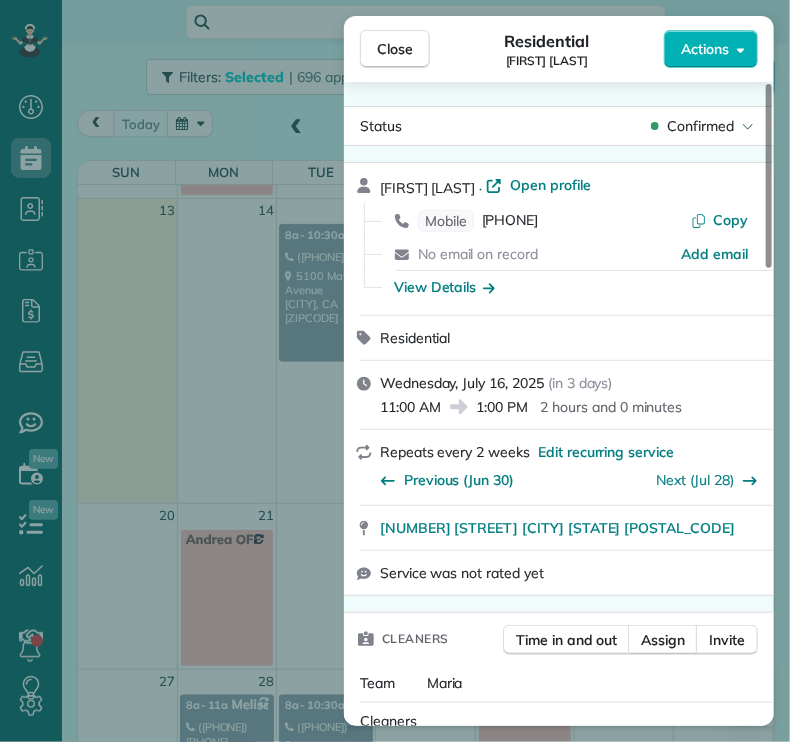 click on "Close" at bounding box center (395, 49) 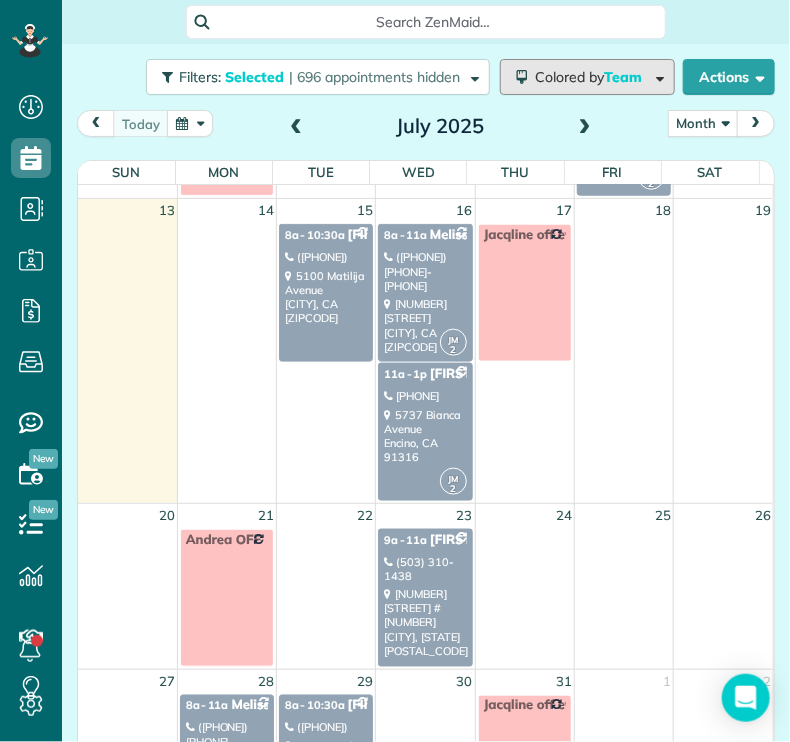click on "Colored by  Team" at bounding box center [587, 77] 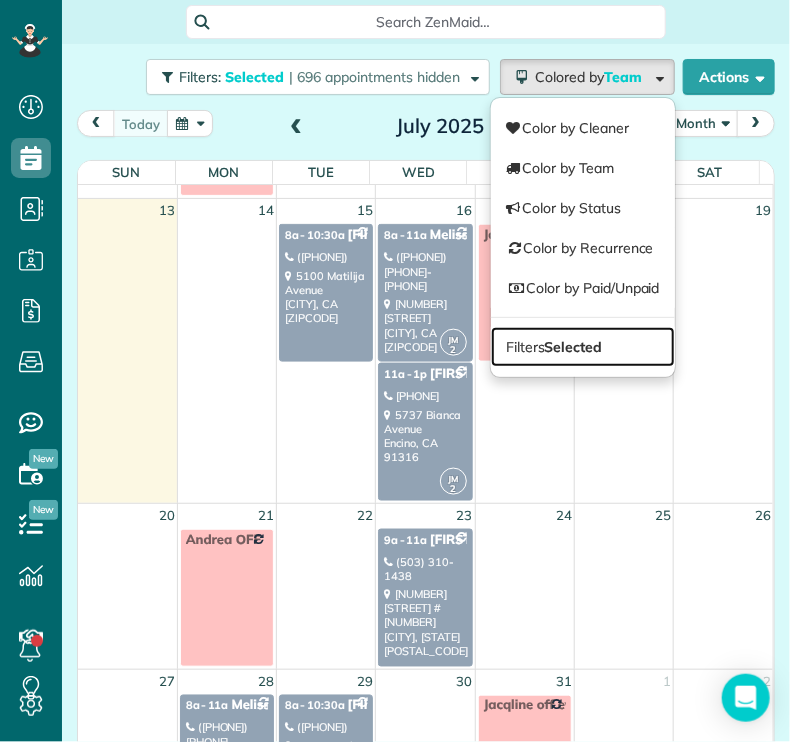 click on "Selected" at bounding box center (574, 347) 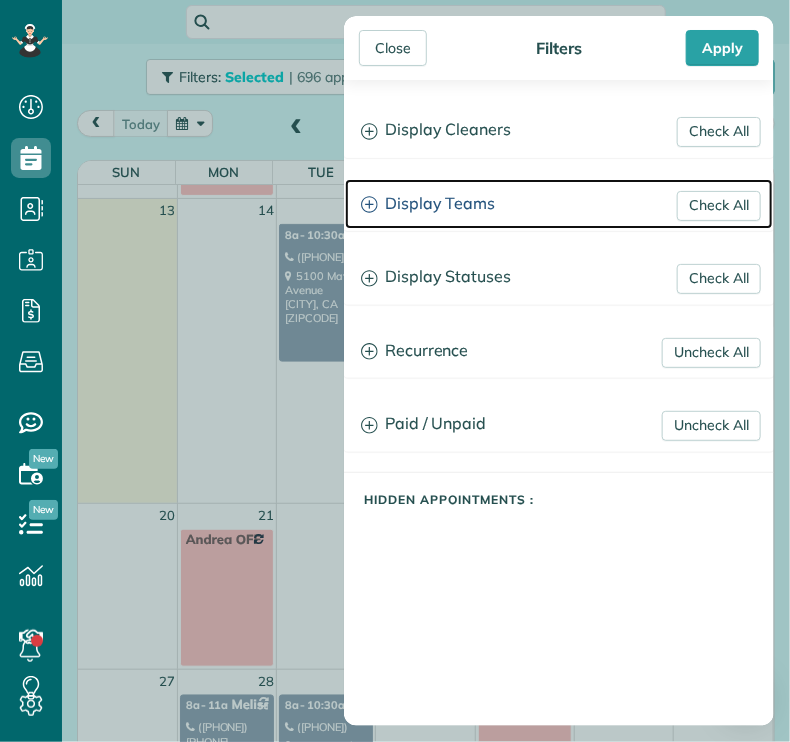 click on "Display Teams" at bounding box center (559, 204) 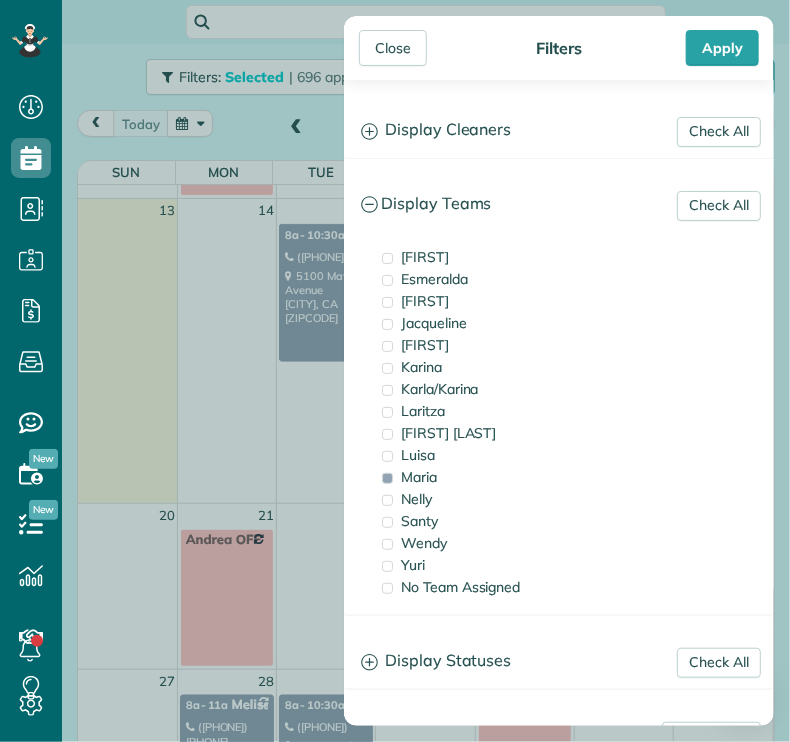 click on "Maria" at bounding box center (419, 477) 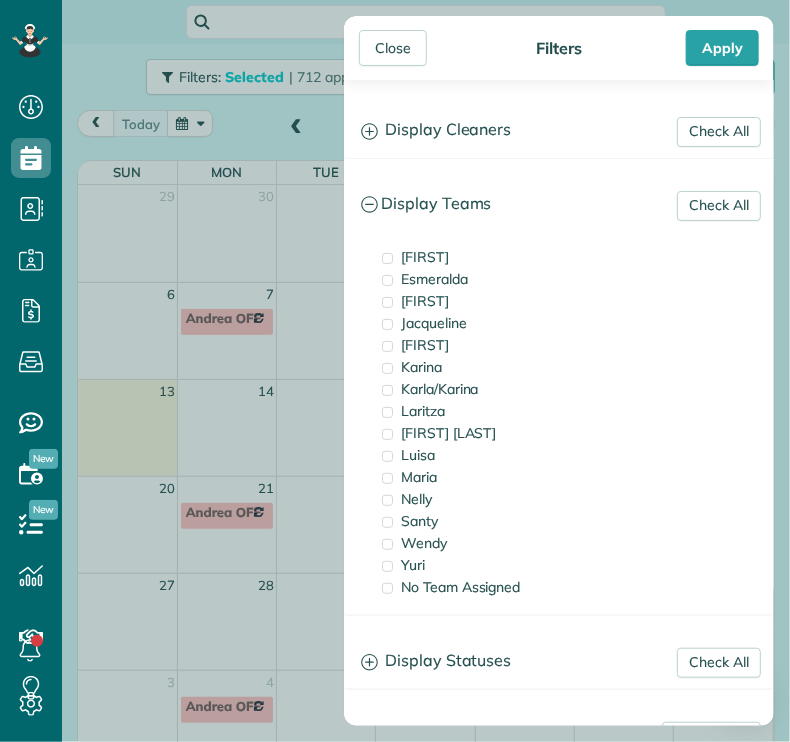 scroll, scrollTop: 0, scrollLeft: 0, axis: both 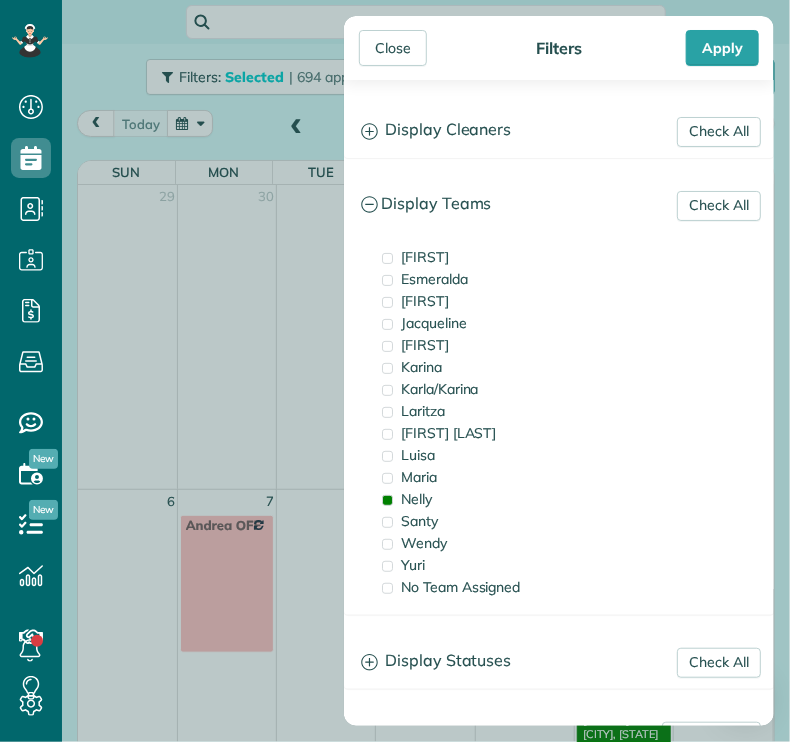 click on "Close" at bounding box center [393, 48] 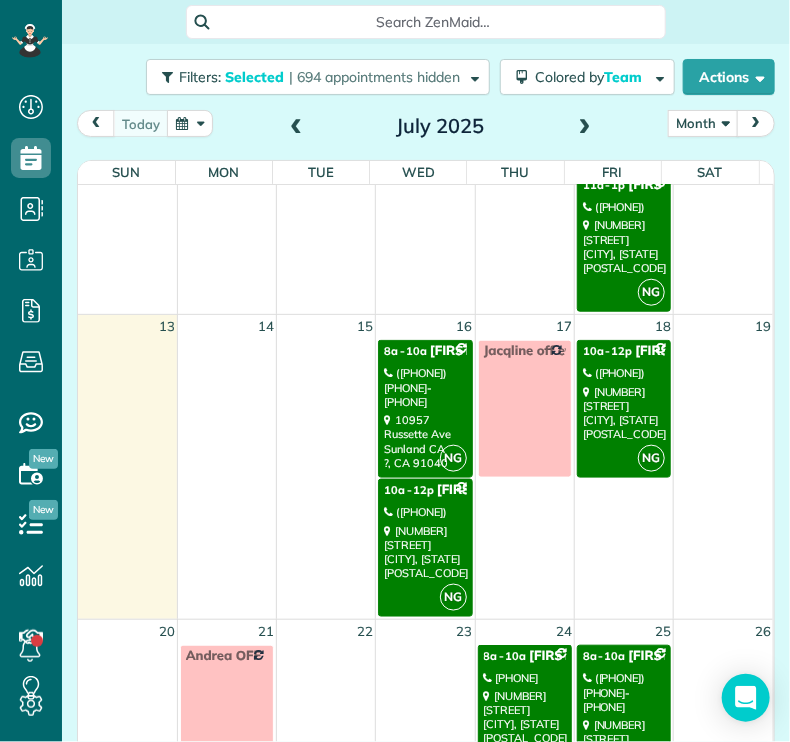 scroll, scrollTop: 480, scrollLeft: 0, axis: vertical 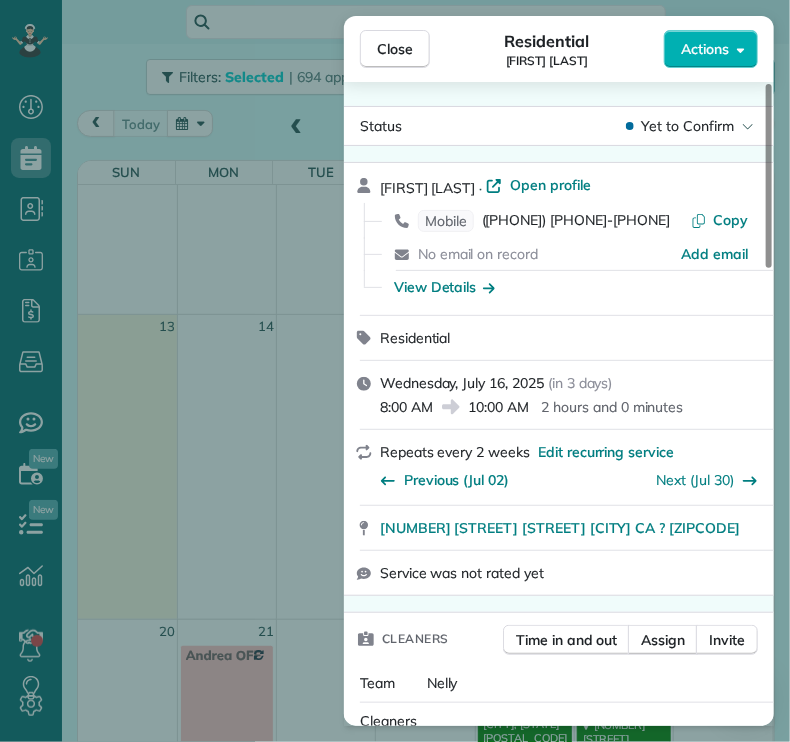 click on "Close" at bounding box center [395, 49] 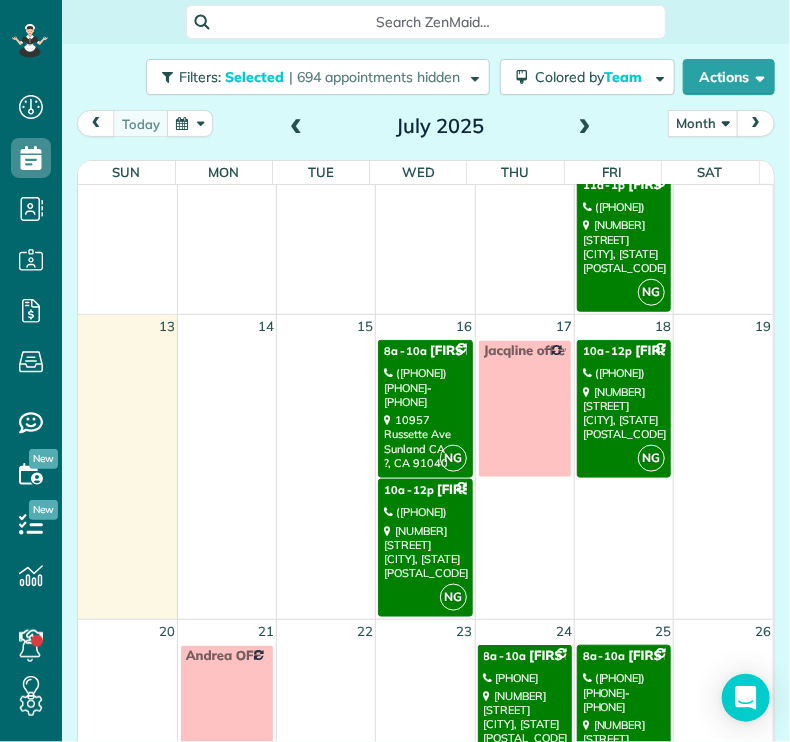click on "([PHONE])" at bounding box center (425, 512) 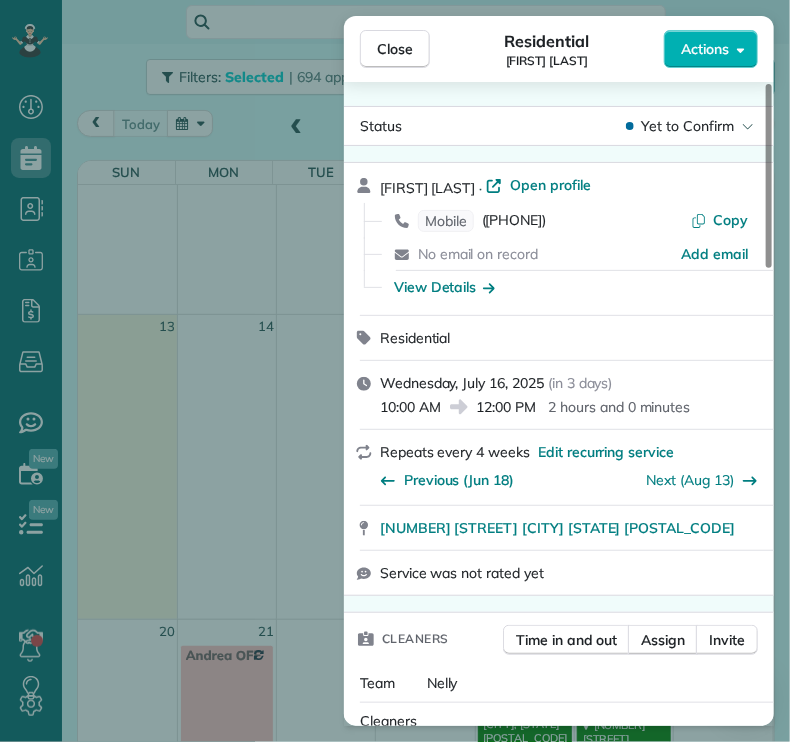 click on "Close" at bounding box center (395, 49) 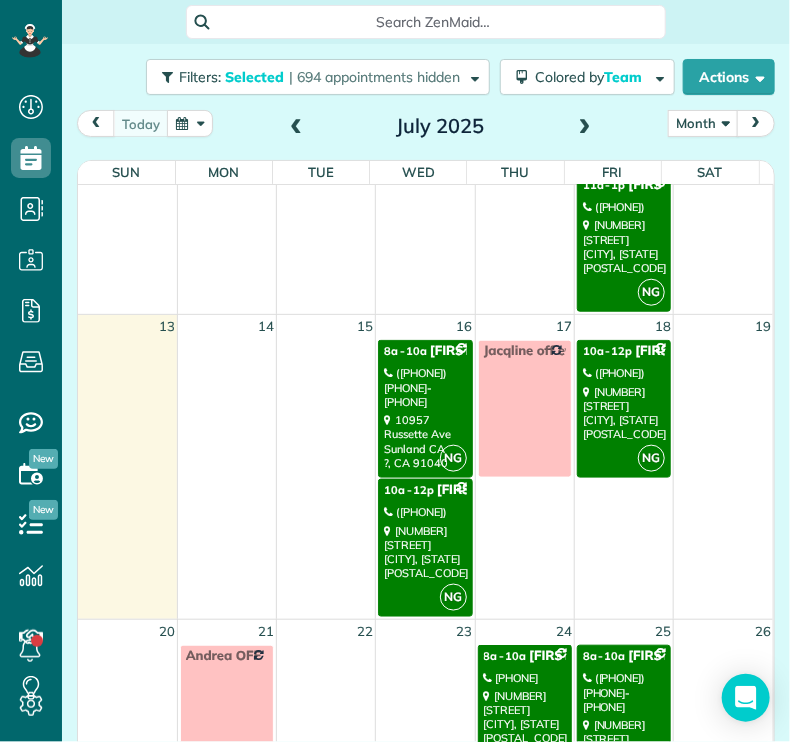 click on "NG 10a - 12p   [FIRST] [LAST] ([PHONE]) [NUMBER] [STREET] [CITY], [STATE] [POSTAL_CODE]" at bounding box center (624, 409) 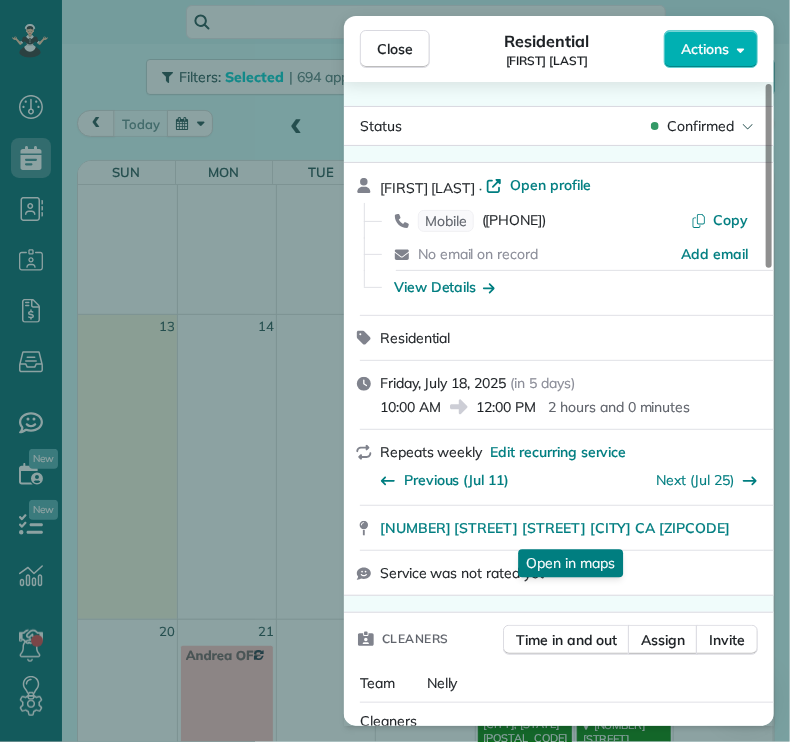 click on "[NUMBER] [STREET] [STREET] [CITY] CA [ZIPCODE]" at bounding box center [555, 528] 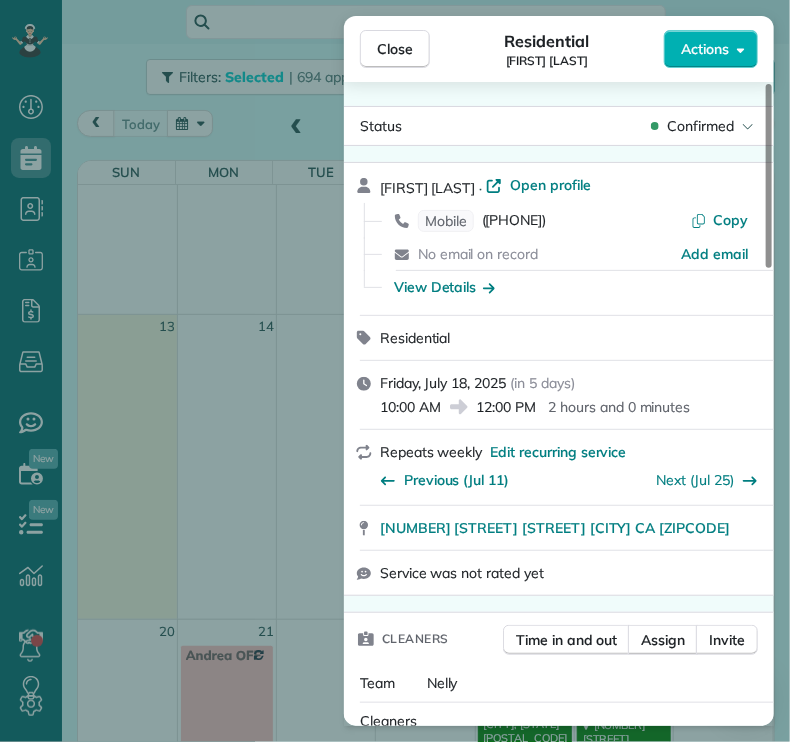 drag, startPoint x: 398, startPoint y: 47, endPoint x: 407, endPoint y: 56, distance: 12.727922 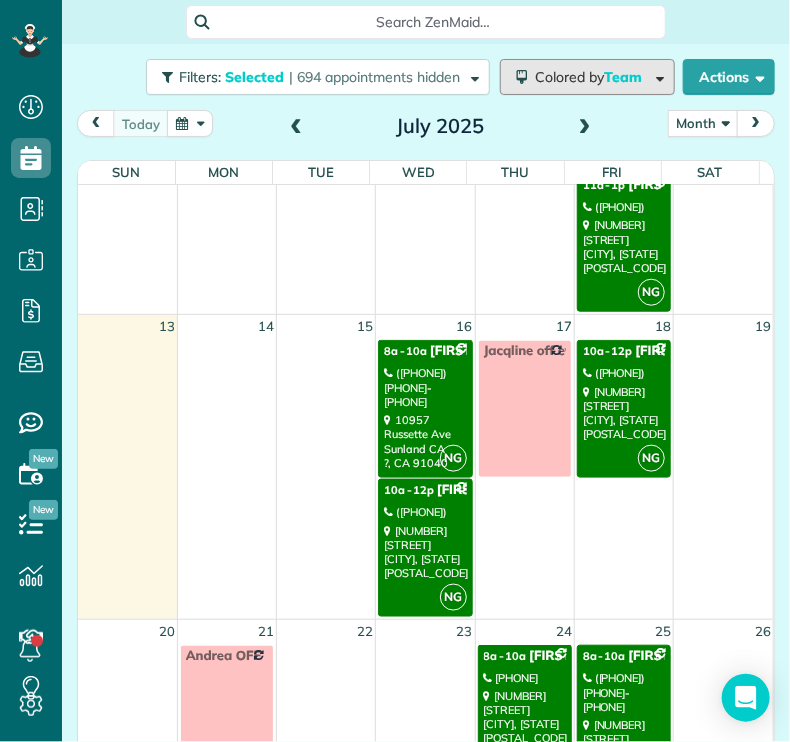 click on "Colored by  Team" at bounding box center [592, 77] 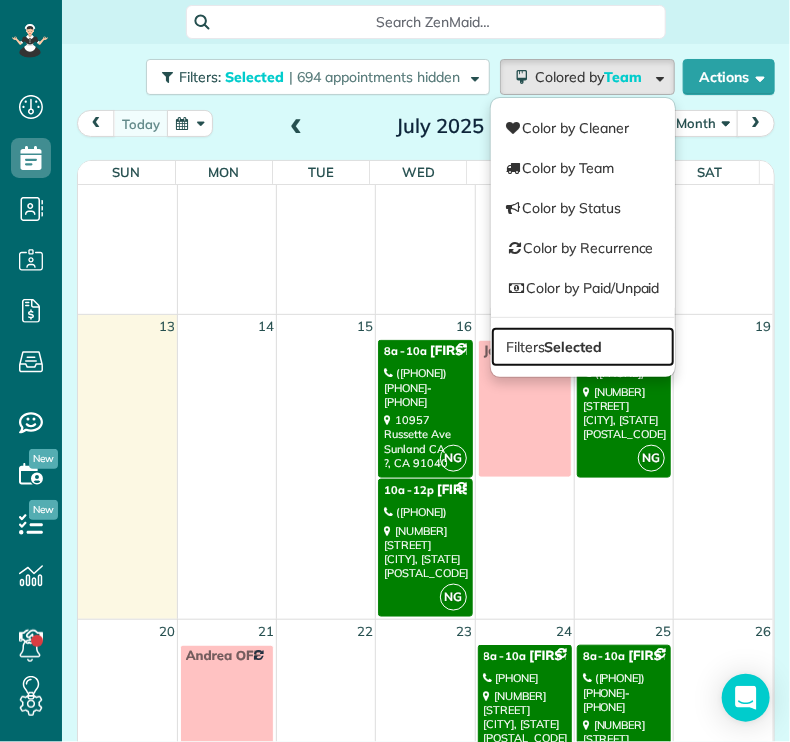 click on "Selected" at bounding box center (574, 347) 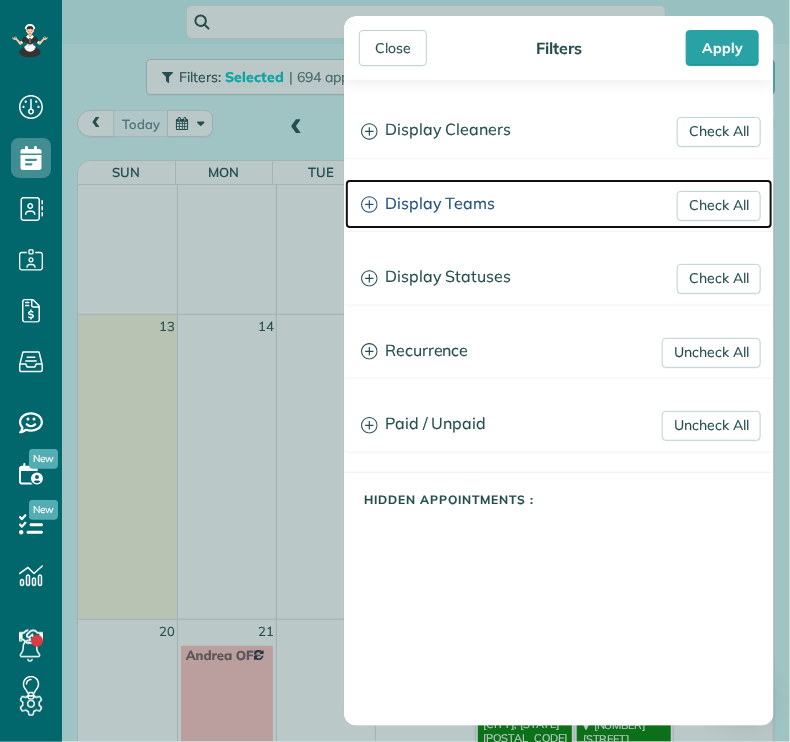 click on "Display Teams" at bounding box center (559, 204) 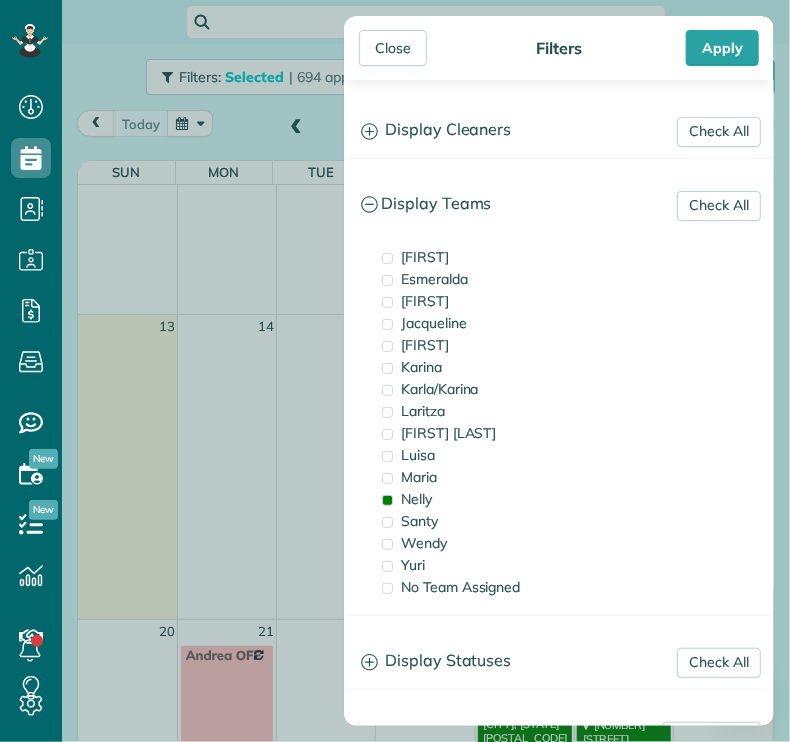click on "Nelly" at bounding box center (416, 499) 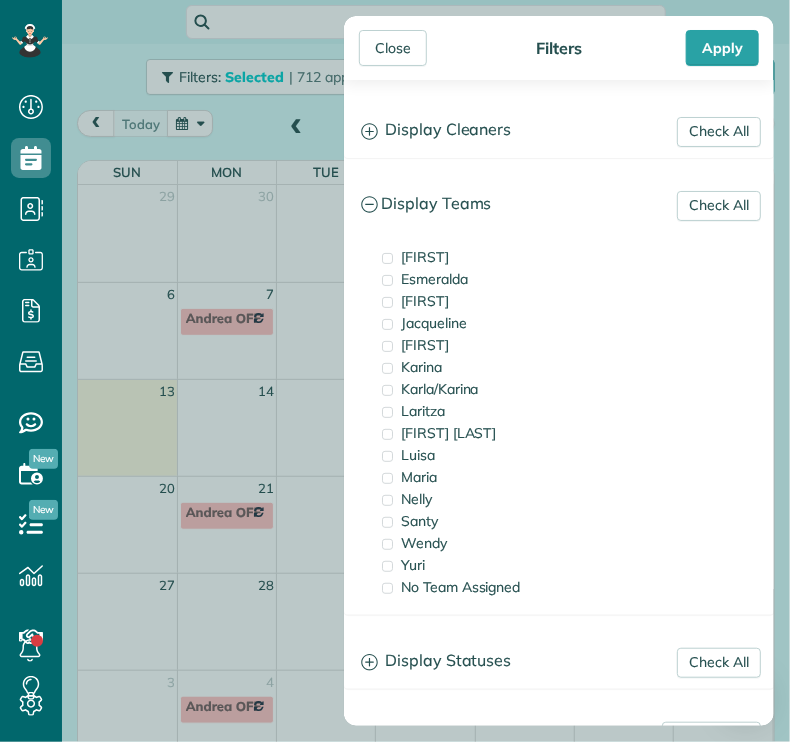 scroll, scrollTop: 0, scrollLeft: 0, axis: both 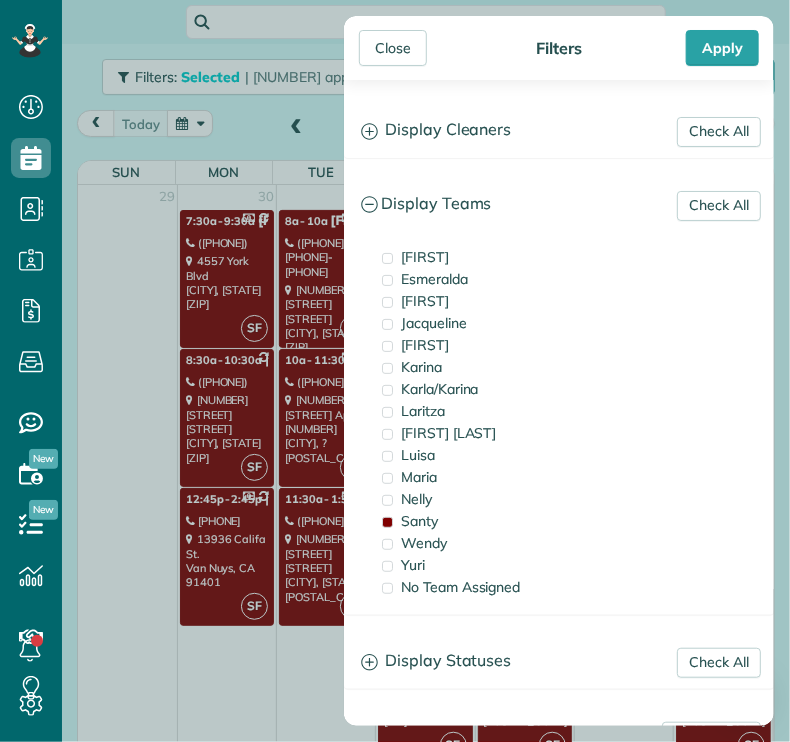 click on "Close" at bounding box center [393, 48] 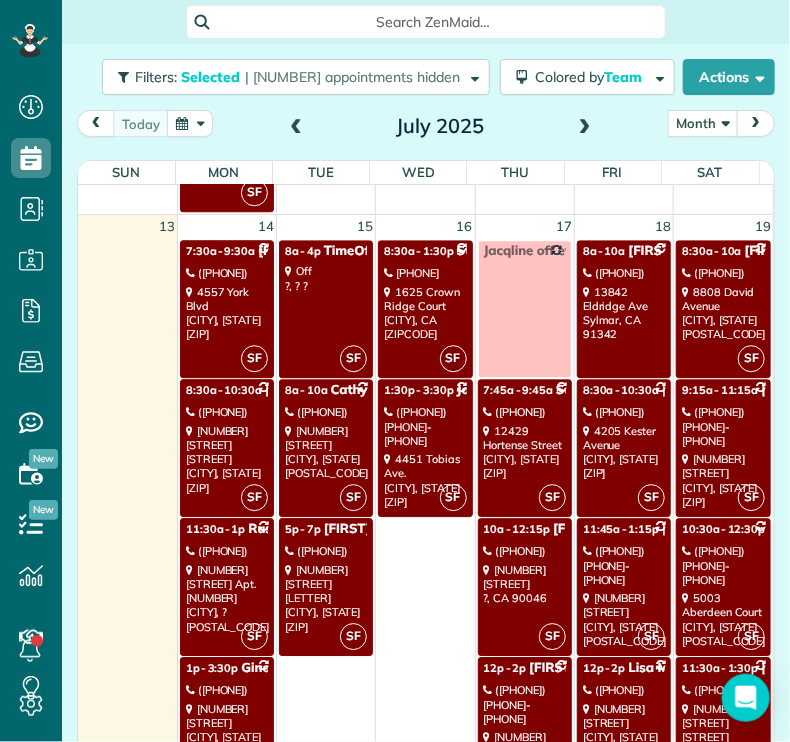 scroll, scrollTop: 1419, scrollLeft: 0, axis: vertical 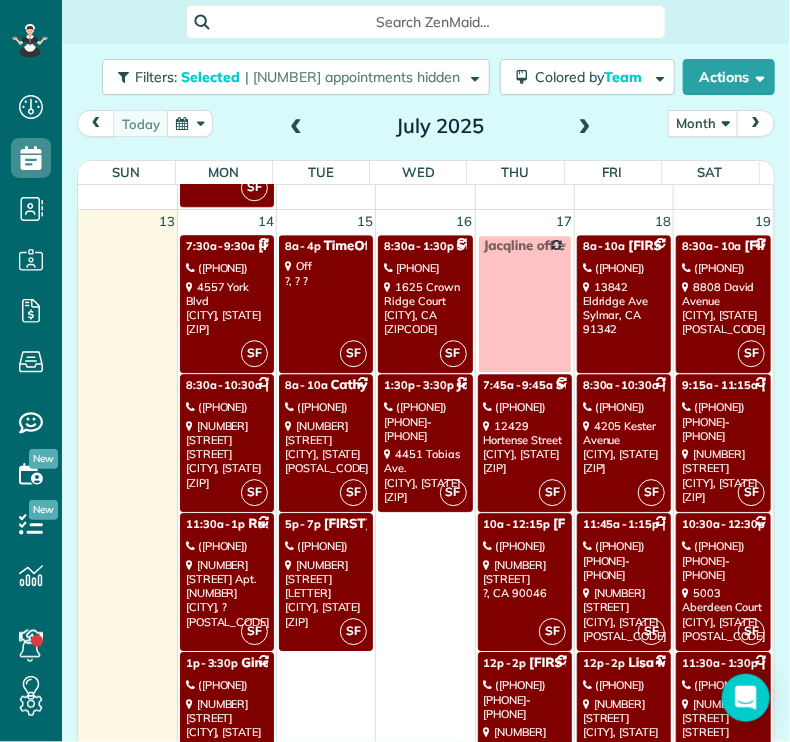 click on "[NUMBER] [STREET] [CITY], [STATE] [POSTAL_CODE]" at bounding box center [227, 308] 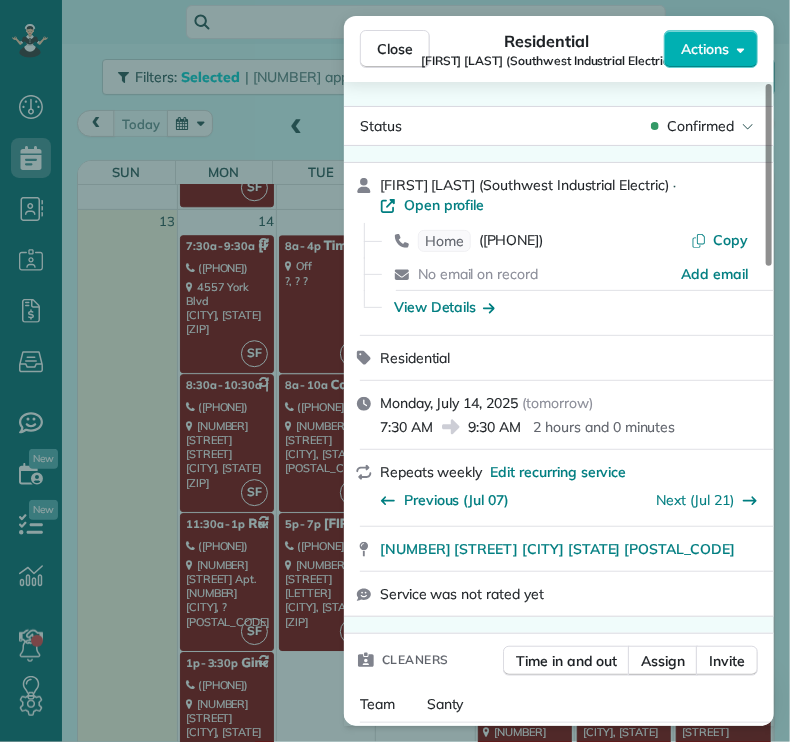 click on "Close Residential [LAST] ([COMPANY]) Actions Status Confirmed [LAST] ([COMPANY]) · Open profile Home [PHONE] Copy No email on record Add email View Details Residential Monday, July 14, 2025 ( tomorrow ) 7:30 AM 9:30 AM 2 hours and 0 minutes Repeats weekly Edit recurring service Previous (Jul 07) Next (Jul 21) [NUMBER] [STREET] [CITY] [STATE] [POSTAL_CODE] Service was not rated yet Cleaners Time in and out Assign Invite Team Santy Cleaners Santy   Flores 7:30 AM 9:30 AM Checklist Try Now Keep this appointment up to your standards. Stay on top of every detail, keep your cleaners organised, and your client happy. Assign a checklist Watch a 5 min demo Billing Billing actions Price $155.00 Overcharge $0.00 Discount $0.00 Coupon discount - Primary tax - Secondary tax - Total appointment price $155.00 Tips collected New feature! $0.00 Unpaid Mark as paid Total including tip $155.00 Get paid online in no-time! Send an invoice and reward your cleaners with tips Key # - 0 1" at bounding box center [395, 371] 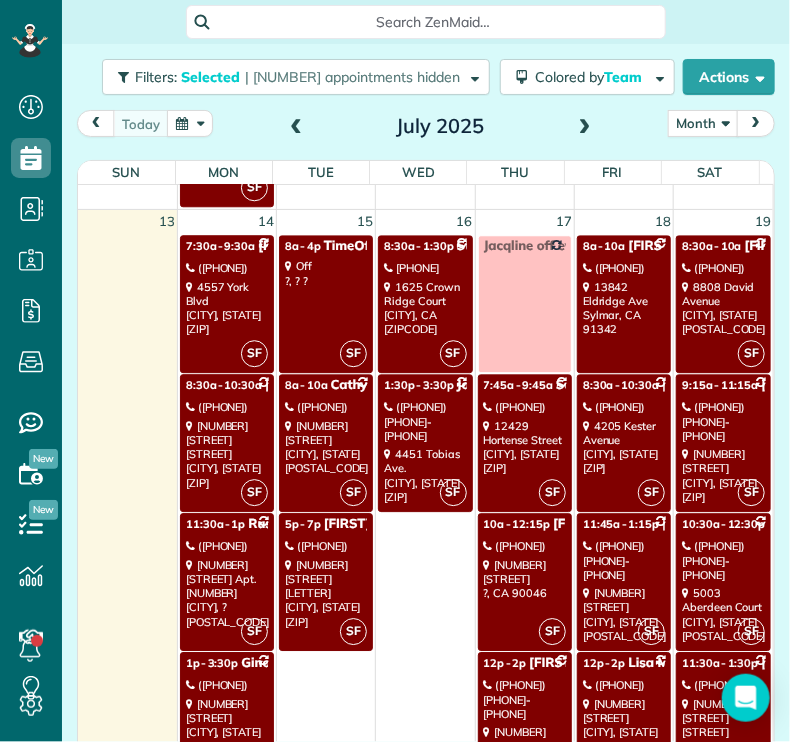 click on "([PHONE])" at bounding box center (227, 407) 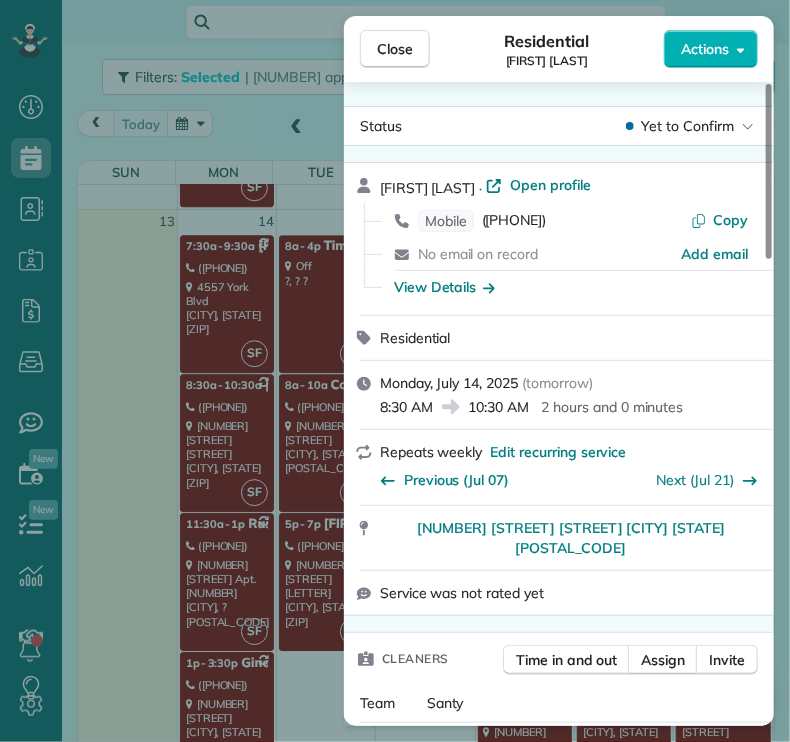 click on "Close Residential [FIRST] [LAST] Actions Status Yet to Confirm [FIRST] [LAST] · Open profile Mobile ([PHONE]) Copy No email on record Add email View Details Residential [DAY_OF_WEEK], [MONTH] [DAY], [YEAR] ( [RELATIVE_DAY] ) [TIME] [TIME] [DURATION] Repeats weekly Edit recurring service Previous ([MONTH] [DAY]) Next ([MONTH] [DAY]) [NUMBER] [STREET] [STREET] [CITY] [STATE] [POSTAL_CODE] Service was not rated yet Cleaners Time in and out Assign Invite Team [FIRST] Cleaners [FIRST] [LAST] [TIME] [TIME] Checklist Try Now Keep this appointment up to your standards. Stay on top of every detail, keep your cleaners organised, and your client happy. Assign a checklist Watch a 5 min demo Billing Billing actions Price $[PRICE] Overcharge $[PRICE] Discount $[PRICE] Coupon discount - Primary tax - Secondary tax - Total appointment price $[PRICE] Tips collected New feature! $[PRICE] Unpaid Mark as paid Total including tip $[PRICE] Get paid online in no-time! Send an invoice and reward your cleaners with tips Charge customer credit card Appointment custom fields Key # -" at bounding box center [395, 371] 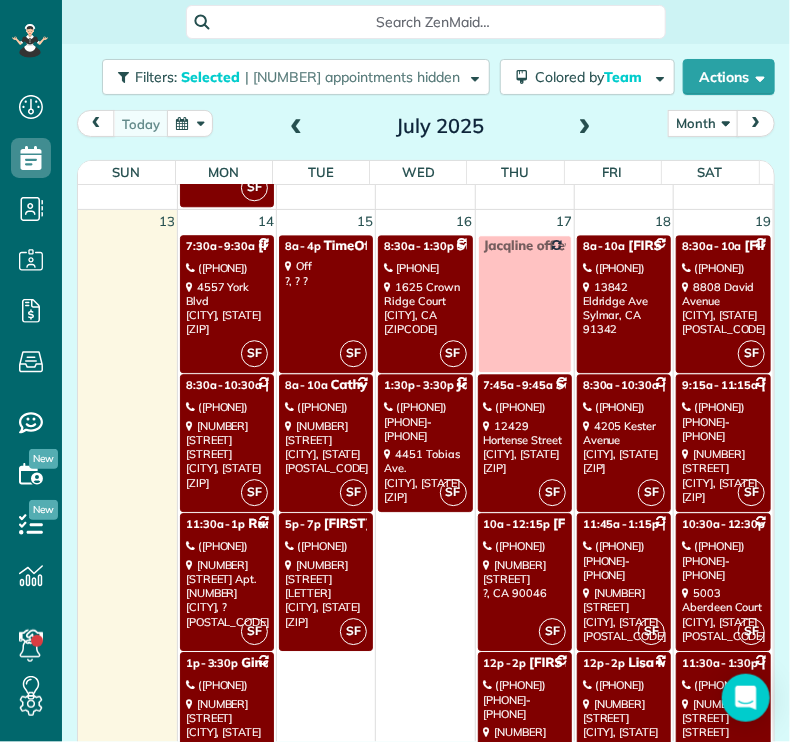 click on "[NUMBER] [STREET] Apt.[NUMBER] [CITY], ? [ZIPCODE]" at bounding box center (227, 593) 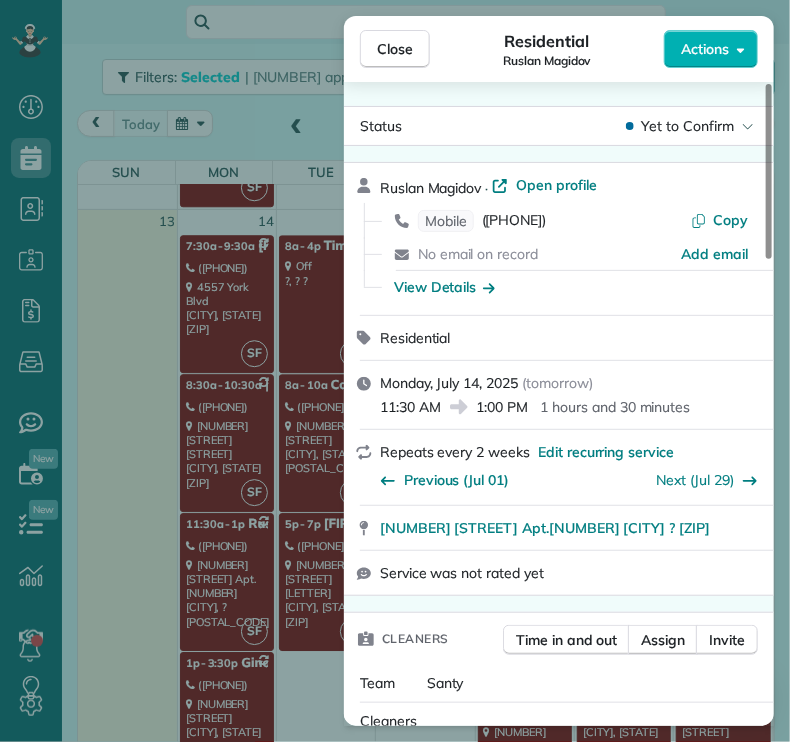 click on "Close Residential [LAST] Actions Status Yet to Confirm [LAST] · Open profile Mobile [PHONE] Copy No email on record Add email View Details Residential Monday, July 14, 2025 ( tomorrow ) 11:30 AM 1:00 PM 1 hours and 30 minutes Repeats every 2 weeks Edit recurring service Previous (Jul 01) Next (Jul 29) [NUMBER] [STREET] Apt.[NUMBER] [CITY] ? [POSTAL_CODE] Service was not rated yet Cleaners Time in and out Assign Invite Team Santy Cleaners Santy   Flores 11:30 AM 1:00 PM Checklist Try Now Keep this appointment up to your standards. Stay on top of every detail, keep your cleaners organised, and your client happy. Assign a checklist Watch a 5 min demo Billing Billing actions Price $155.00 Overcharge $0.00 Discount $0.00 Coupon discount - Primary tax - Secondary tax - Total appointment price $155.00 Tips collected New feature! $0.00 Unpaid Mark as paid Total including tip $155.00 Get paid online in no-time! Send an invoice and reward your cleaners with tips Charge customer credit card Key # - Notes" at bounding box center [395, 371] 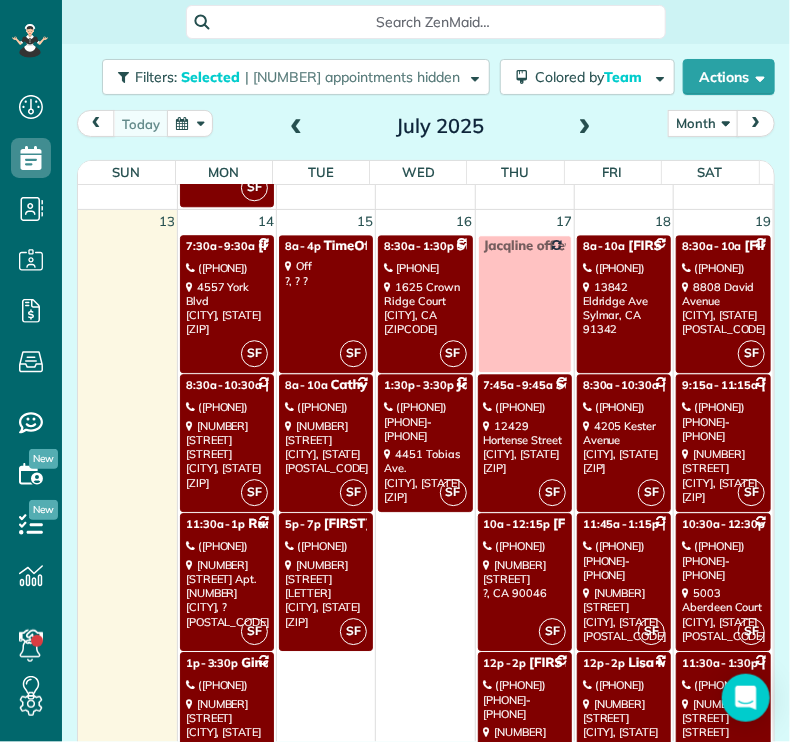 click on "([PHONE])" at bounding box center [227, 685] 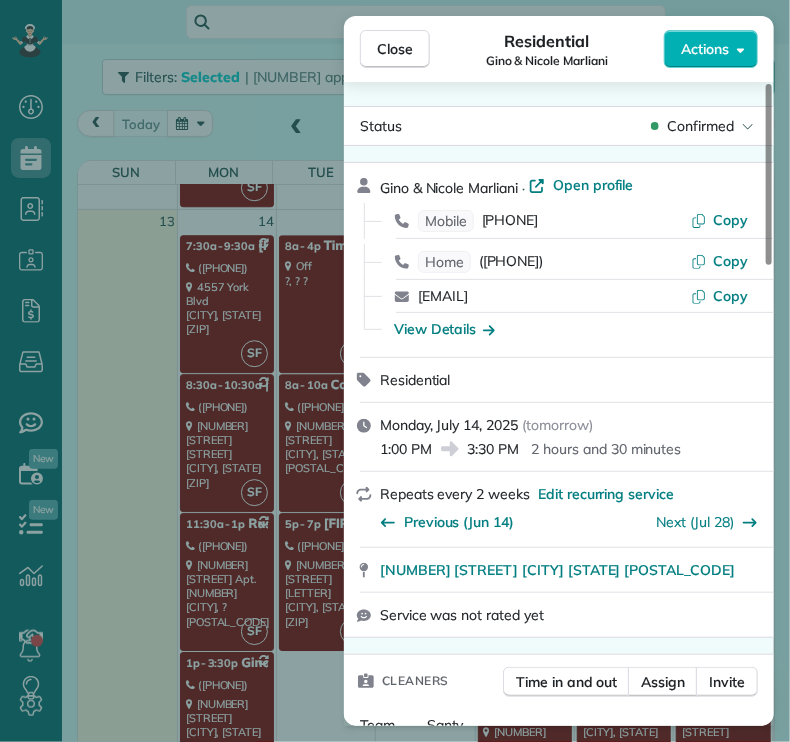click on "[NUMBER] [STREET] [CITY] [STATE] [POSTAL_CODE]" at bounding box center (557, 570) 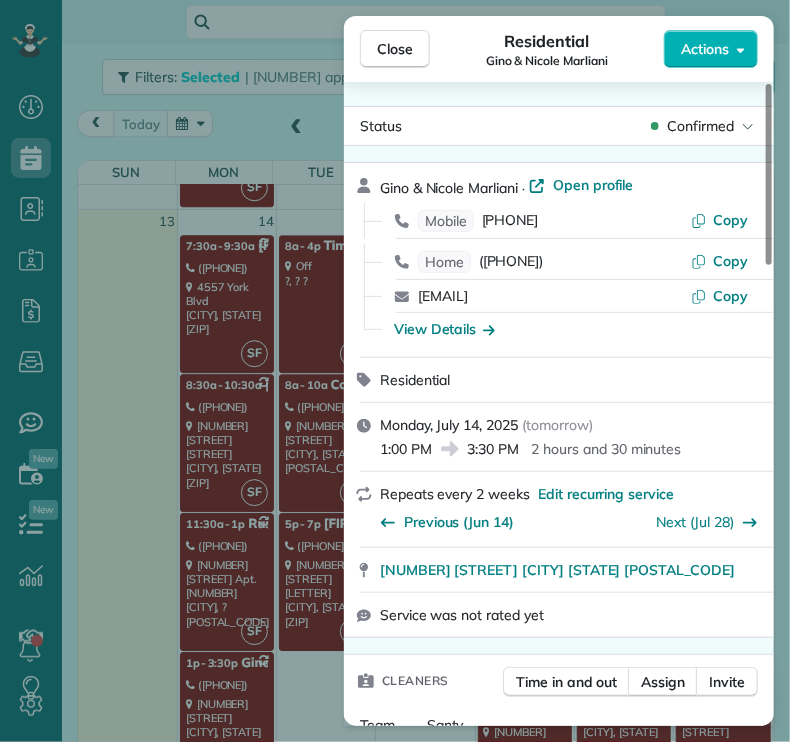 click on "Close" at bounding box center (395, 49) 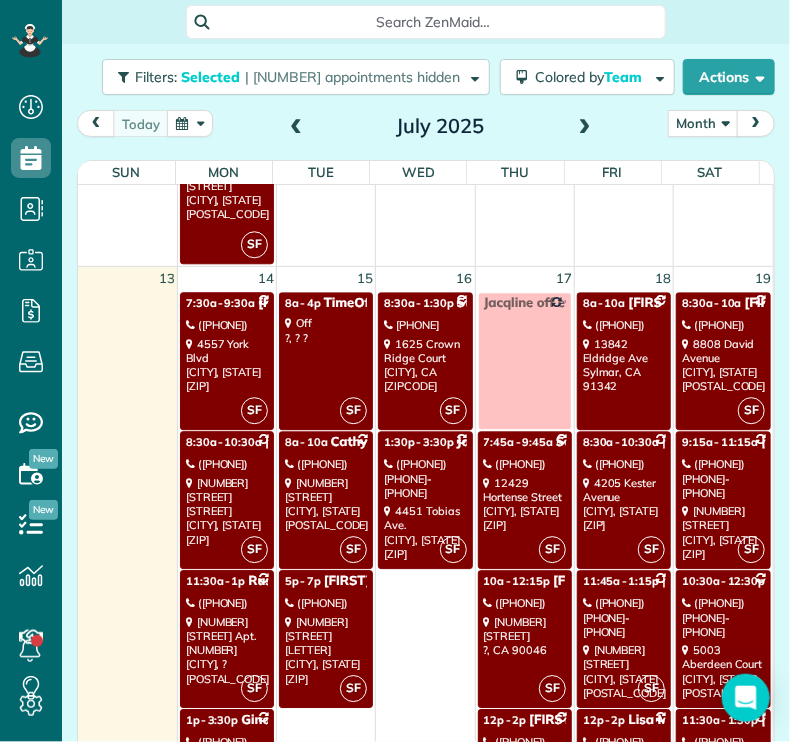 scroll, scrollTop: 1353, scrollLeft: 0, axis: vertical 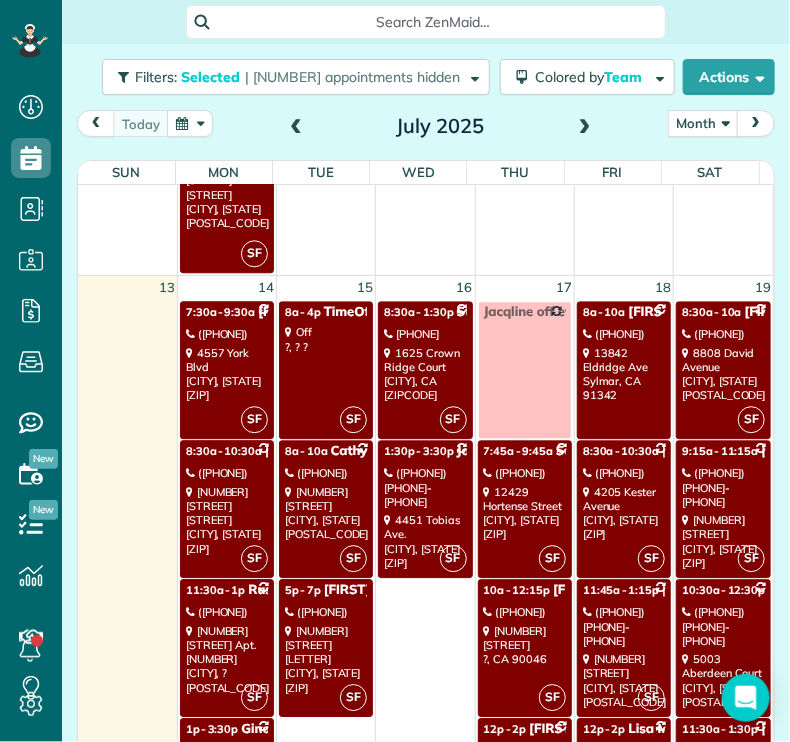 click on "([PHONE])" at bounding box center [326, 473] 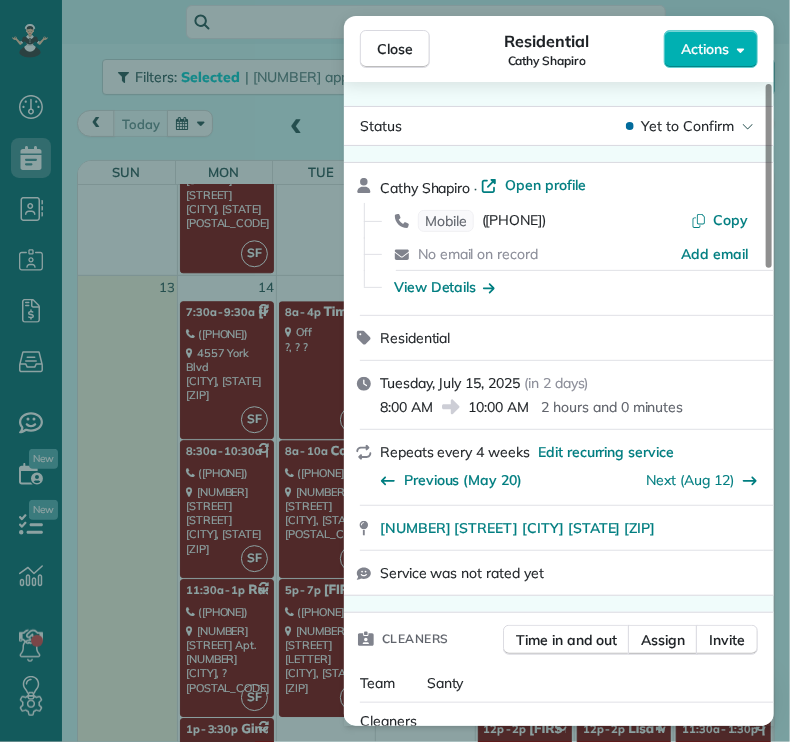 click on "Close" at bounding box center (395, 49) 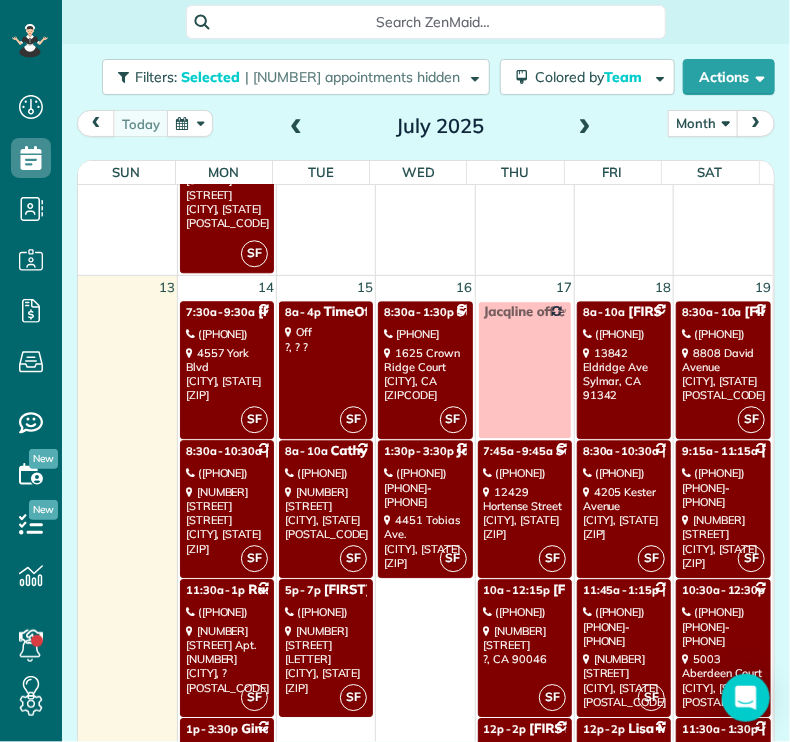 click on "([PHONE])" at bounding box center (326, 612) 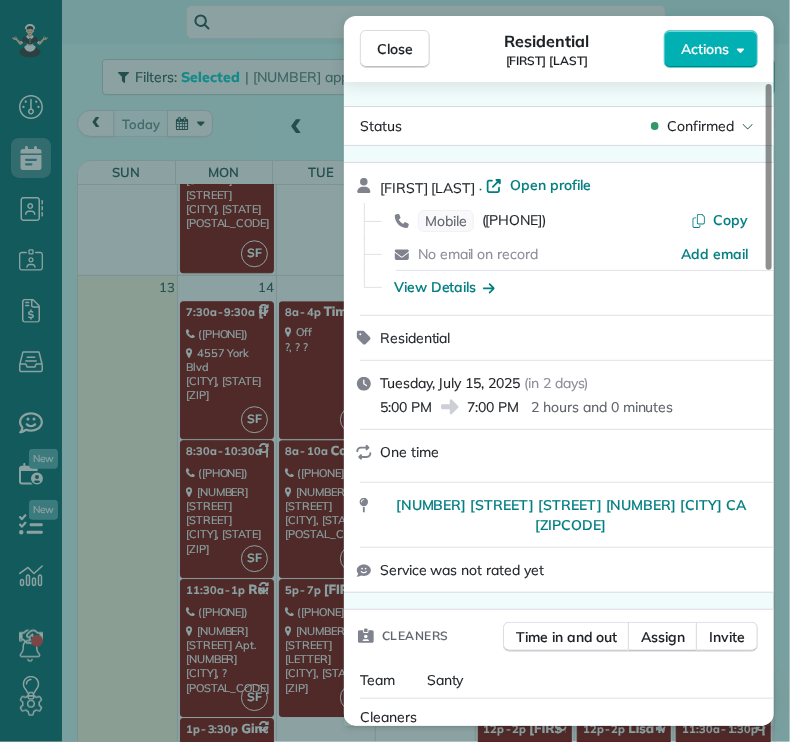 click on "Close" at bounding box center [395, 49] 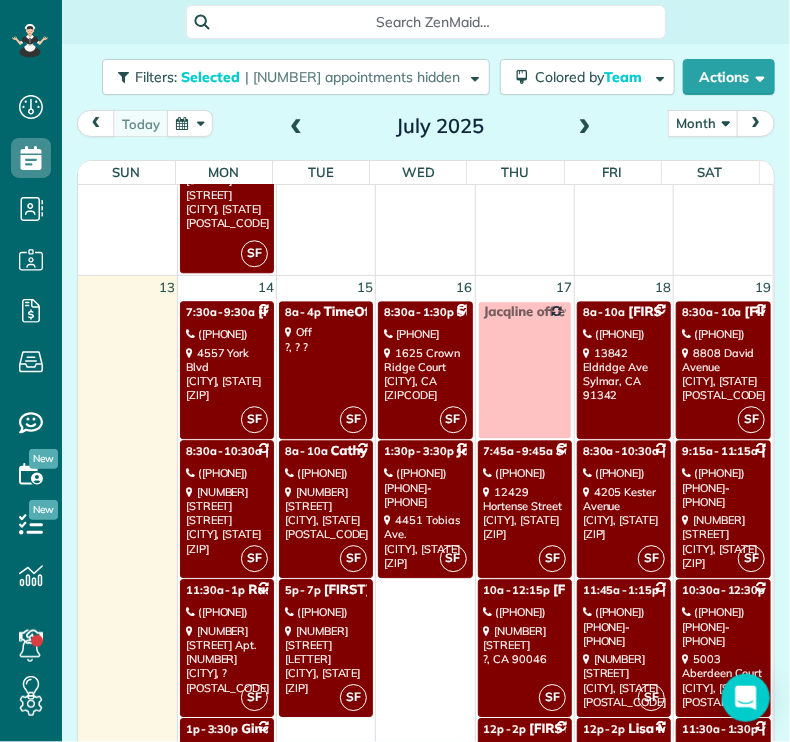 click on "[NUMBER] [STREET] [CITY], [STATE] [POSTAL_CODE]" at bounding box center [425, 374] 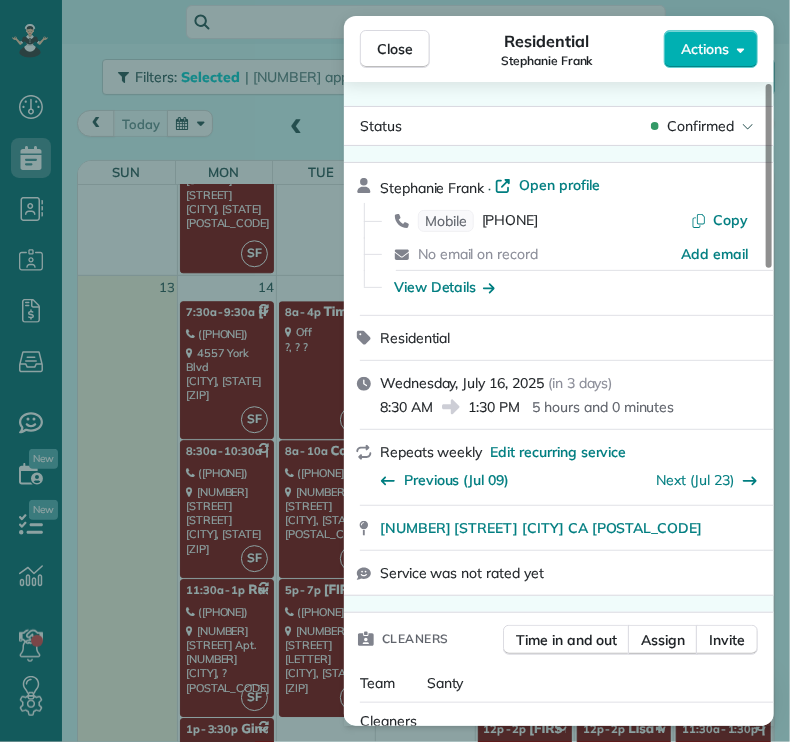 click on "Close" at bounding box center [395, 49] 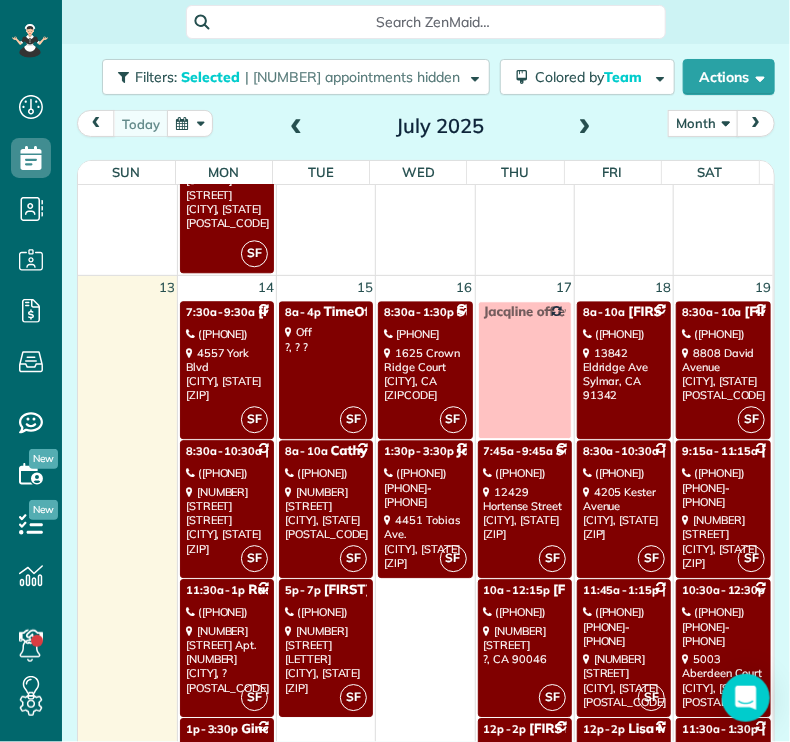 click on "[NUMBER] [STREET] [STREET] [CITY], CA [ZIPCODE]" at bounding box center [425, 541] 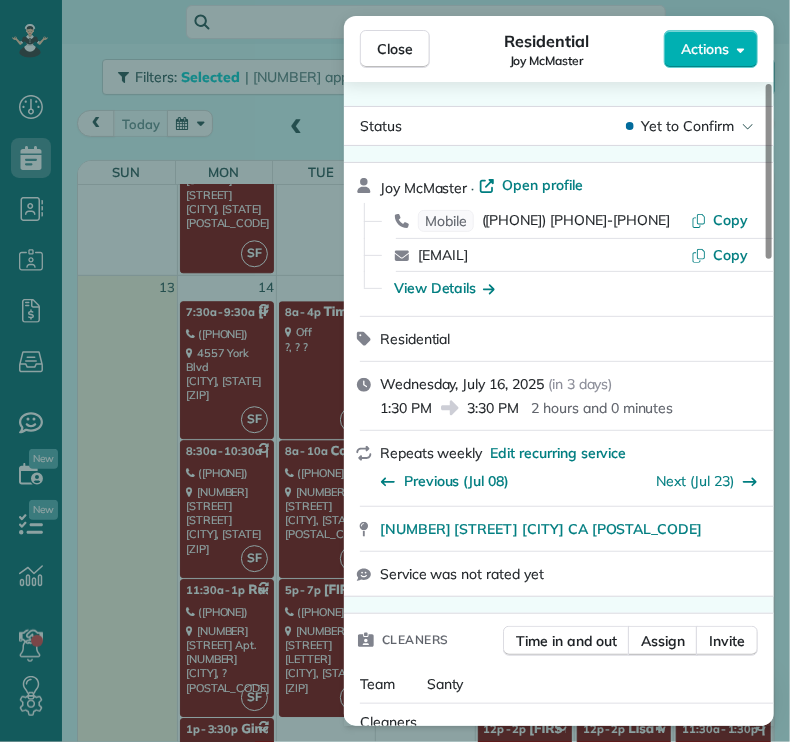 click on "Close" at bounding box center [395, 49] 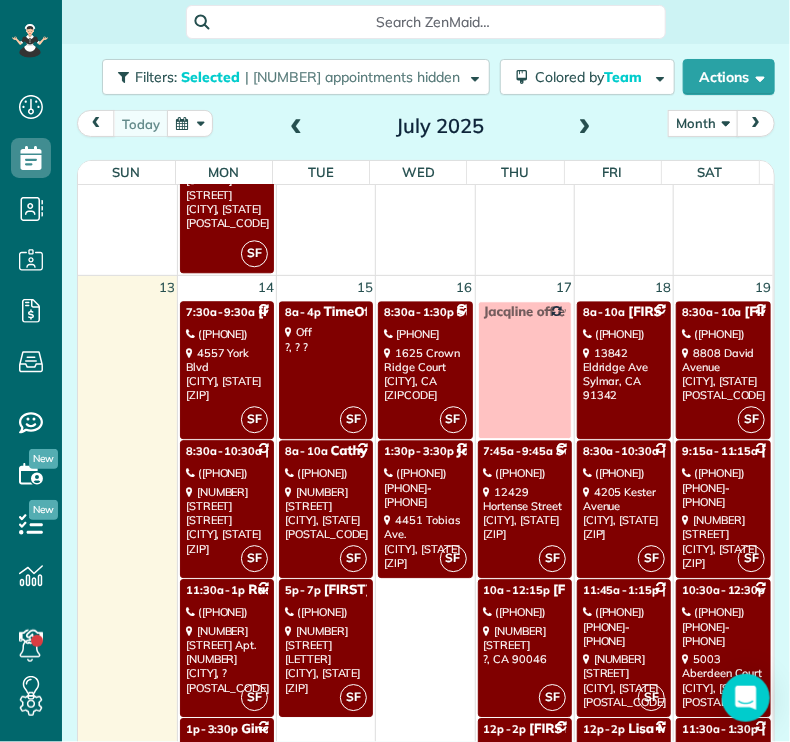 click on "[NUMBER] [STREET] [CITY], [STATE] [POSTAL_CODE]" at bounding box center (525, 513) 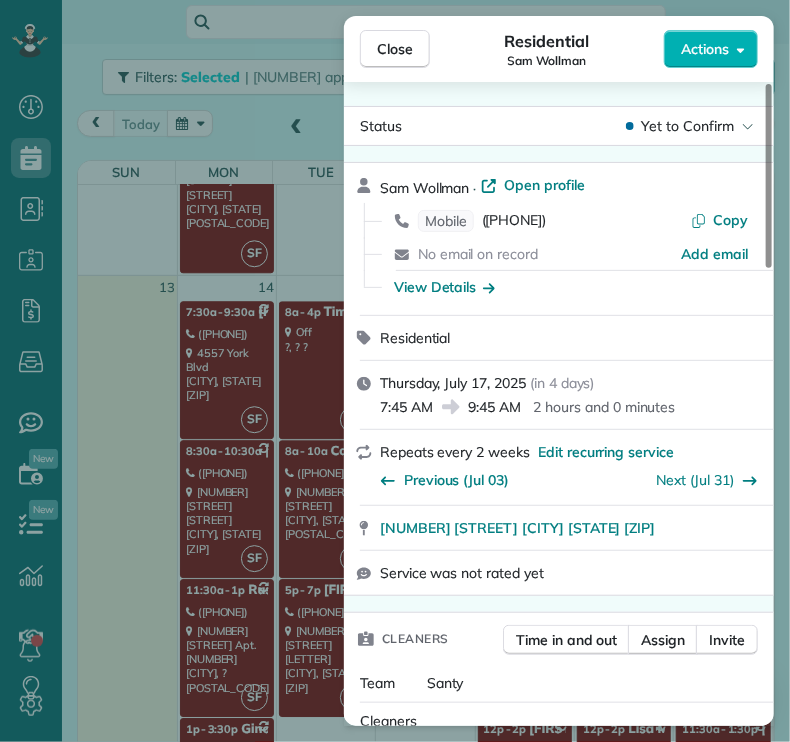 click on "Close" at bounding box center (395, 49) 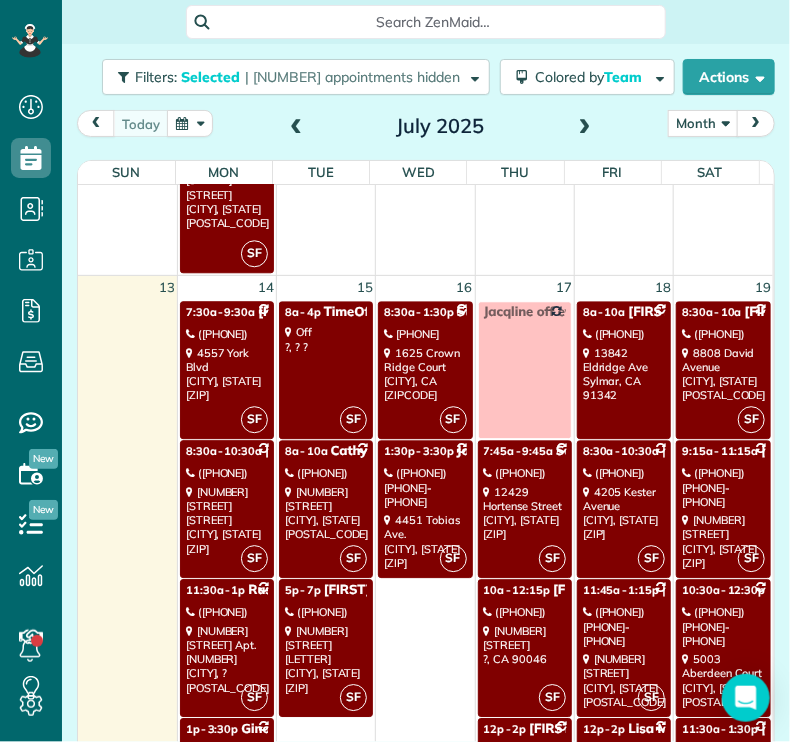 click on "([PHONE])" at bounding box center (525, 612) 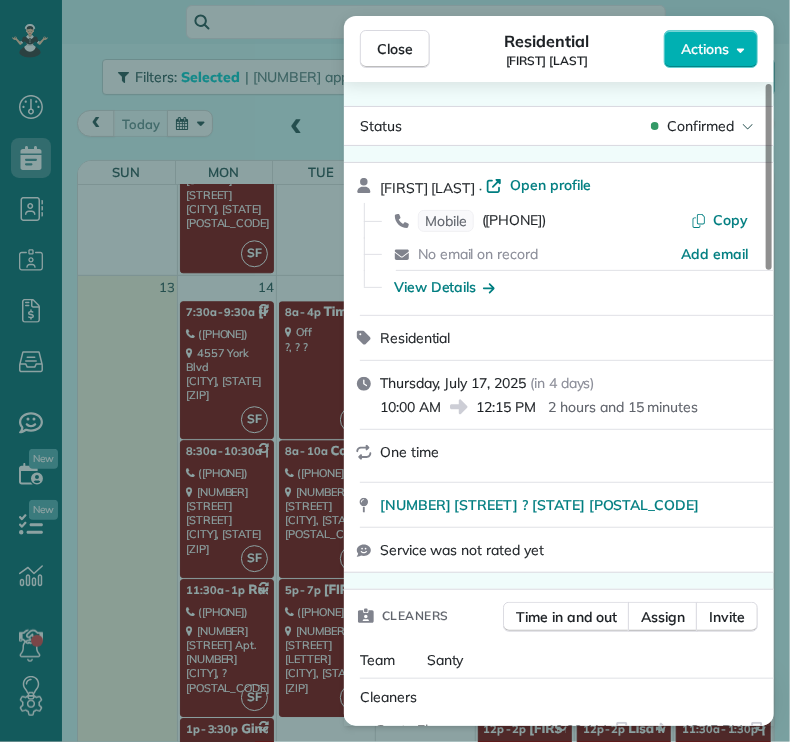 click on "Close" at bounding box center [395, 49] 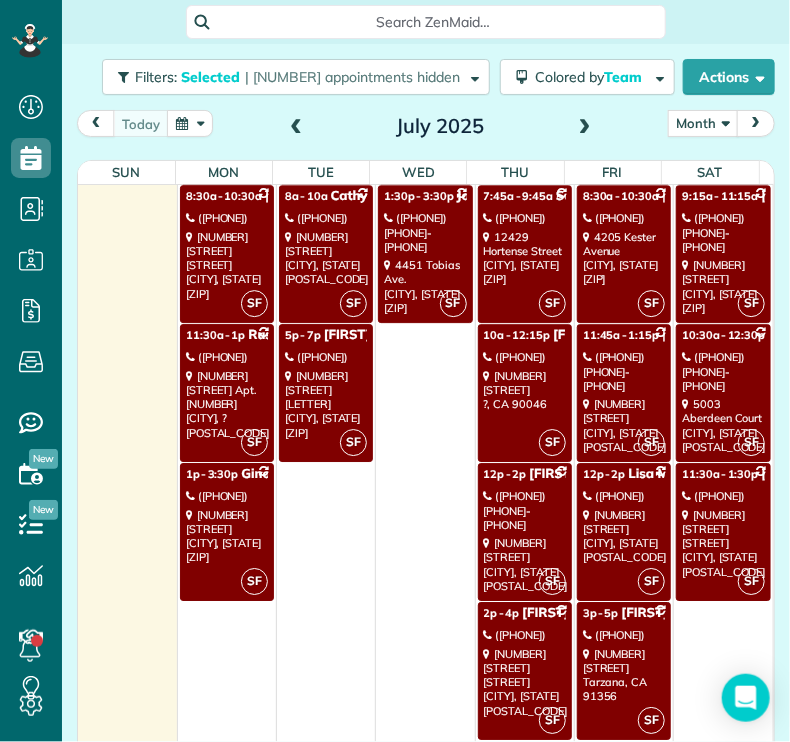 scroll, scrollTop: 1615, scrollLeft: 0, axis: vertical 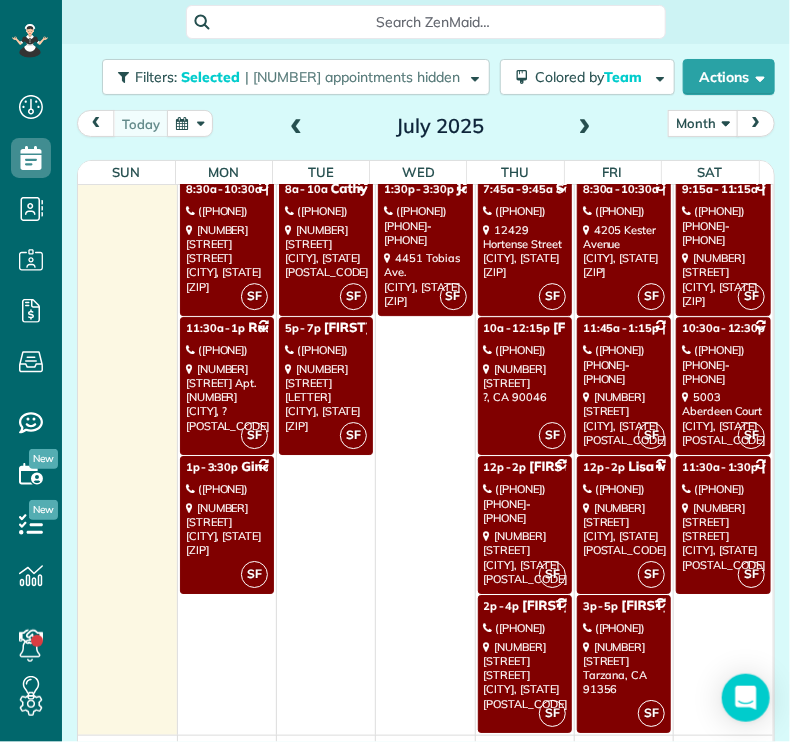 click on "[NUMBER] [STREET] [STREET] [CITY], [STATE] [POSTAL_CODE]" at bounding box center (525, 557) 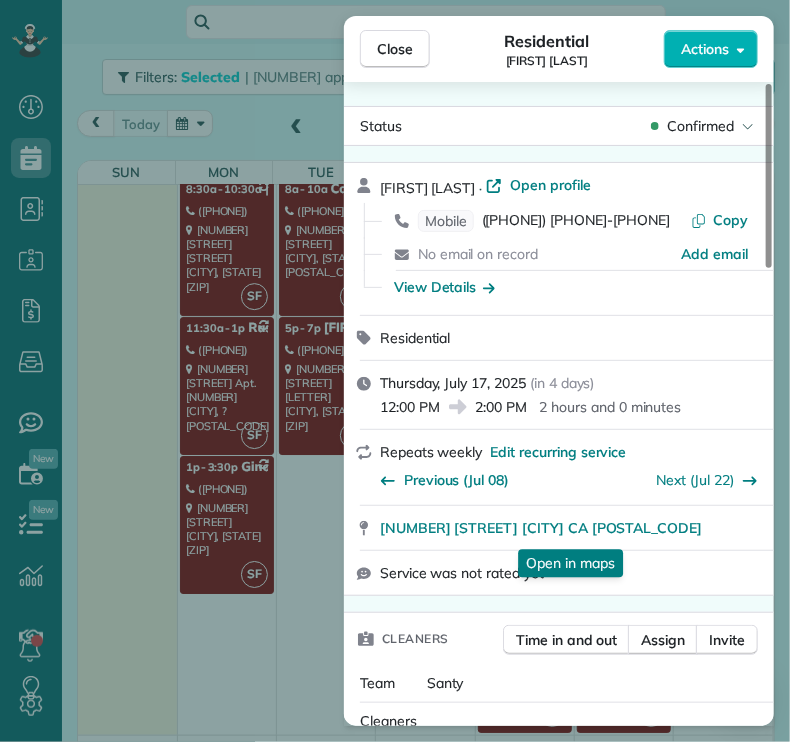 click on "[NUMBER] [STREET] [CITY] CA [POSTAL_CODE]" at bounding box center (541, 528) 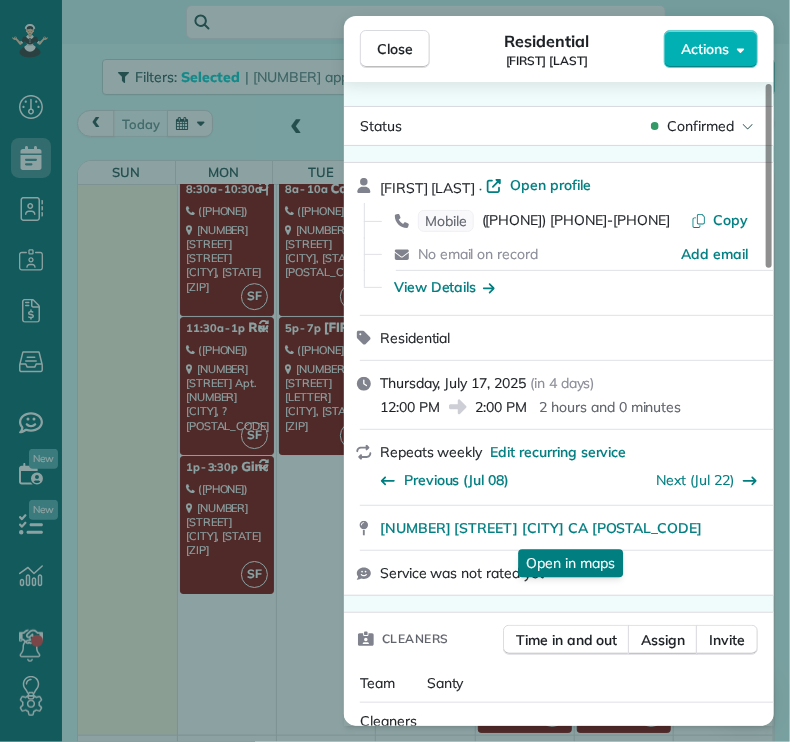 click on "Close" at bounding box center (395, 49) 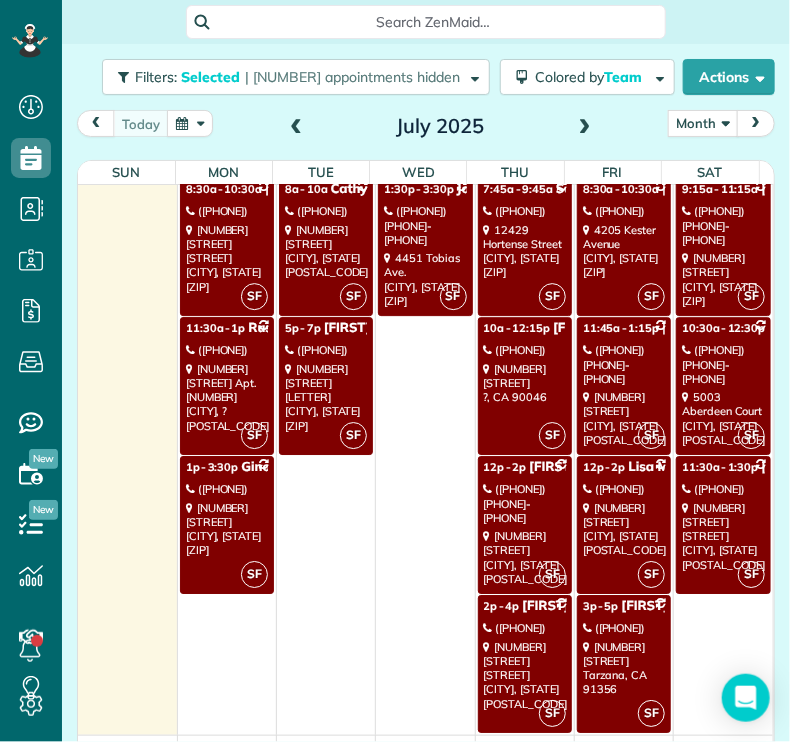 click on "[NUMBER] [STREET] [CITY], [STATE] [POSTAL_CODE]" at bounding box center [525, 675] 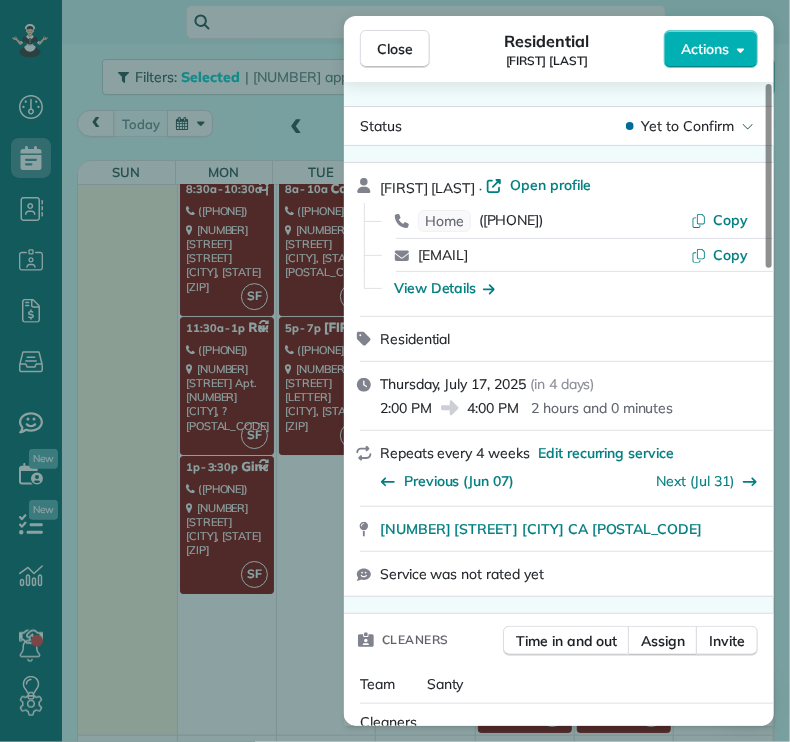 click on "Close" at bounding box center [395, 49] 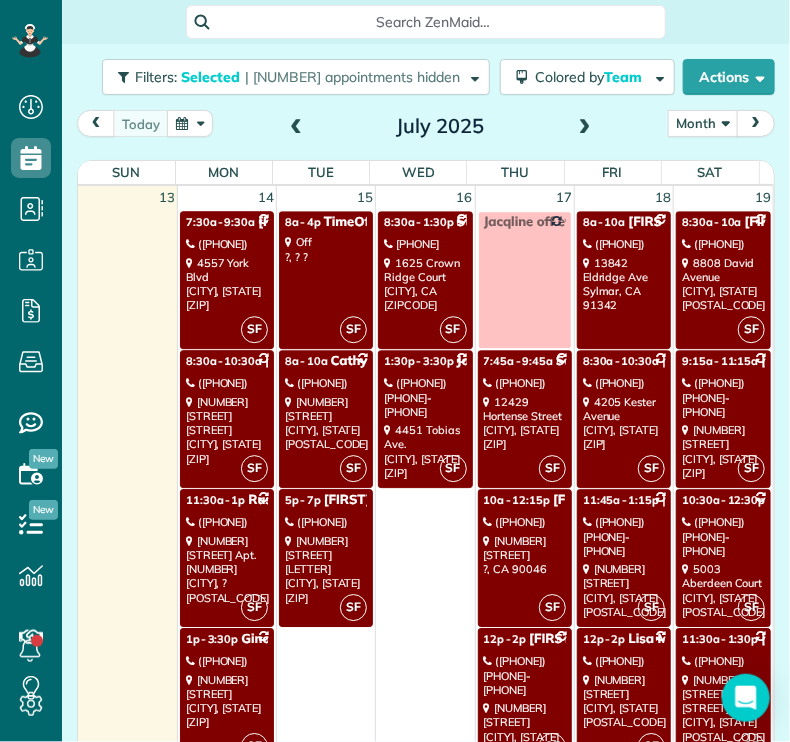 scroll, scrollTop: 1444, scrollLeft: 0, axis: vertical 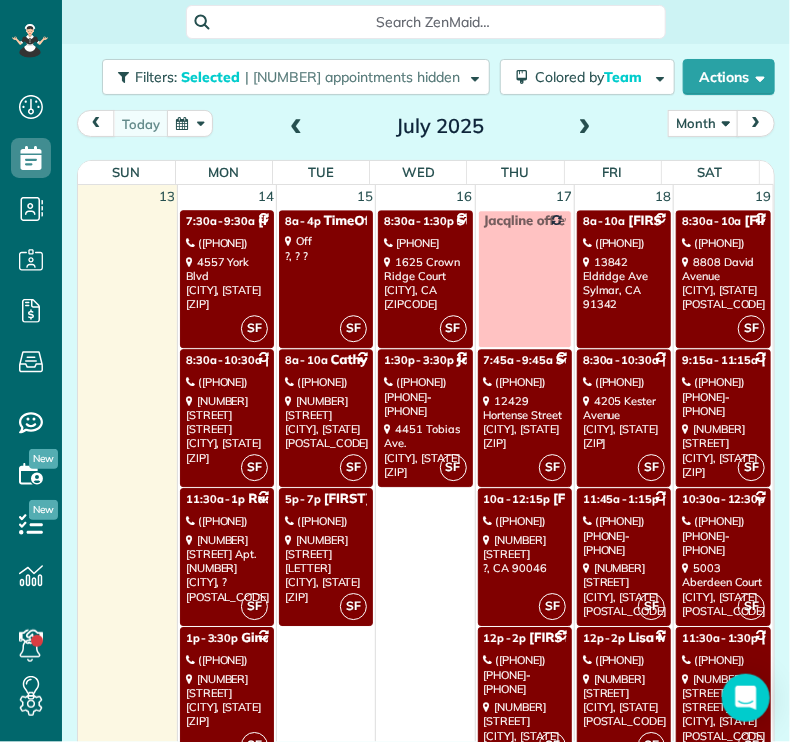 click on "([PHONE])" at bounding box center (624, 243) 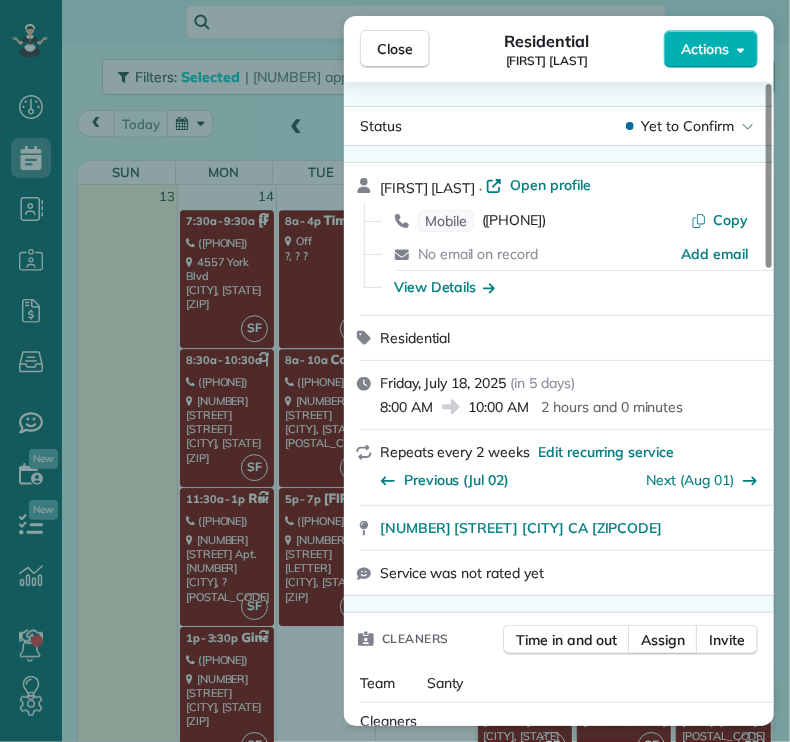 click on "Close" at bounding box center [395, 49] 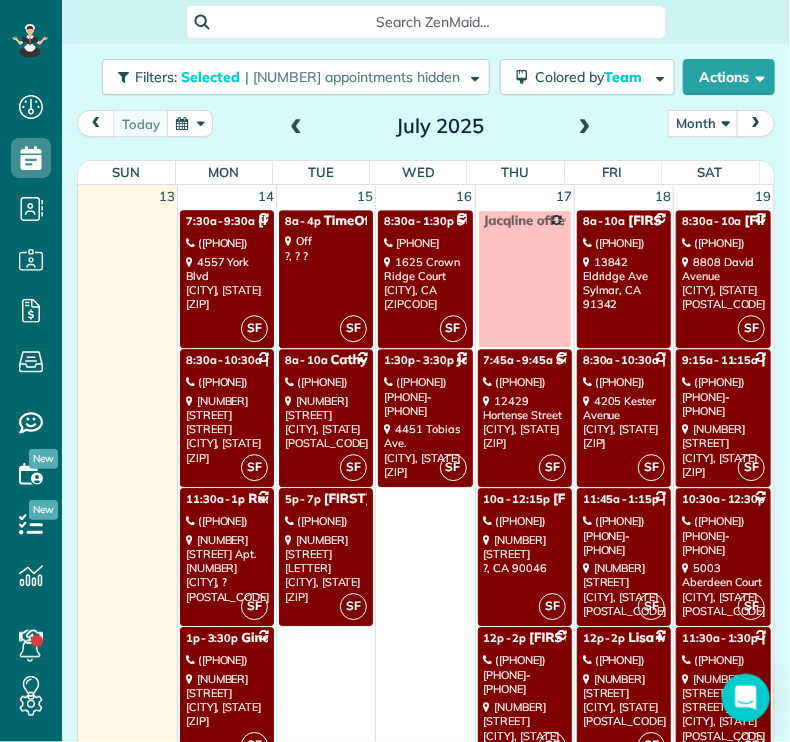 click on "([PHONE])" at bounding box center (624, 382) 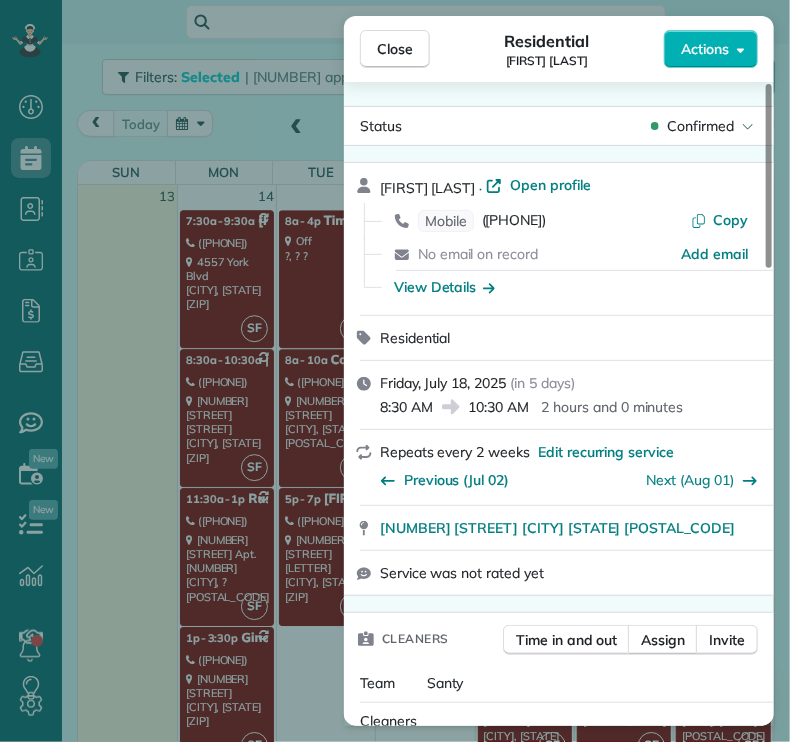 click on "Close" at bounding box center (395, 49) 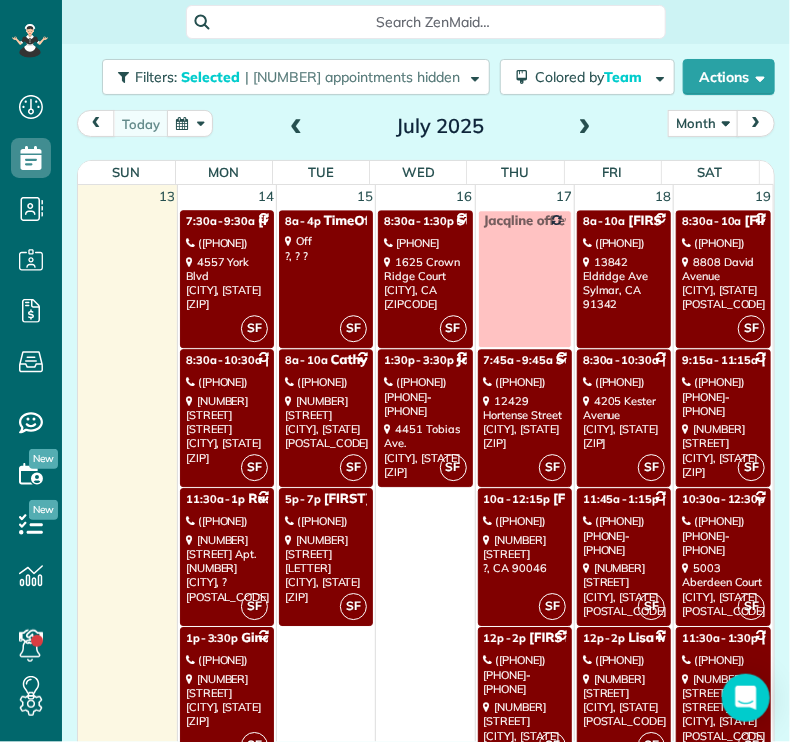 click on "([PHONE]) [PHONE]-[PHONE]" at bounding box center (624, 535) 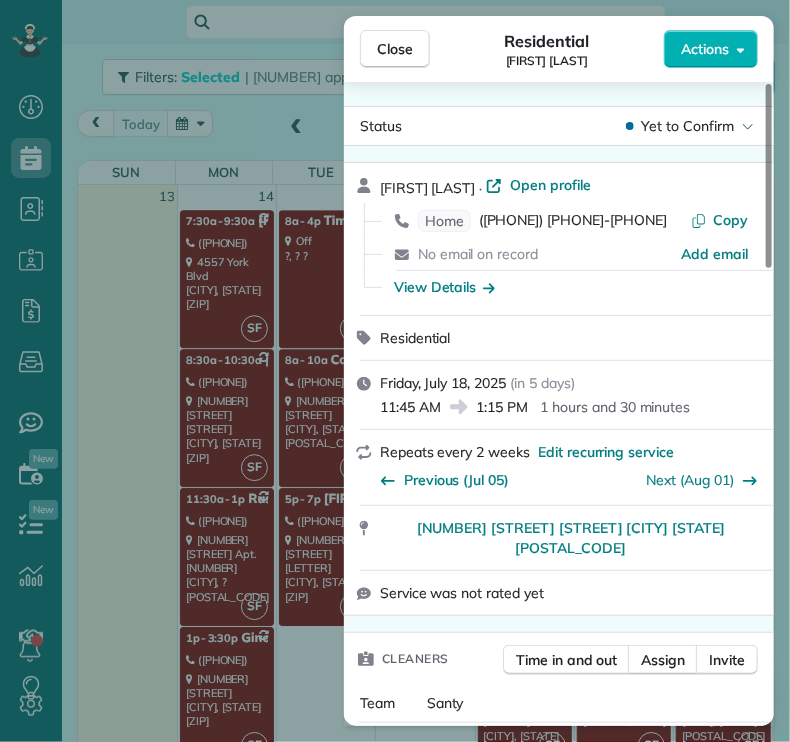 click on "Close" at bounding box center [395, 49] 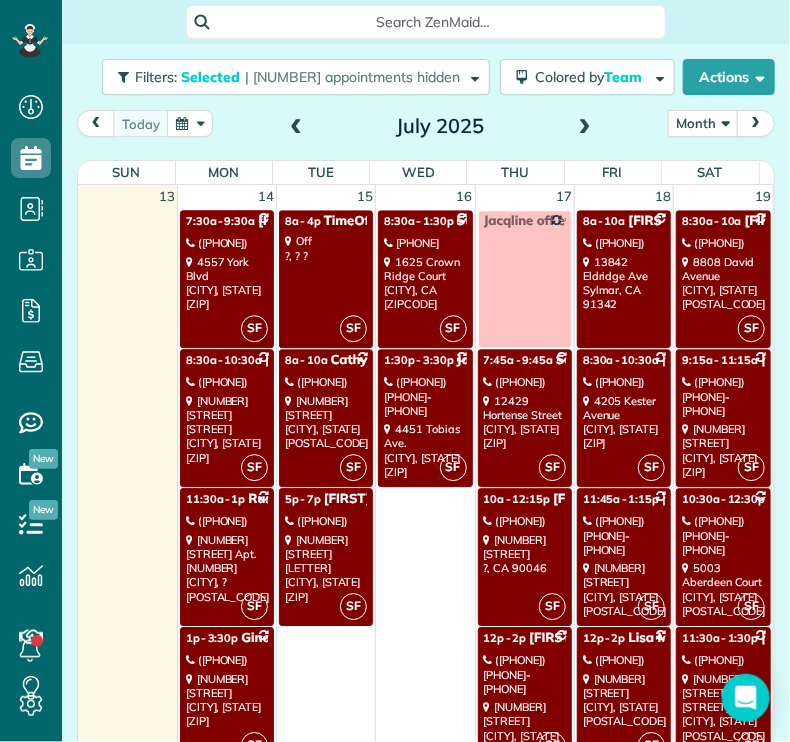 click on "([PHONE])" at bounding box center (624, 660) 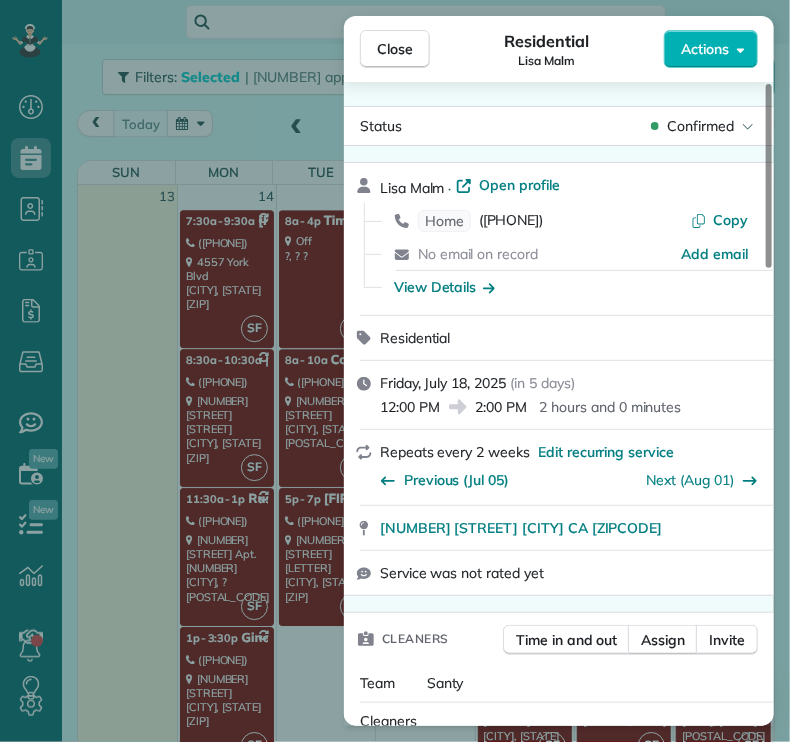 click on "Close" at bounding box center [395, 49] 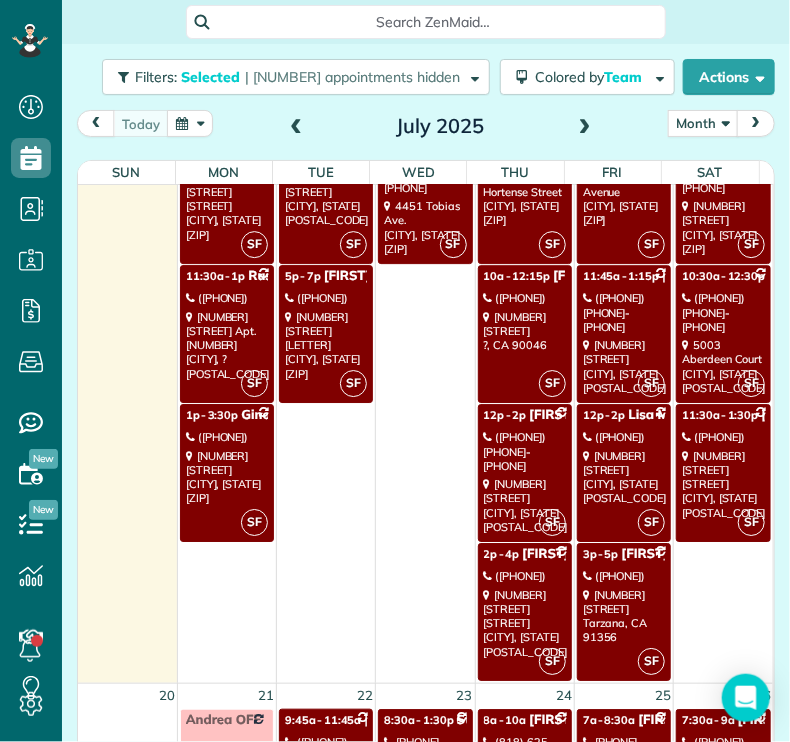 scroll, scrollTop: 1673, scrollLeft: 0, axis: vertical 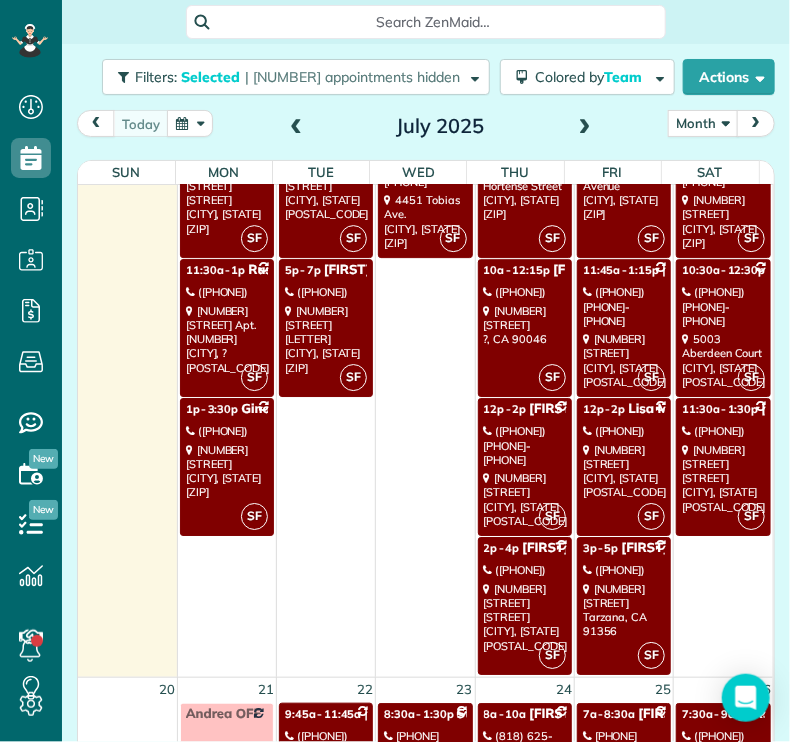 click on "[NUMBER] [STREET] [STREET] [CITY], [STATE] [POSTAL_CODE]" at bounding box center (624, 610) 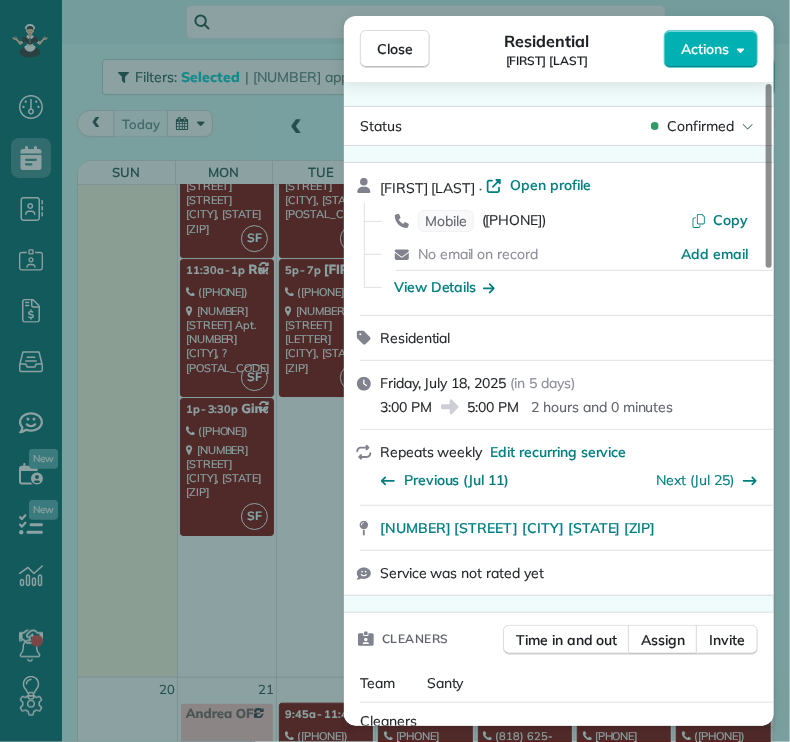 click on "Close" at bounding box center [395, 49] 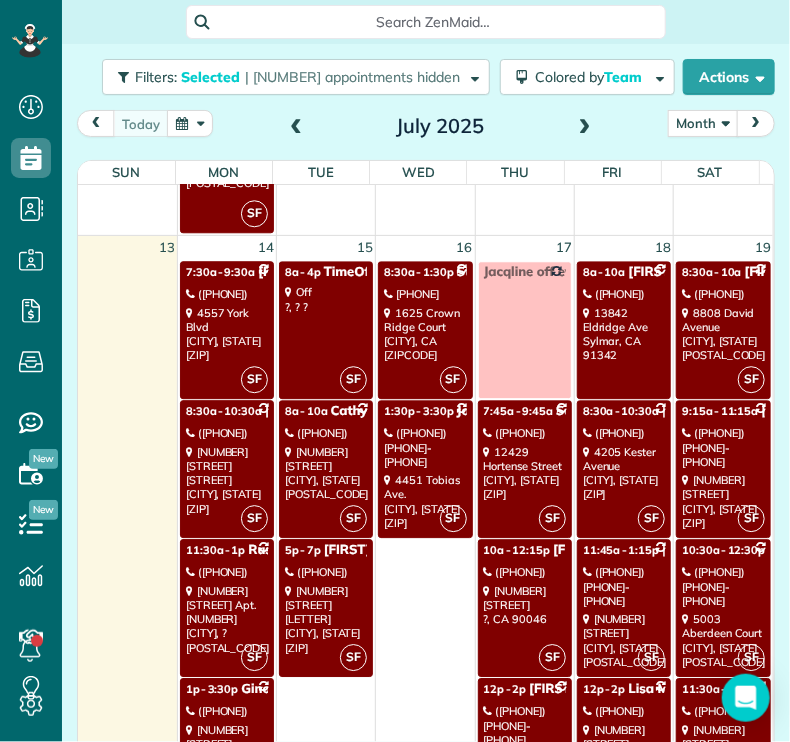 scroll, scrollTop: 1392, scrollLeft: 0, axis: vertical 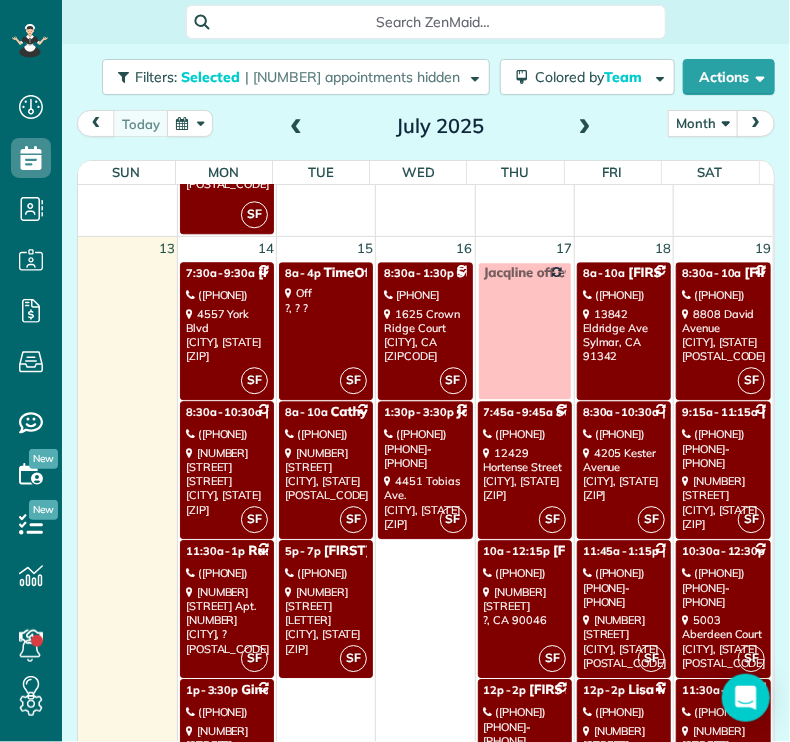 click on "[NUMBER] [STREET] [CITY], [STATE] [ZIP]" at bounding box center (723, 335) 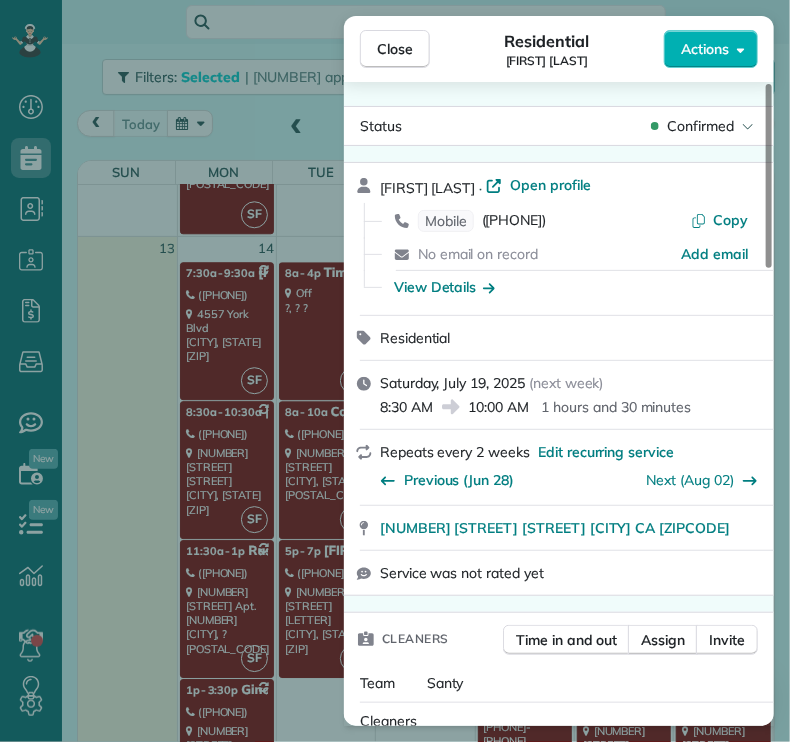 click on "[NUMBER] [STREET] [STREET] [CITY] CA [ZIPCODE]" at bounding box center (555, 528) 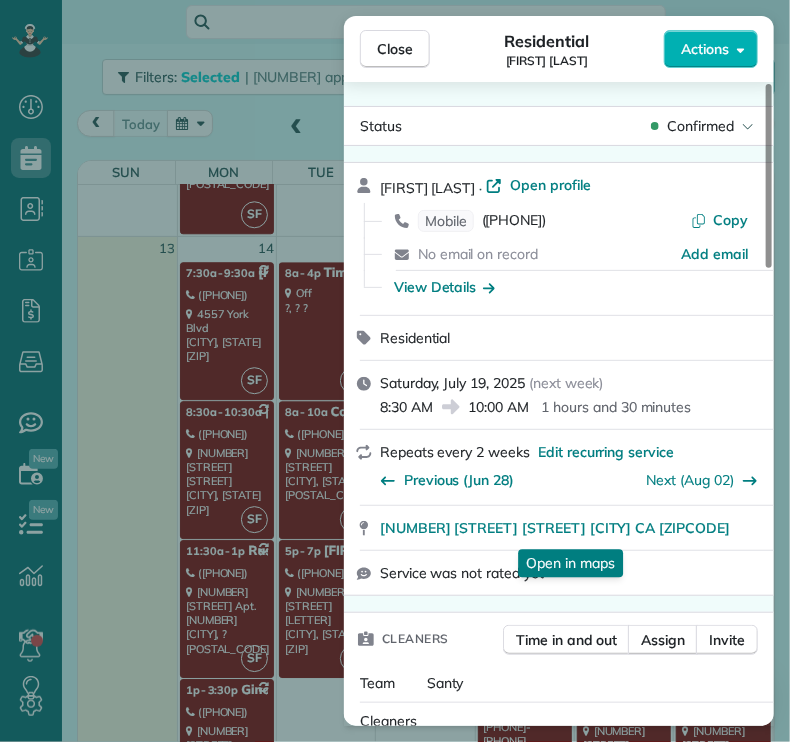 click on "Close" at bounding box center [395, 49] 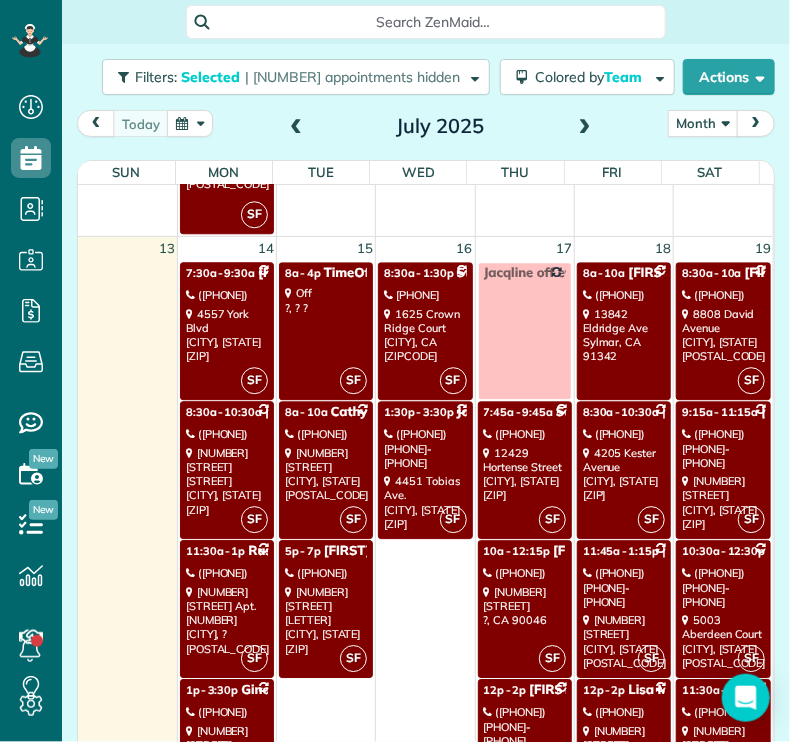 click on "[NUMBER] [STREET] [STREET] [CITY] CA [ZIPCODE]" at bounding box center (723, 502) 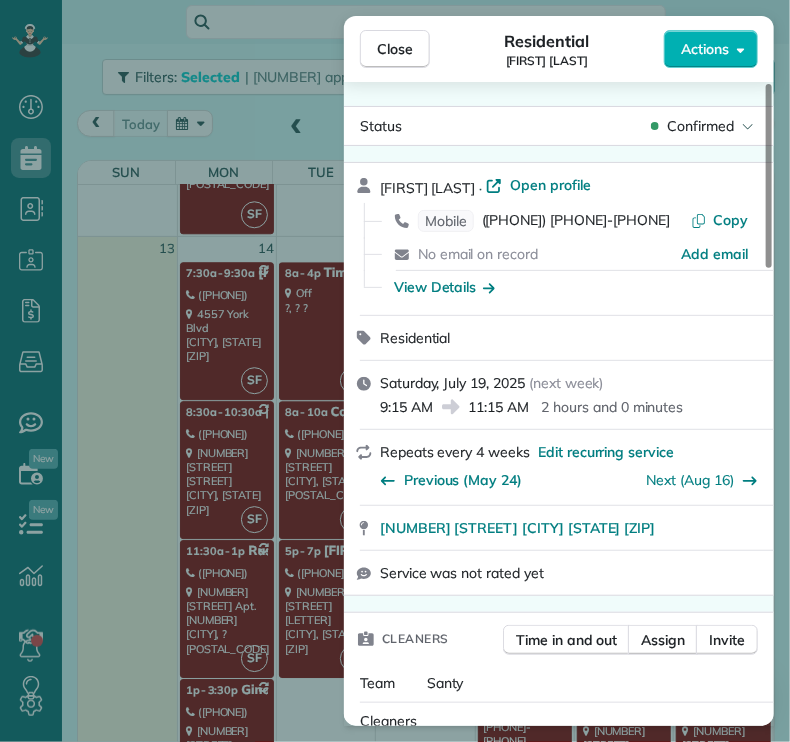 click on "Close" at bounding box center [395, 49] 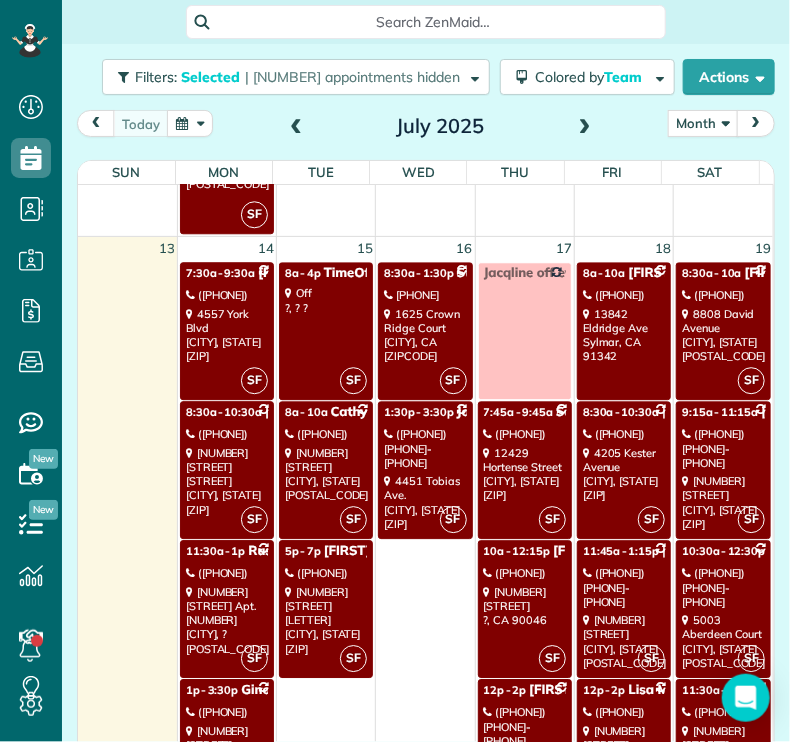 click on "([PHONE]) [PHONE]-[PHONE]" at bounding box center (723, 587) 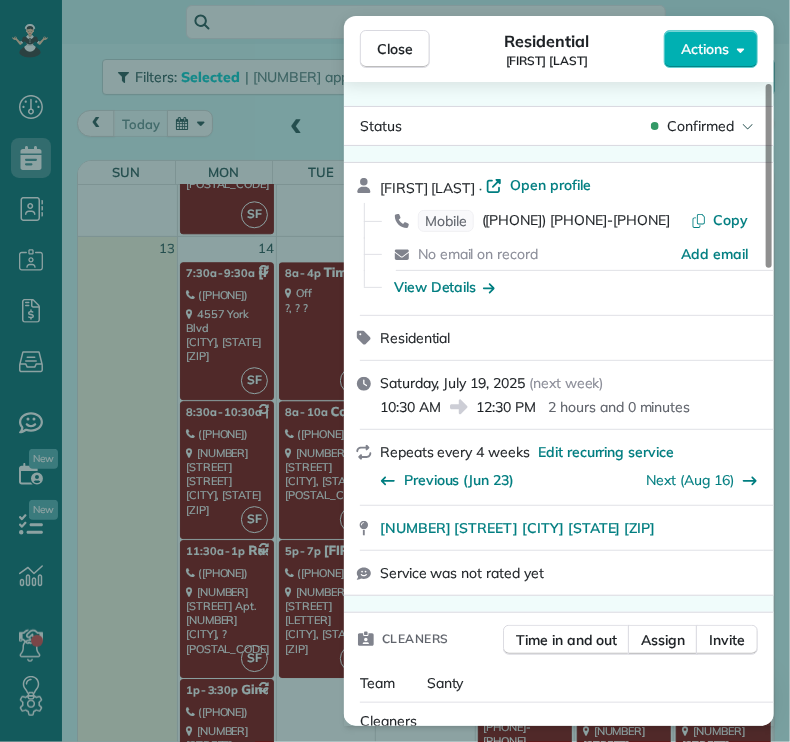click on "Close" at bounding box center (395, 49) 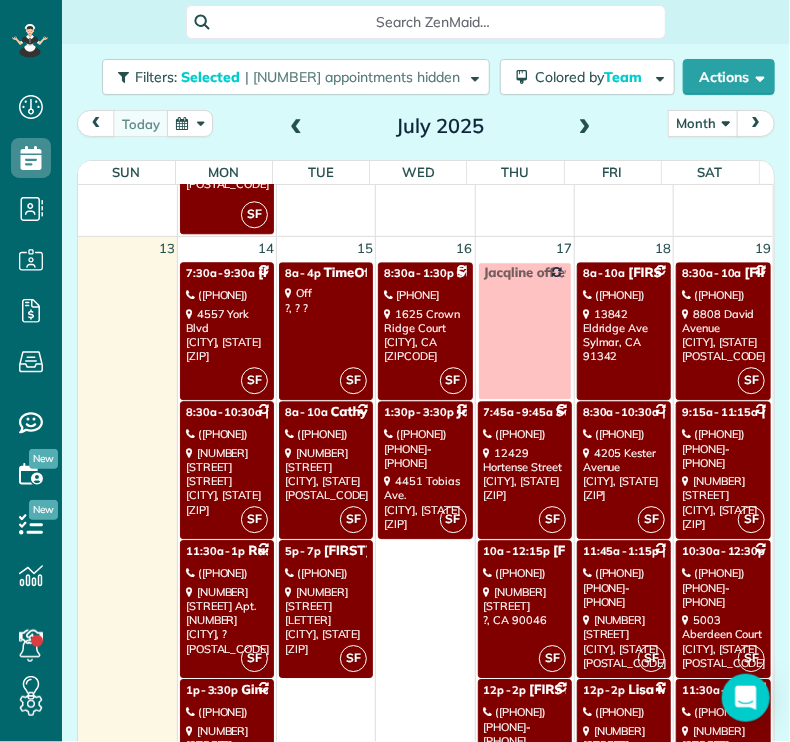 click on "([PHONE])" at bounding box center (723, 712) 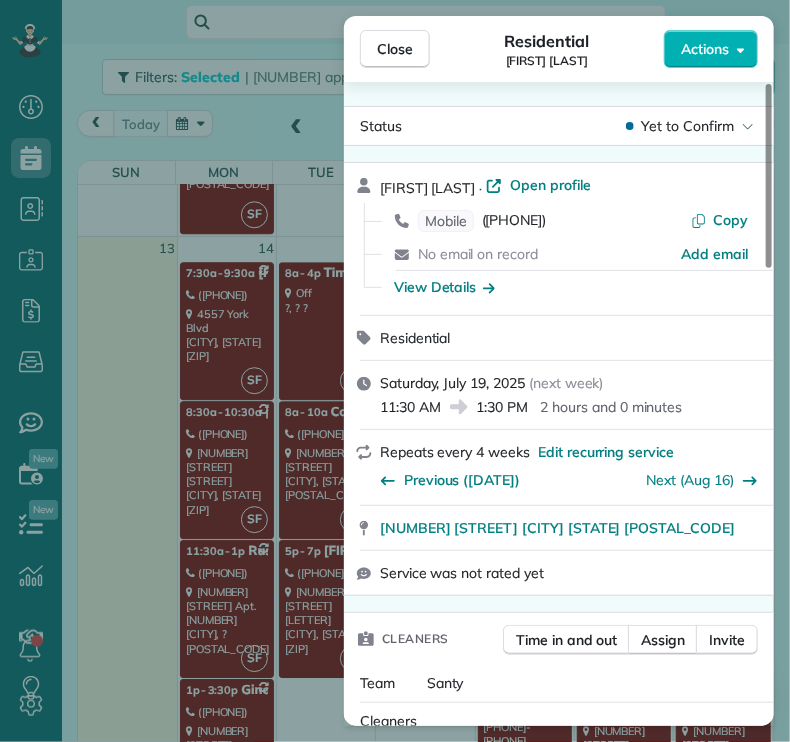 click on "Close" at bounding box center (395, 49) 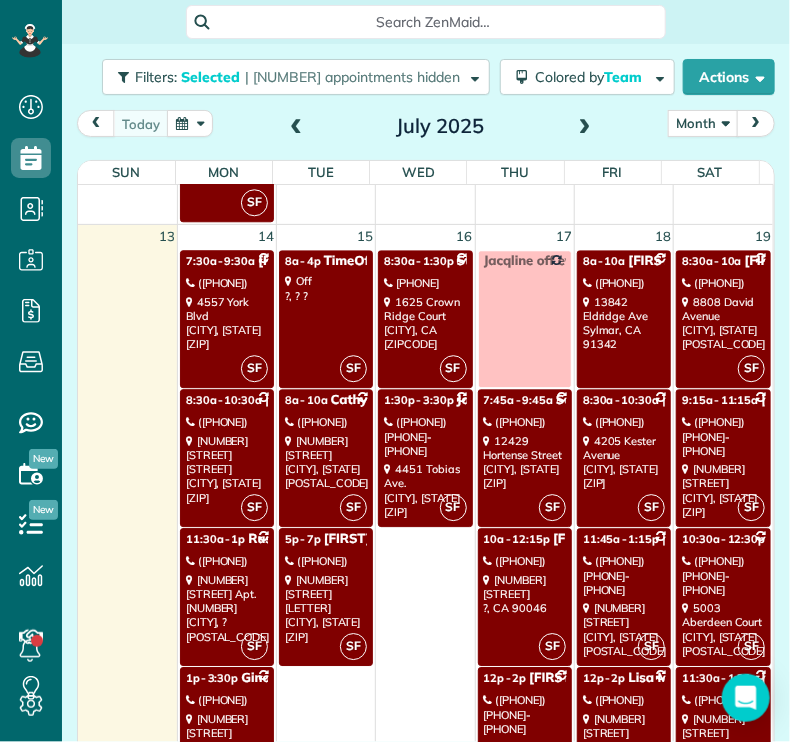 scroll, scrollTop: 1395, scrollLeft: 0, axis: vertical 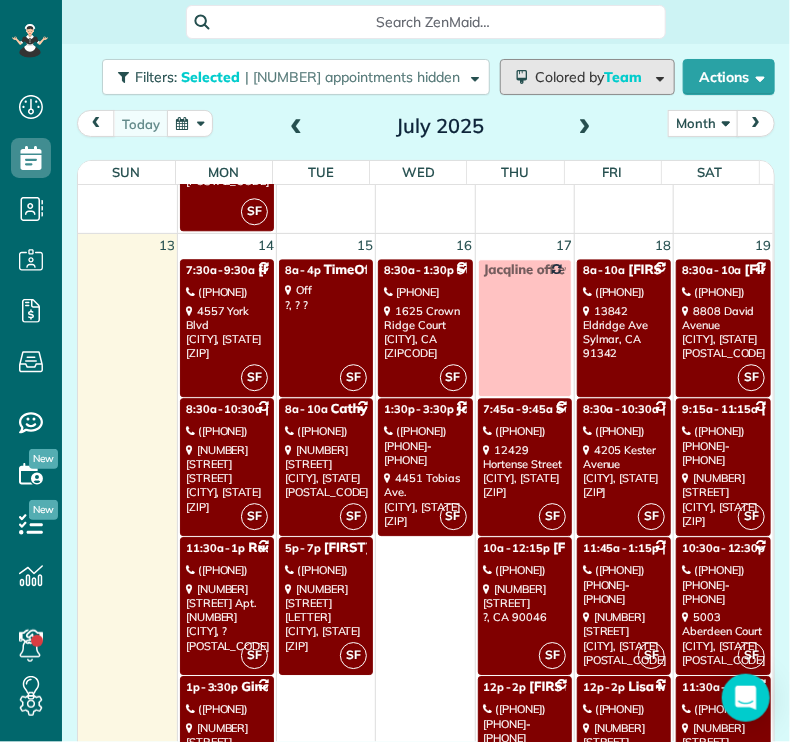 click on "Colored by  Team" at bounding box center (587, 77) 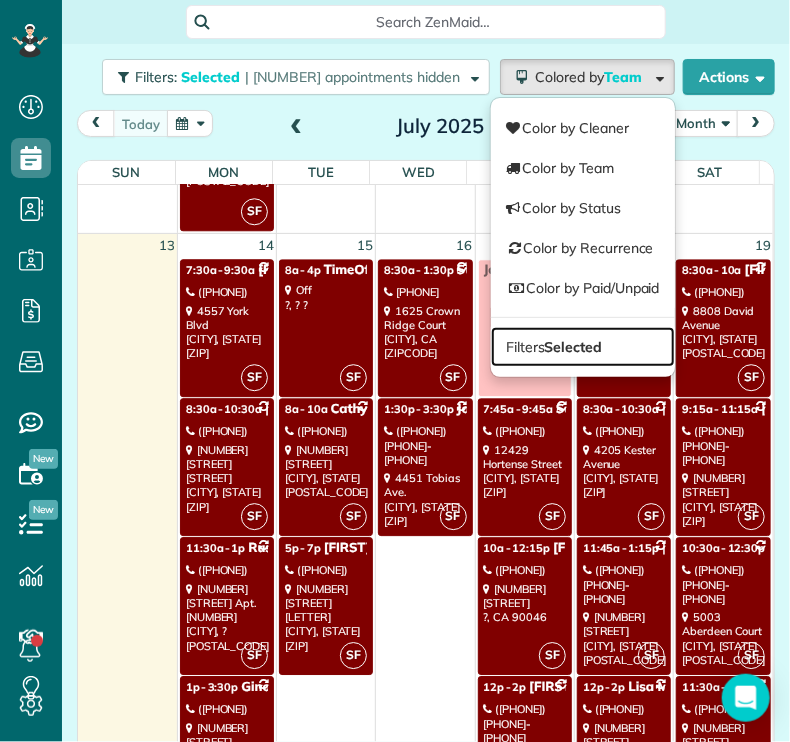 click on "Filters  Selected" at bounding box center [583, 347] 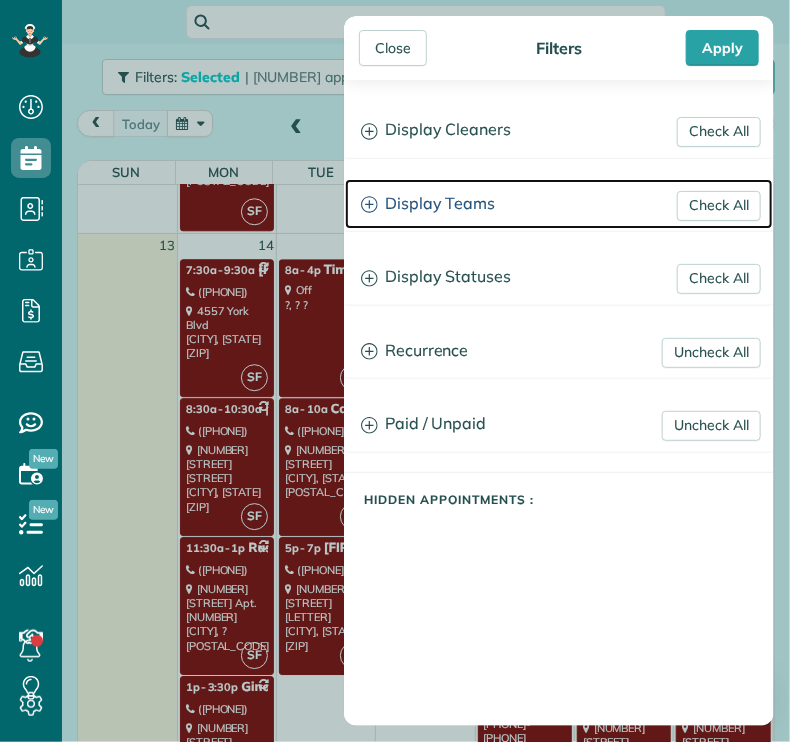click on "Display Teams" at bounding box center (559, 204) 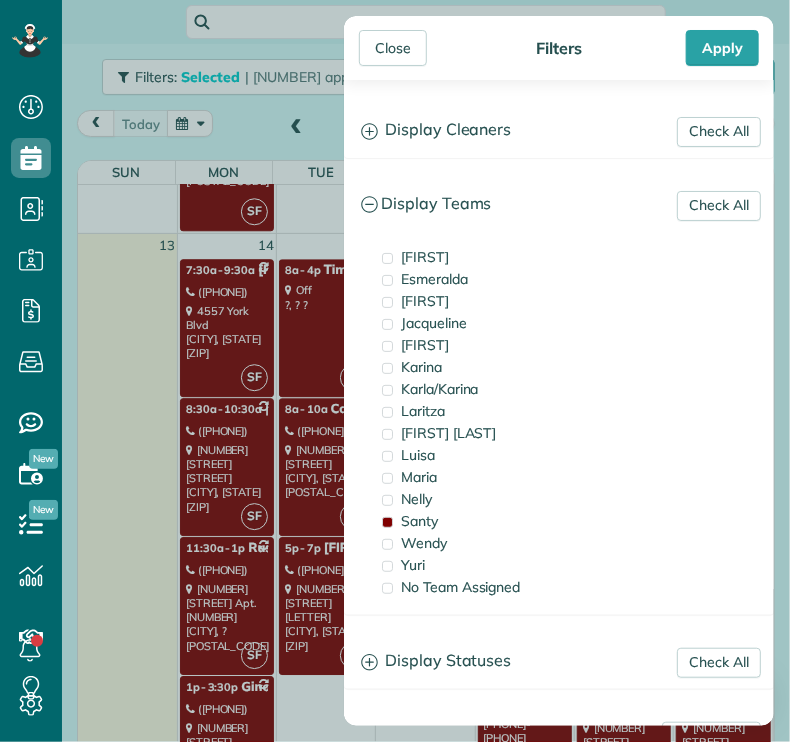 click on "Santy" at bounding box center [419, 521] 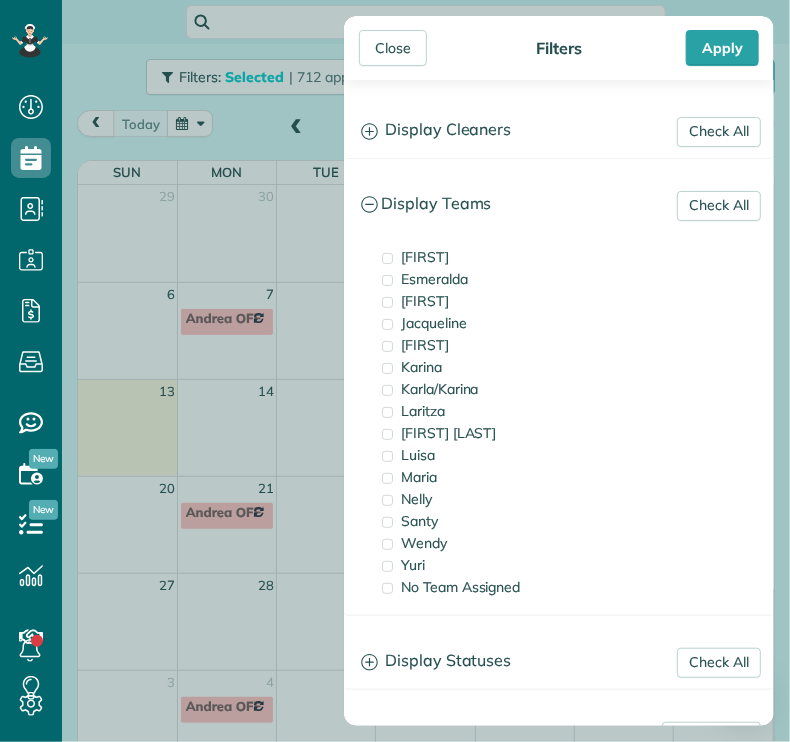 scroll, scrollTop: 0, scrollLeft: 0, axis: both 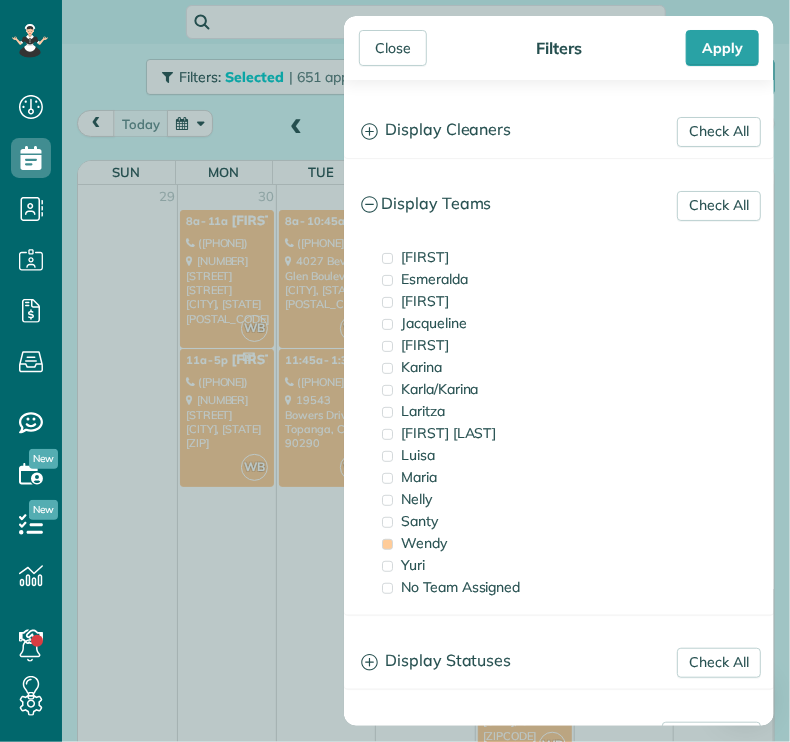 click on "Close" at bounding box center (393, 48) 